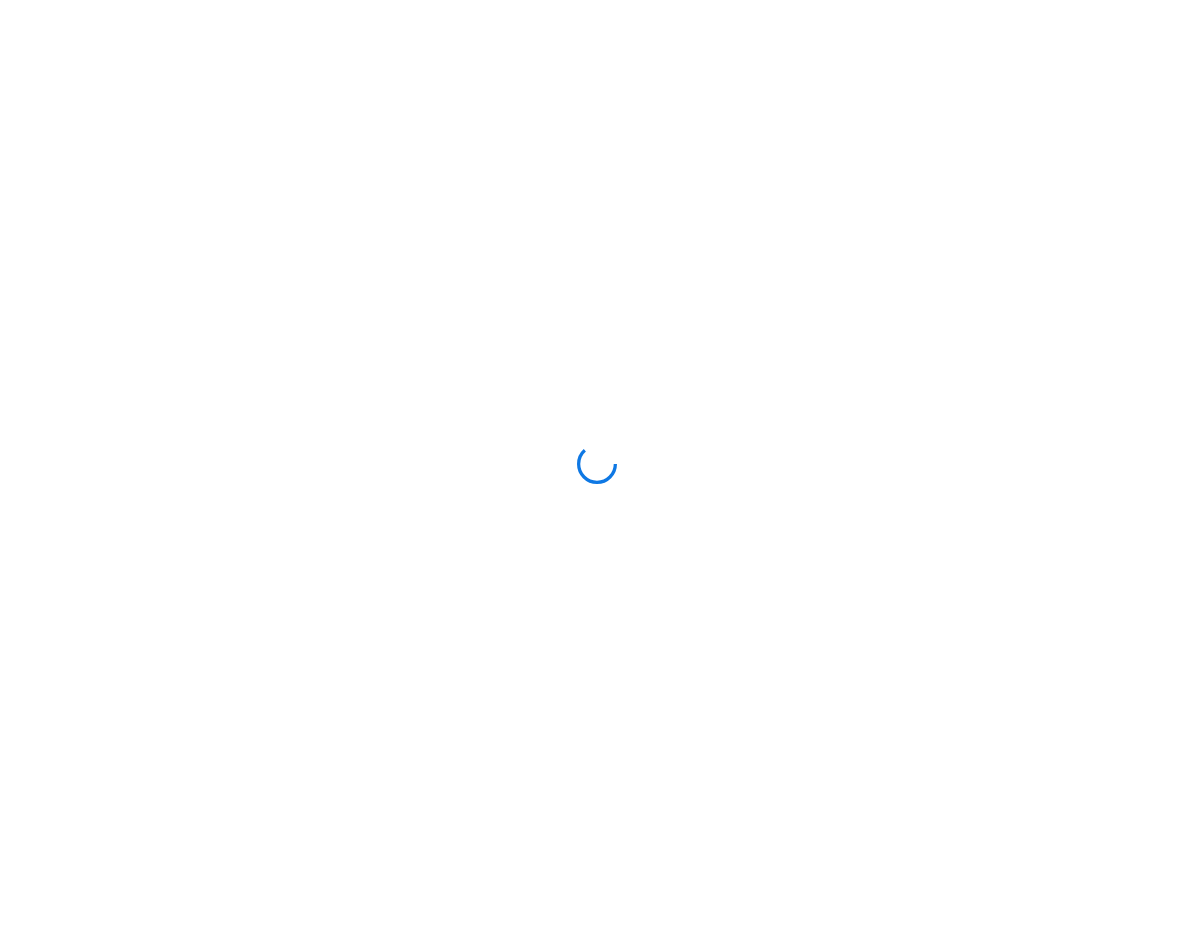 scroll, scrollTop: 0, scrollLeft: 0, axis: both 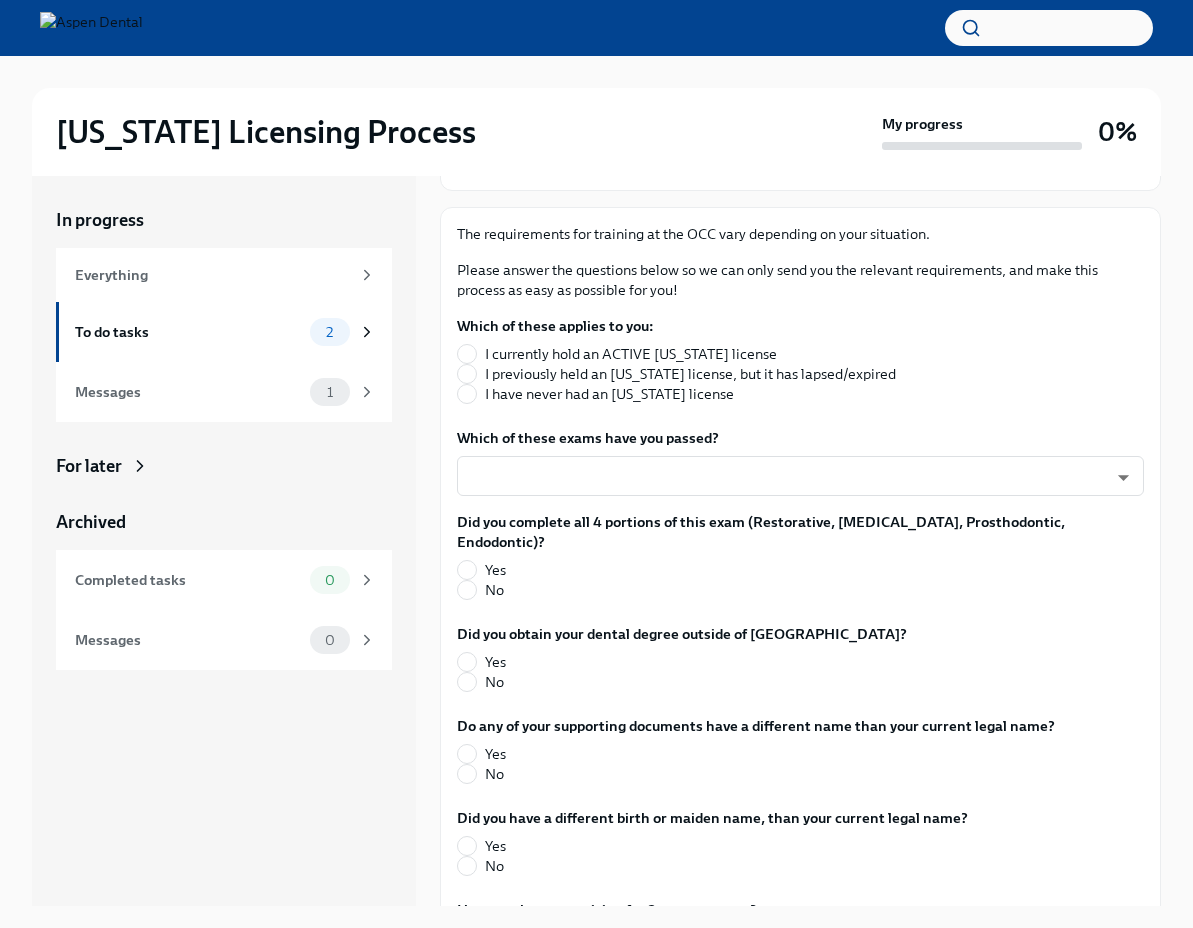 click on "I have never had an [US_STATE] license" at bounding box center (676, 394) 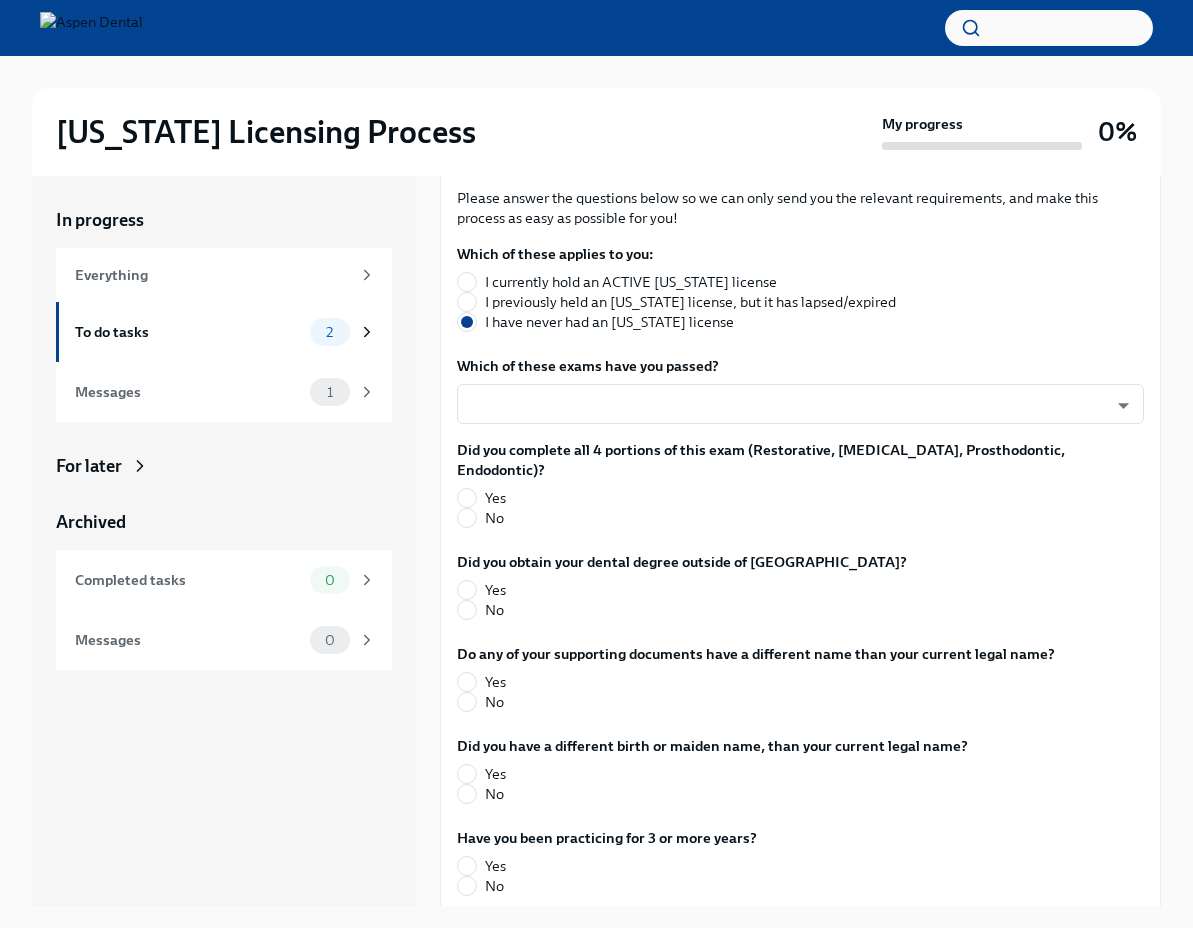 scroll, scrollTop: 324, scrollLeft: 0, axis: vertical 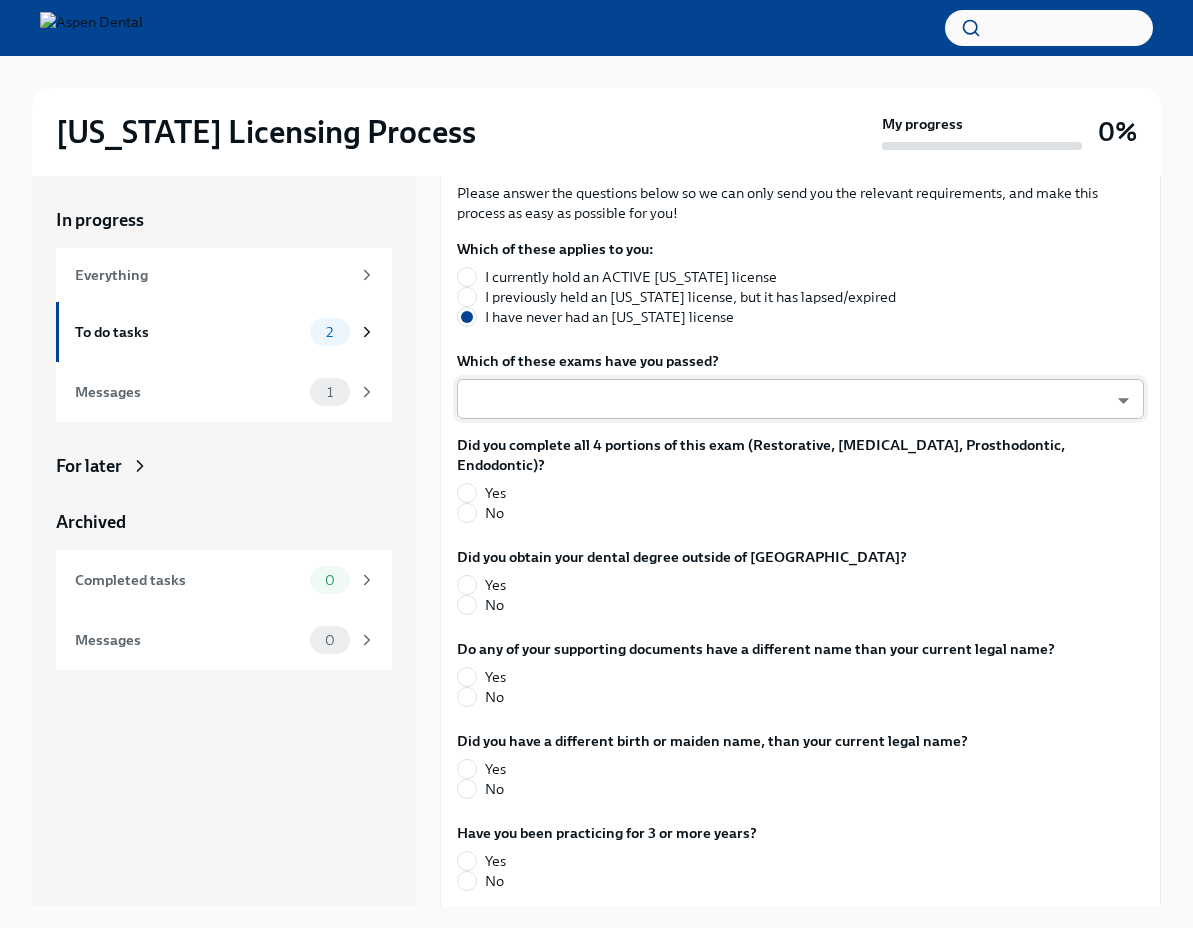 click on "[US_STATE] Licensing Process My progress 0% In progress Everything To do tasks 2 Messages 1 For later Archived Completed tasks 0 Messages 0 Answer these questions to get tailored instructions for the [US_STATE] licensing process To Do Due  in a day Time to begin your [US_STATE] license application Hi [PERSON_NAME]!
We’re excited to support your next step with Aspen Dental and the  TAG Oral Care ... The requirements for training at the OCC vary depending on your situation.
Please answer the questions below so we can only send you the relevant requirements, and make this process as easy as possible for you! Which of these applies to you: I currently hold an ACTIVE [US_STATE] license I previously held an [US_STATE] license, but it has lapsed/expired I have never had an [US_STATE] license Which of these exams have you passed? ​ ​ Did you complete all 4 portions of this exam (Restorative, [MEDICAL_DATA], Prosthodontic, Endodontic)? Yes No Did you obtain your dental degree outside of [GEOGRAPHIC_DATA]? Yes No Yes No Yes" at bounding box center (596, 481) 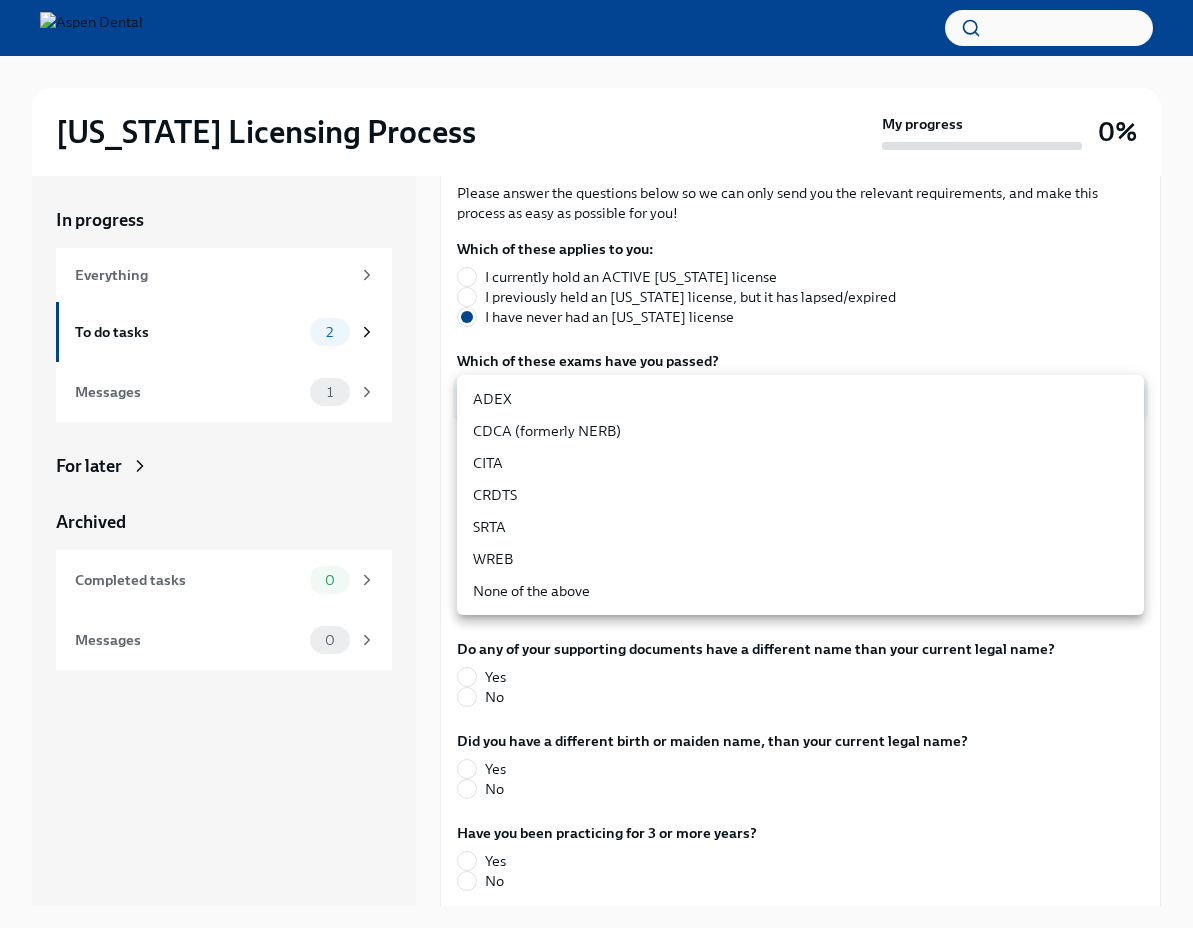 click on "ADEX" at bounding box center (800, 399) 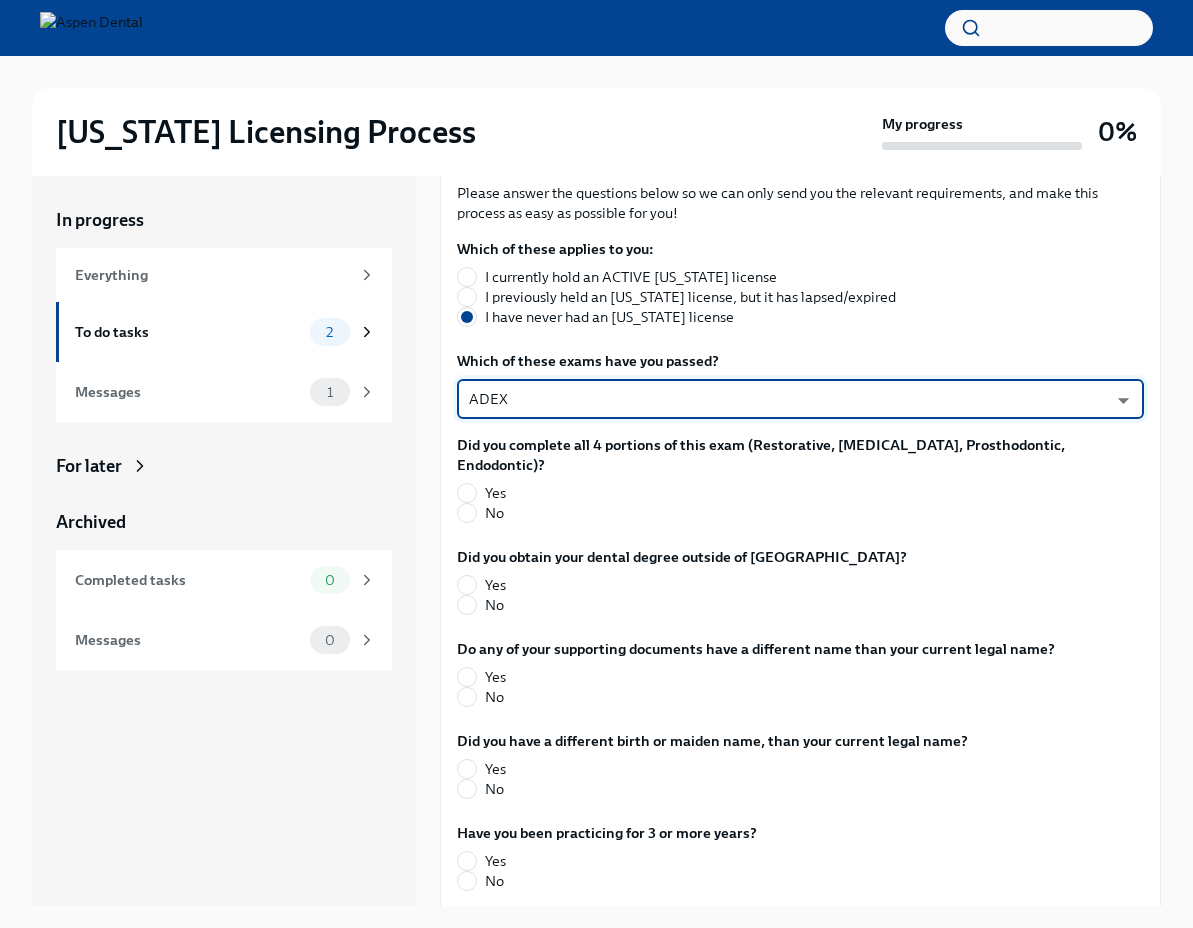 click on "[US_STATE] Licensing Process My progress 0% In progress Everything To do tasks 2 Messages 1 For later Archived Completed tasks 0 Messages 0 Answer these questions to get tailored instructions for the [US_STATE] licensing process To Do Due  in a day Time to begin your [US_STATE] license application Hi [PERSON_NAME]!
We’re excited to support your next step with Aspen Dental and the  TAG Oral Care ... The requirements for training at the OCC vary depending on your situation.
Please answer the questions below so we can only send you the relevant requirements, and make this process as easy as possible for you! Which of these applies to you: I currently hold an ACTIVE [US_STATE] license I previously held an [US_STATE] license, but it has lapsed/expired I have never had an [US_STATE] license Which of these exams have you passed? ADEX pxo-W3vNi ​ Did you complete all 4 portions of this exam (Restorative, [MEDICAL_DATA], Prosthodontic, Endodontic)? Yes No Did you obtain your dental degree outside of [GEOGRAPHIC_DATA]? Yes No" at bounding box center (596, 481) 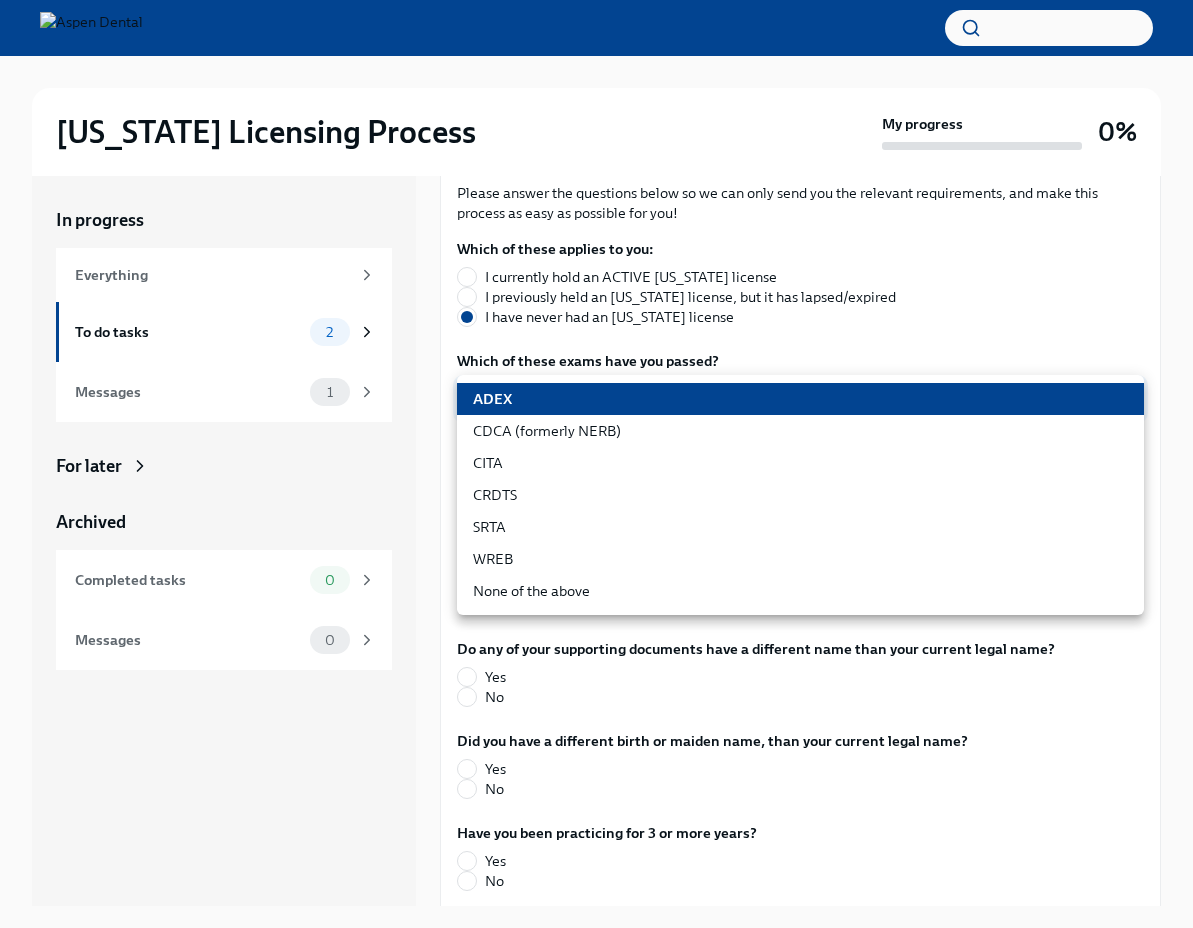 click on "WREB" at bounding box center [800, 559] 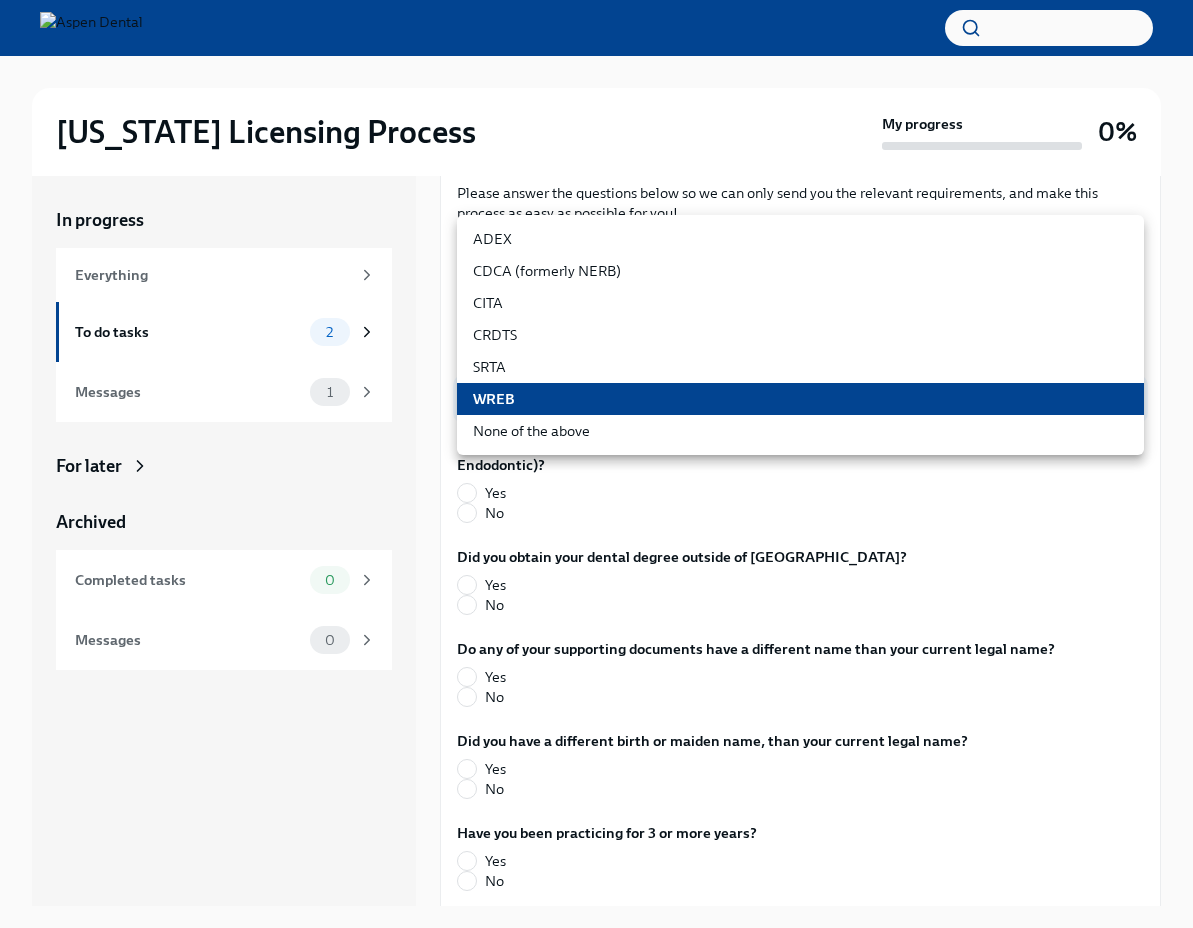 click on "[US_STATE] Licensing Process My progress 0% In progress Everything To do tasks 2 Messages 1 For later Archived Completed tasks 0 Messages 0 Answer these questions to get tailored instructions for the [US_STATE] licensing process To Do Due  in a day Time to begin your [US_STATE] license application Hi [PERSON_NAME]!
We’re excited to support your next step with Aspen Dental and the  TAG Oral Care ... The requirements for training at the OCC vary depending on your situation.
Please answer the questions below so we can only send you the relevant requirements, and make this process as easy as possible for you! Which of these applies to you: I currently hold an ACTIVE [US_STATE] license I previously held an [US_STATE] license, but it has lapsed/expired I have never had an [US_STATE] license Which of these exams have you passed? WREB JeXc0eRe_ ​ Did you complete all 4 portions of this exam (Restorative, [MEDICAL_DATA], Prosthodontic, Endodontic)? Yes No Did you obtain your dental degree outside of [GEOGRAPHIC_DATA]? Yes No" at bounding box center (596, 481) 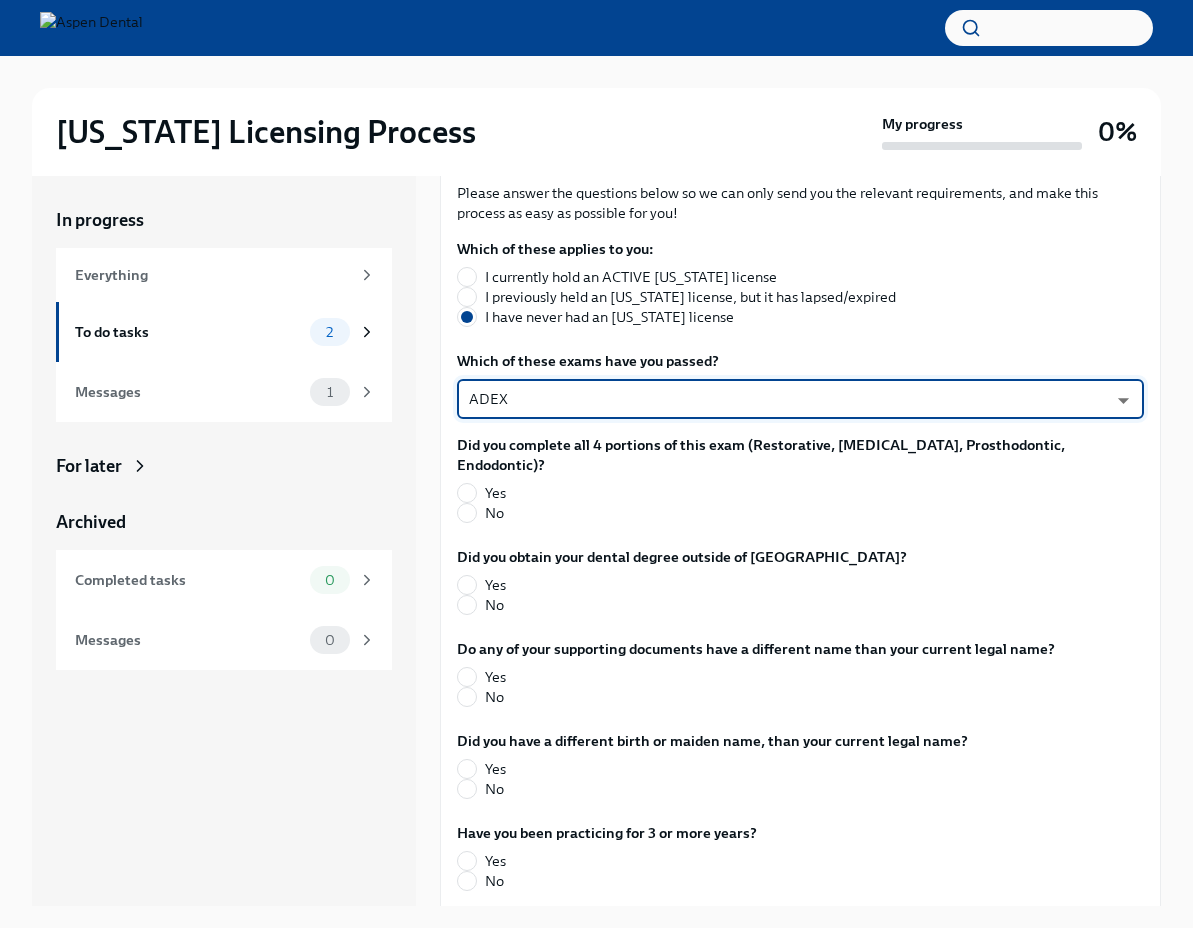 click on "Yes" at bounding box center (792, 493) 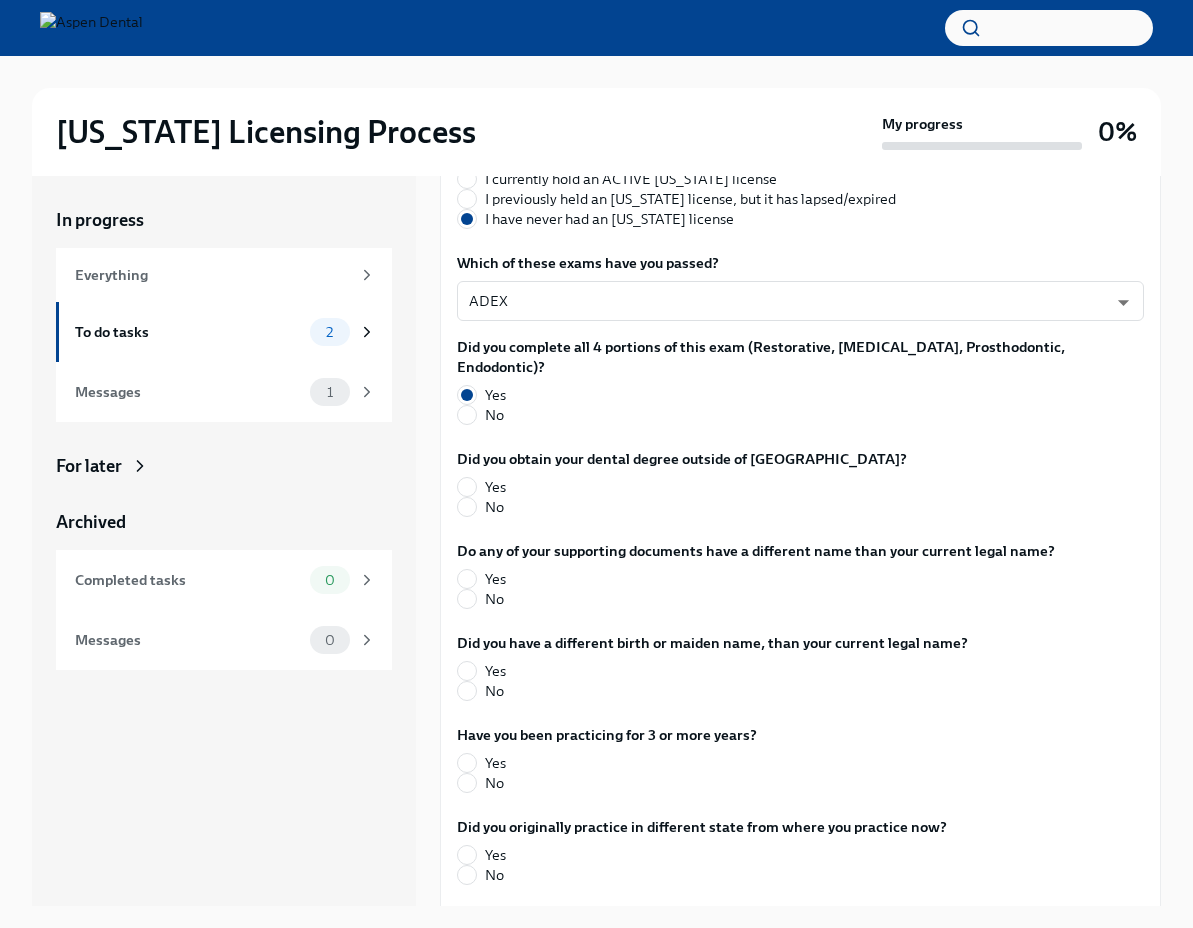scroll, scrollTop: 425, scrollLeft: 0, axis: vertical 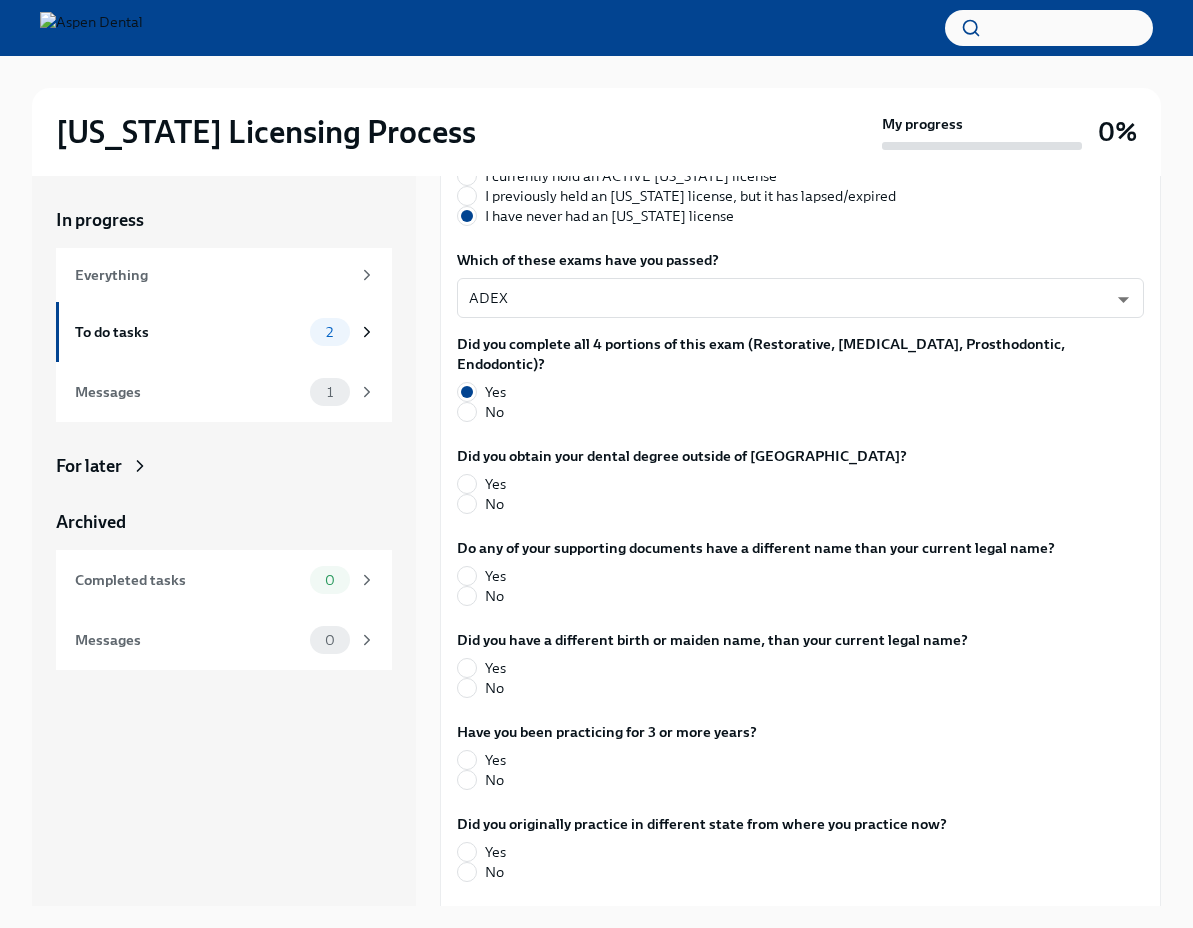 click on "No" at bounding box center (494, 504) 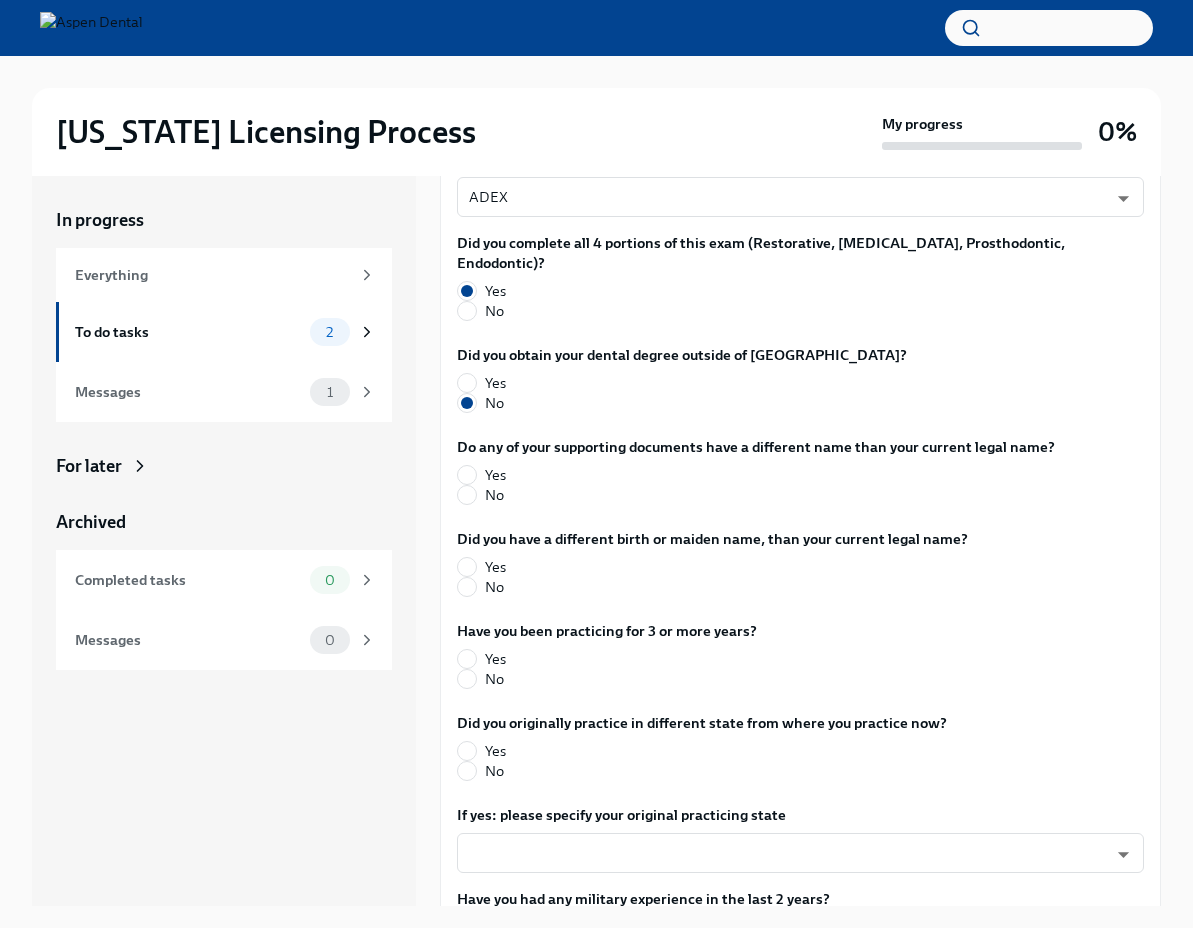 scroll, scrollTop: 543, scrollLeft: 0, axis: vertical 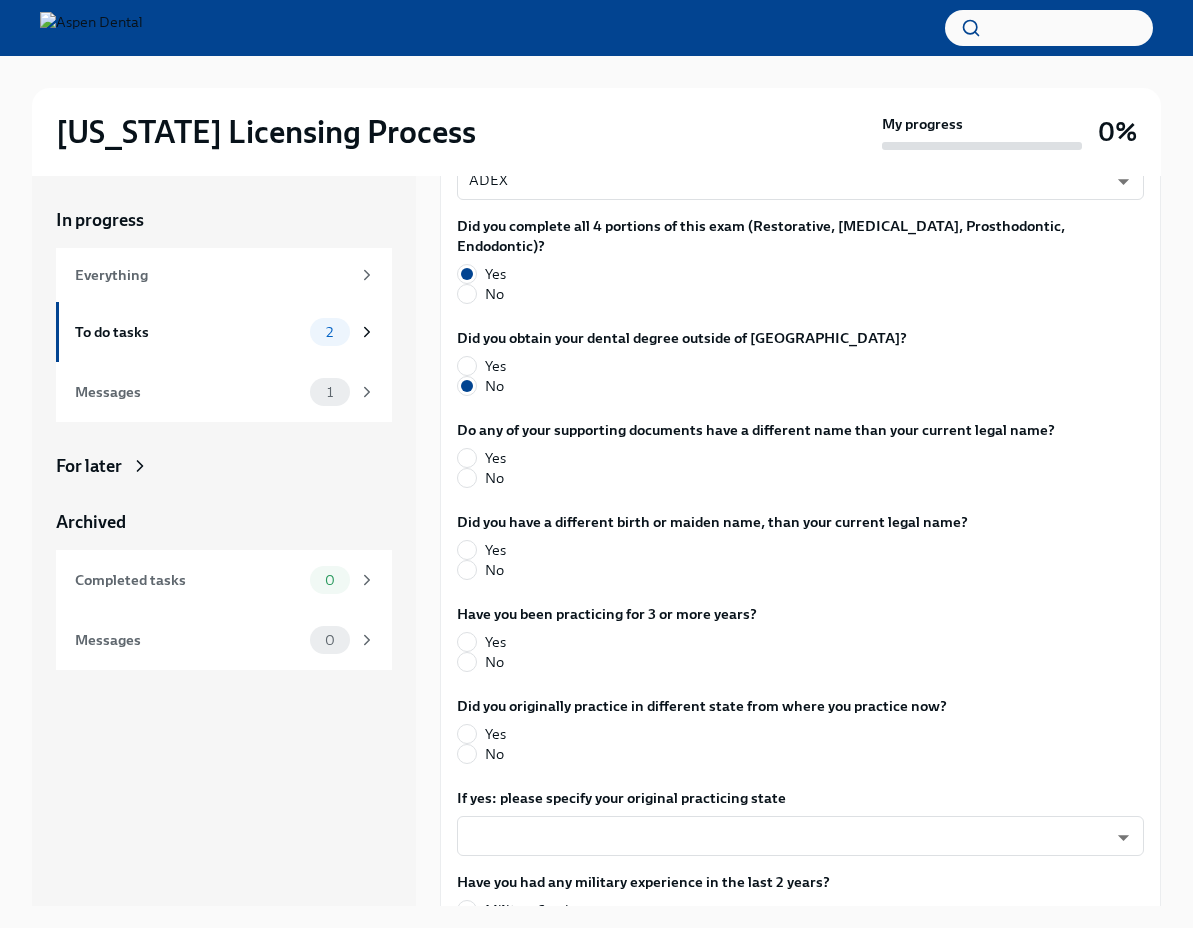 click on "No" at bounding box center [494, 478] 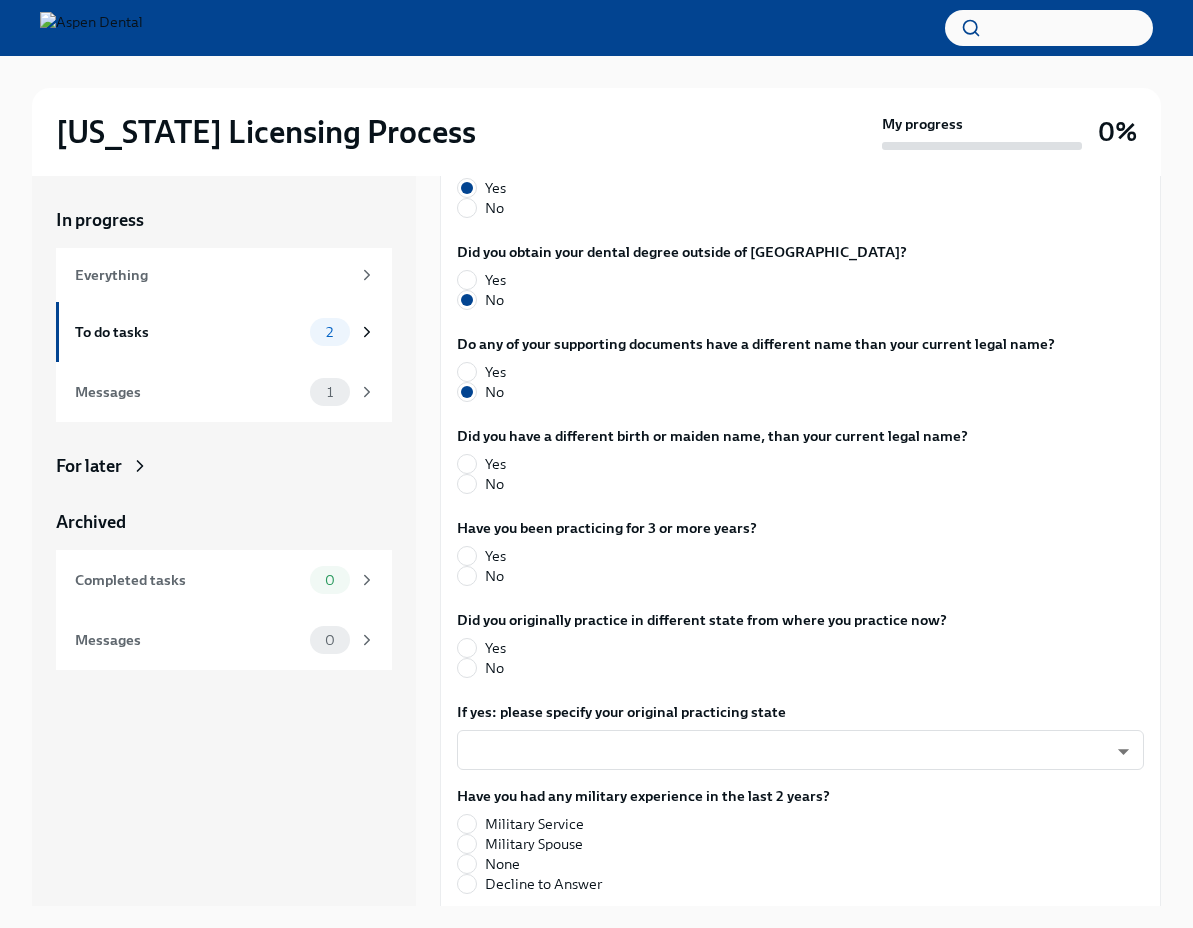 scroll, scrollTop: 633, scrollLeft: 0, axis: vertical 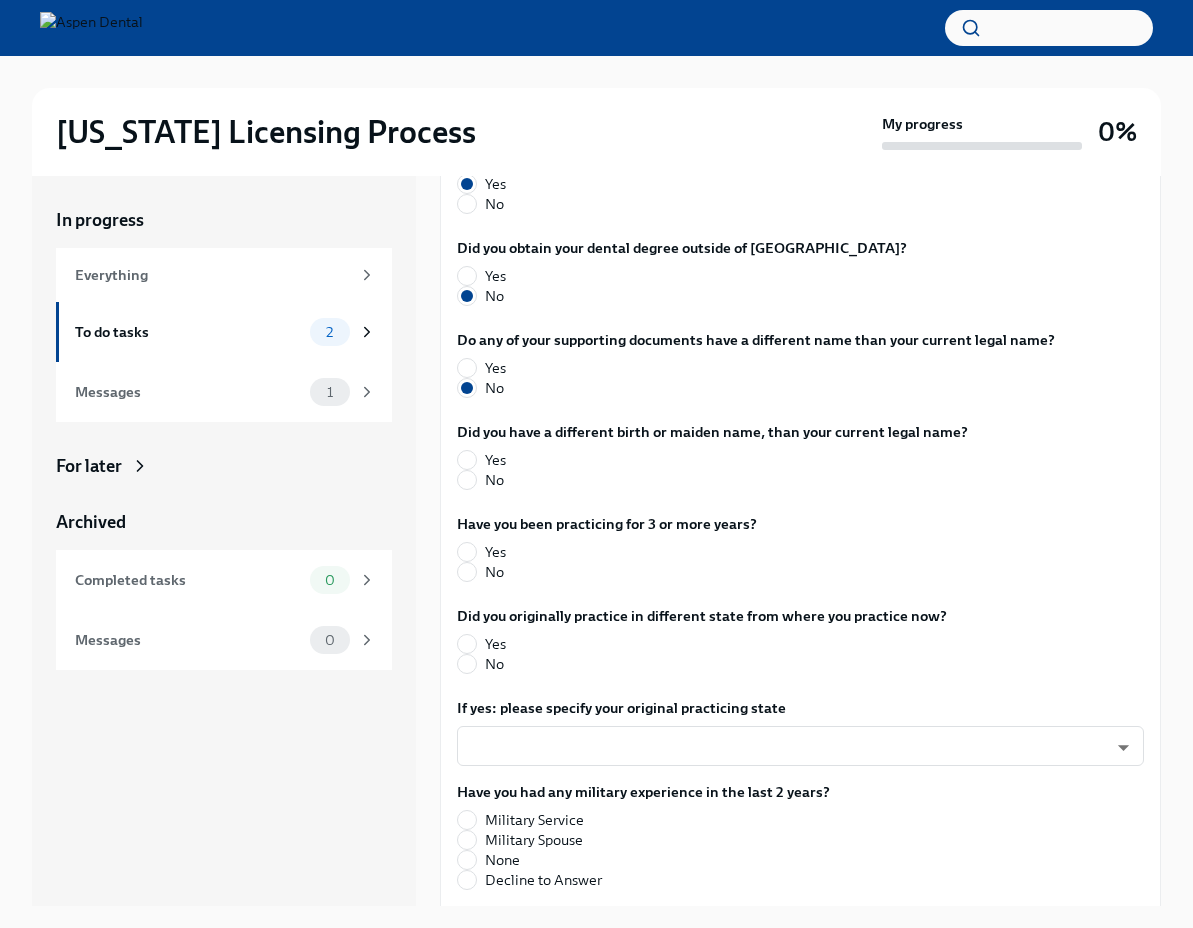 click on "No" at bounding box center [494, 480] 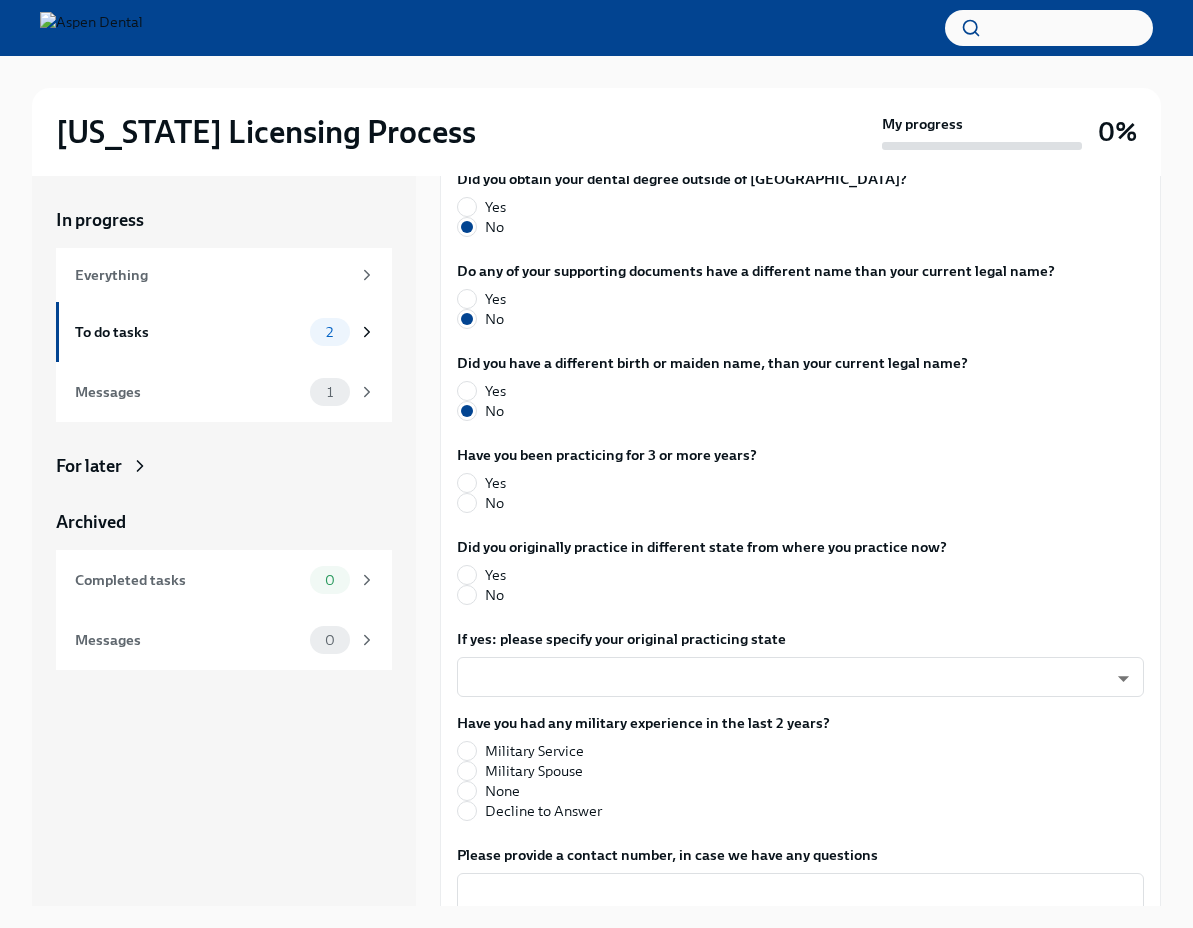 scroll, scrollTop: 704, scrollLeft: 0, axis: vertical 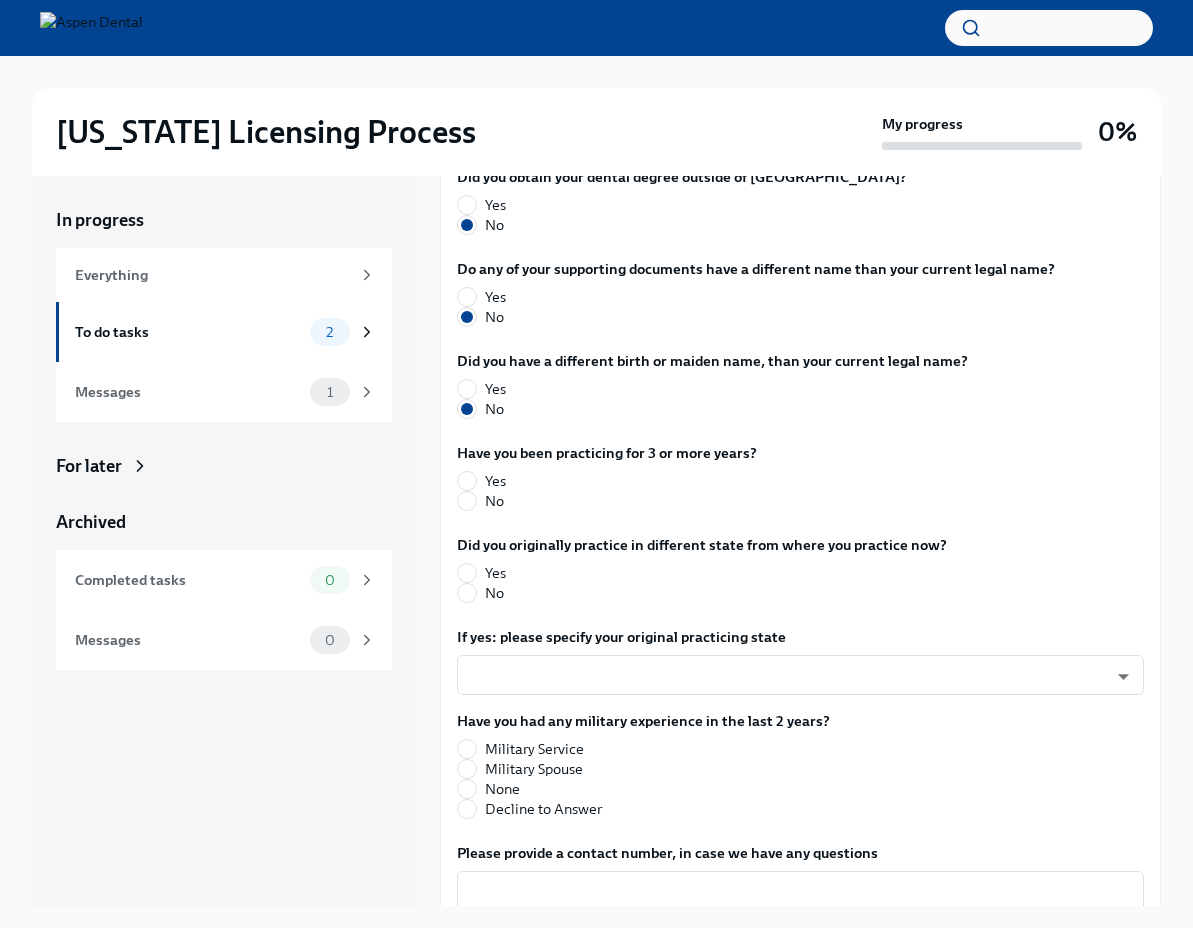 click on "No" at bounding box center [494, 501] 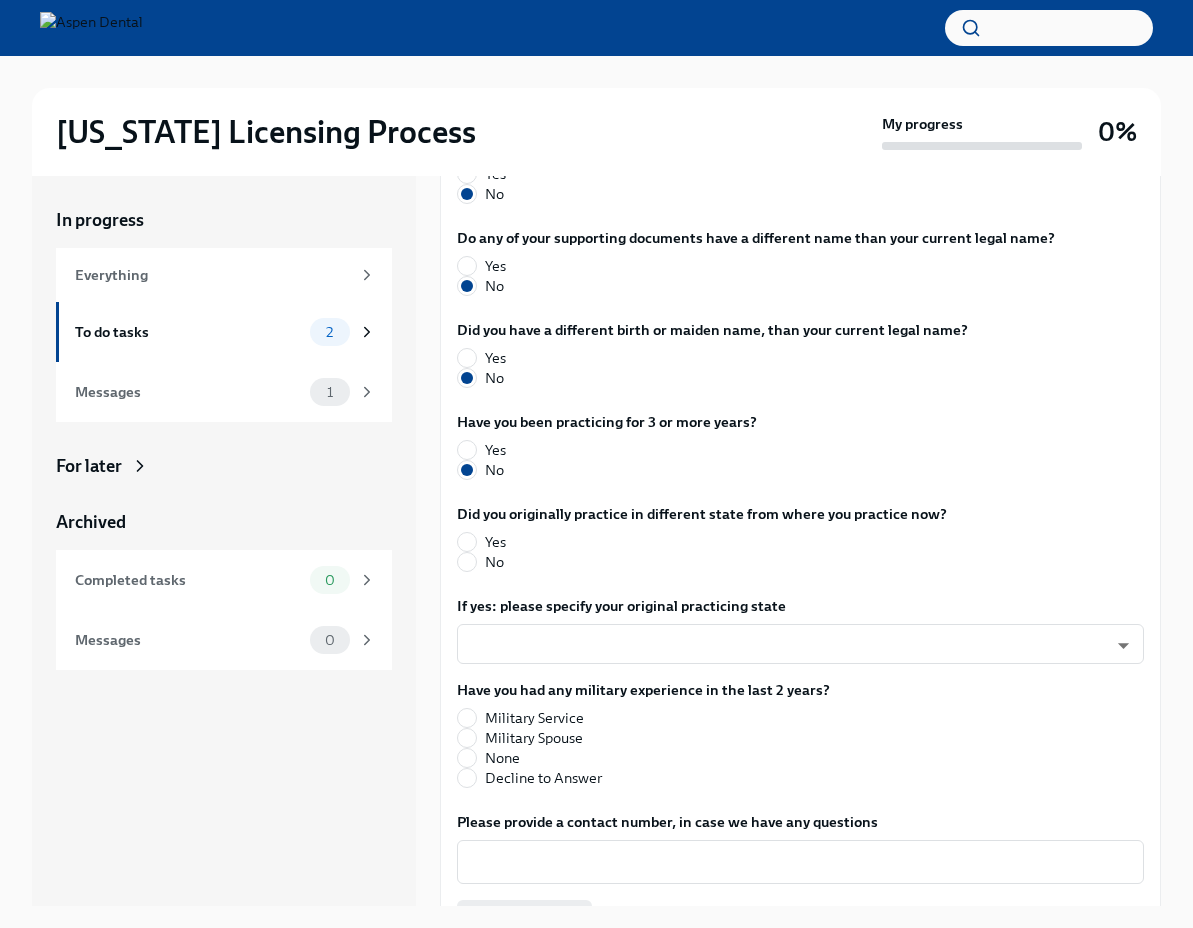 scroll, scrollTop: 739, scrollLeft: 0, axis: vertical 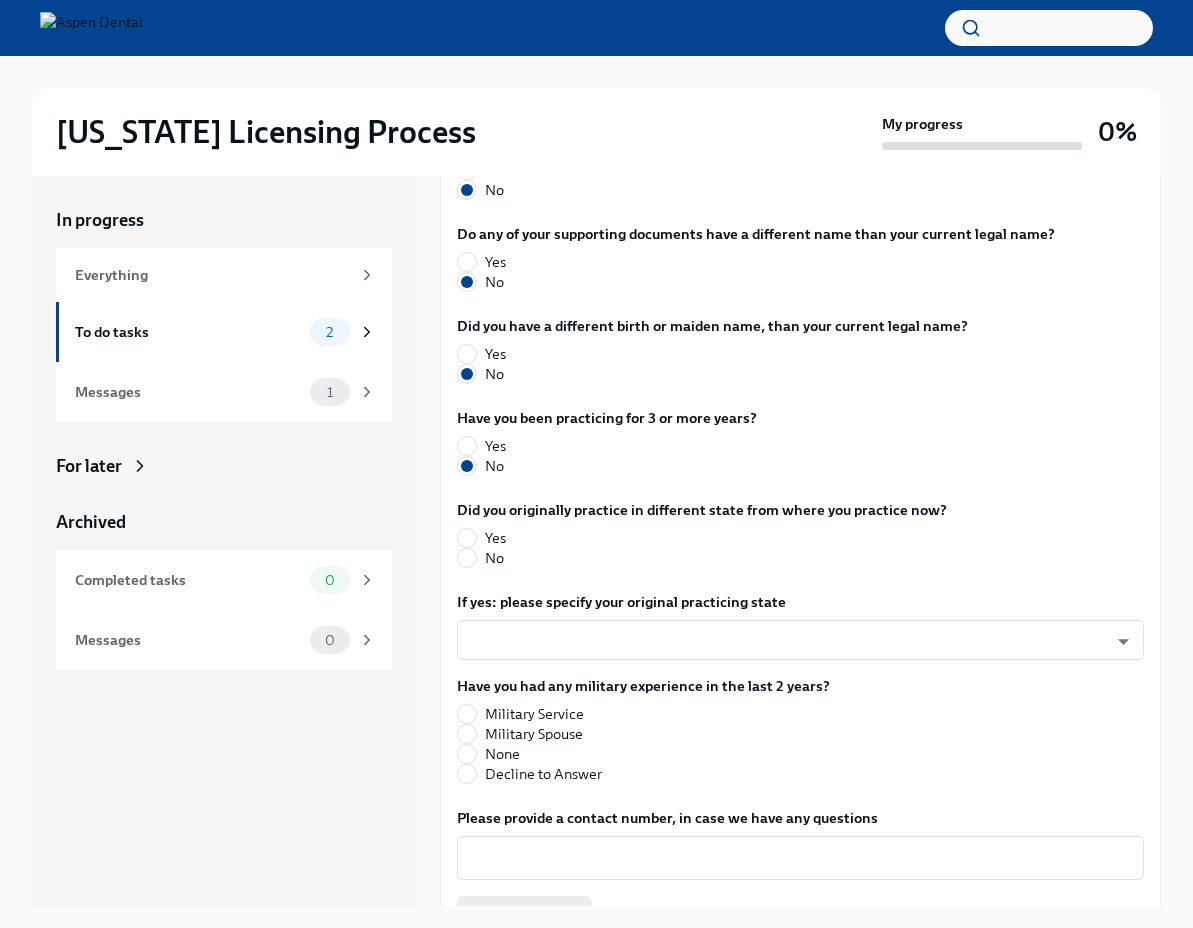 click on "No" at bounding box center [494, 558] 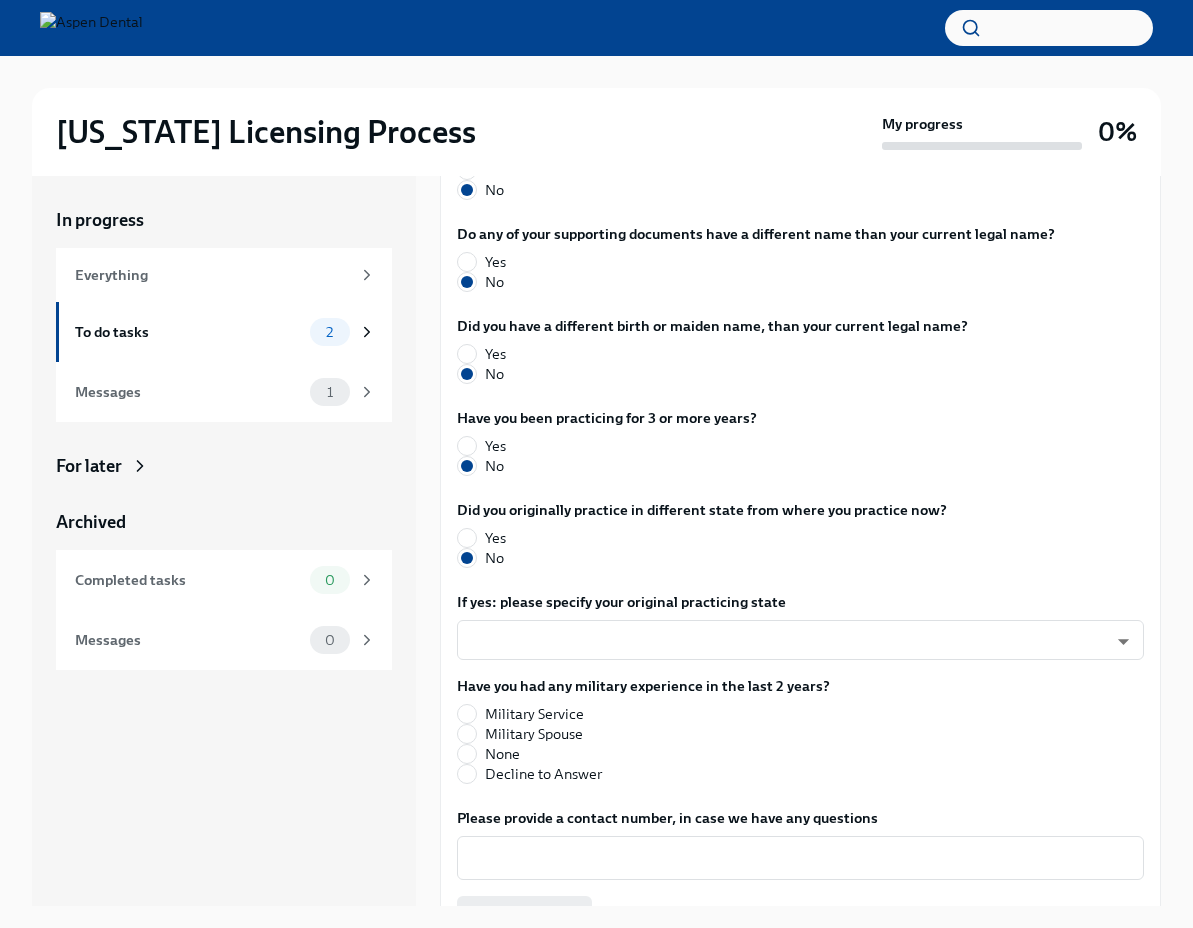 scroll, scrollTop: 766, scrollLeft: 0, axis: vertical 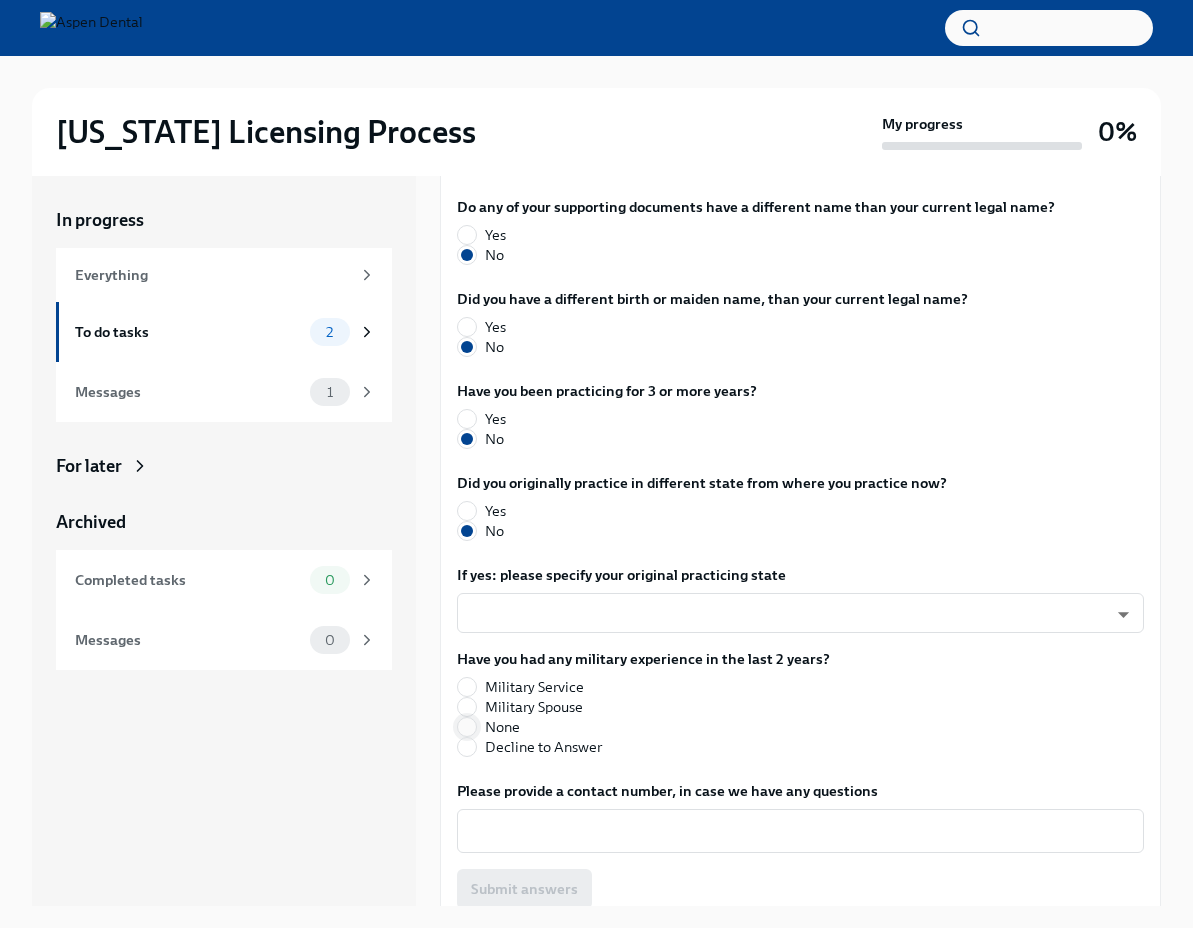 click on "None" at bounding box center [467, 727] 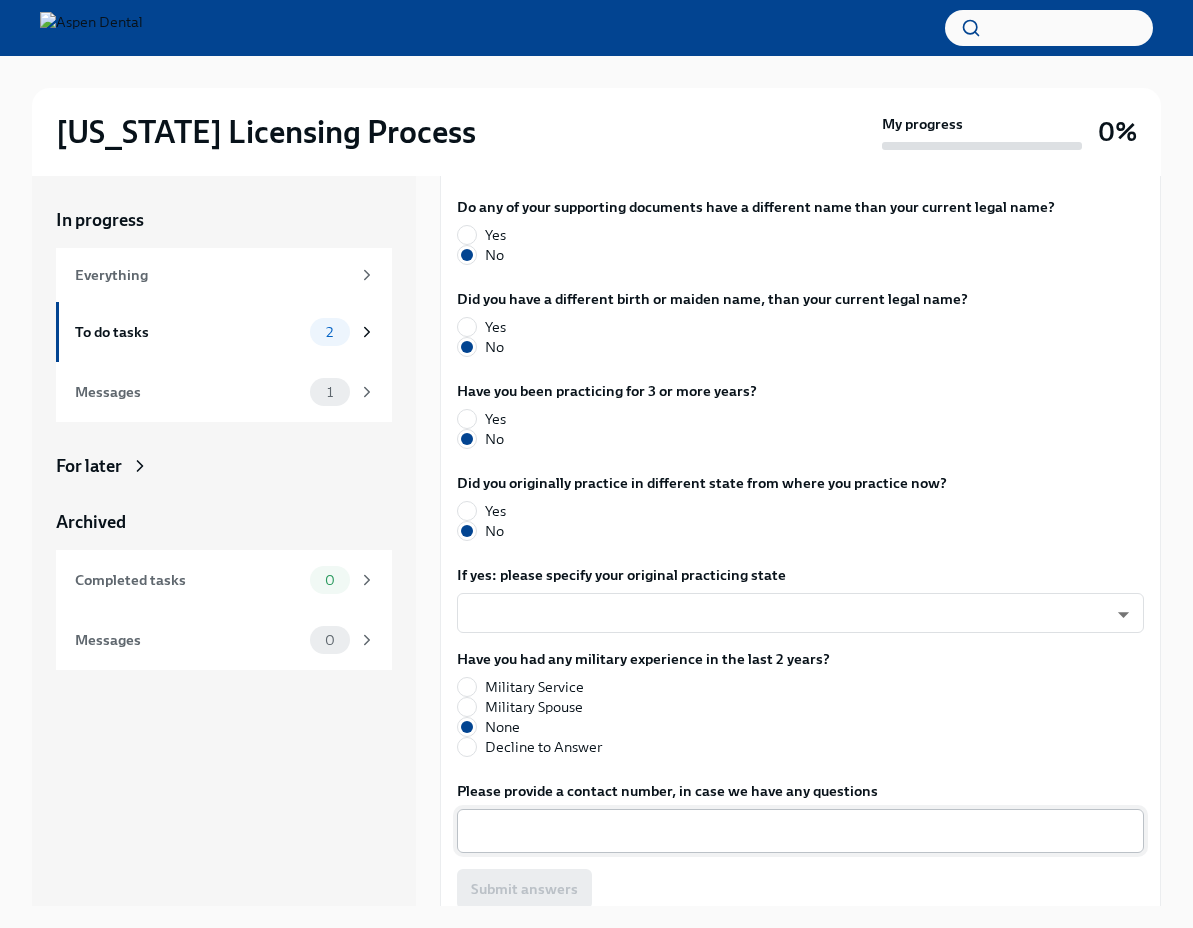 click on "Please provide a contact number, in case we have any questions" at bounding box center (800, 831) 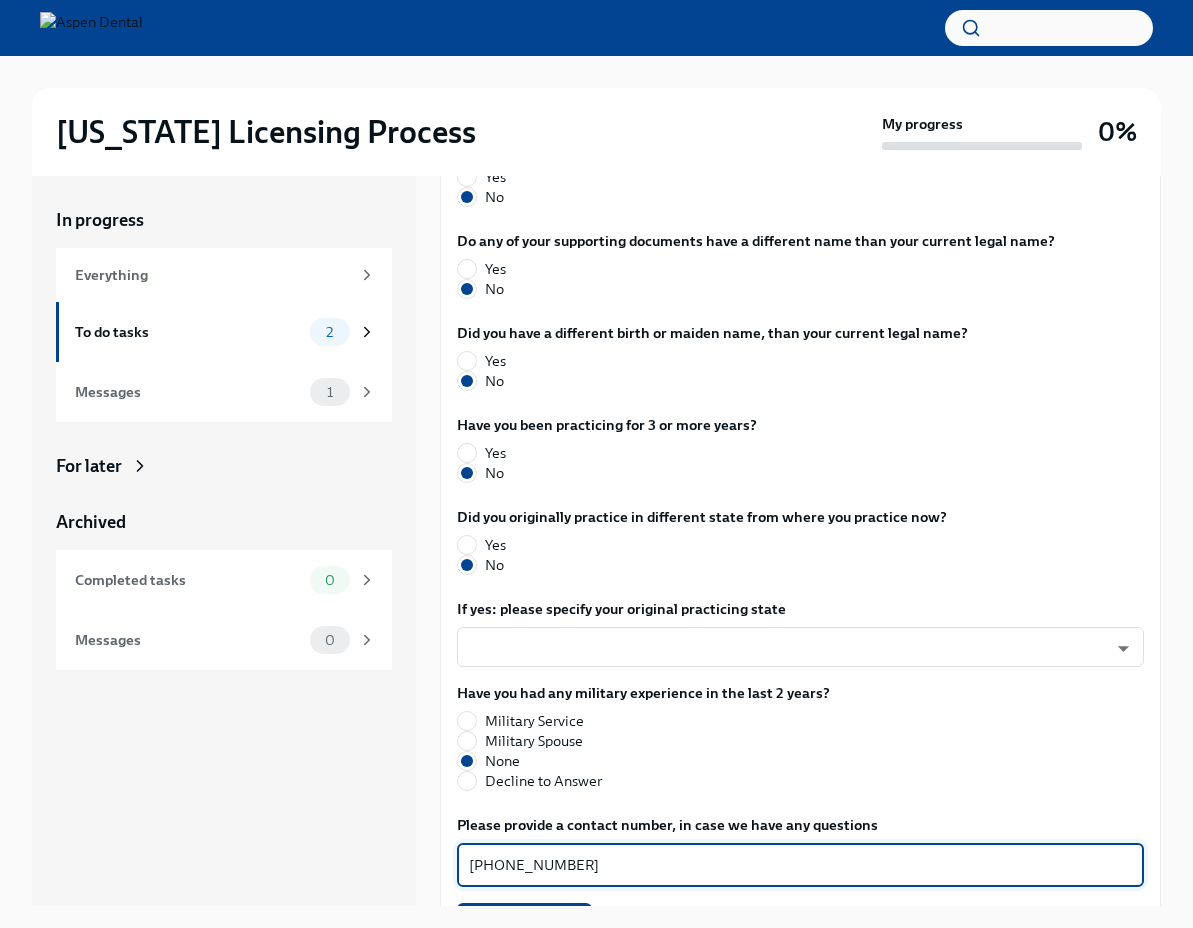 scroll, scrollTop: 766, scrollLeft: 0, axis: vertical 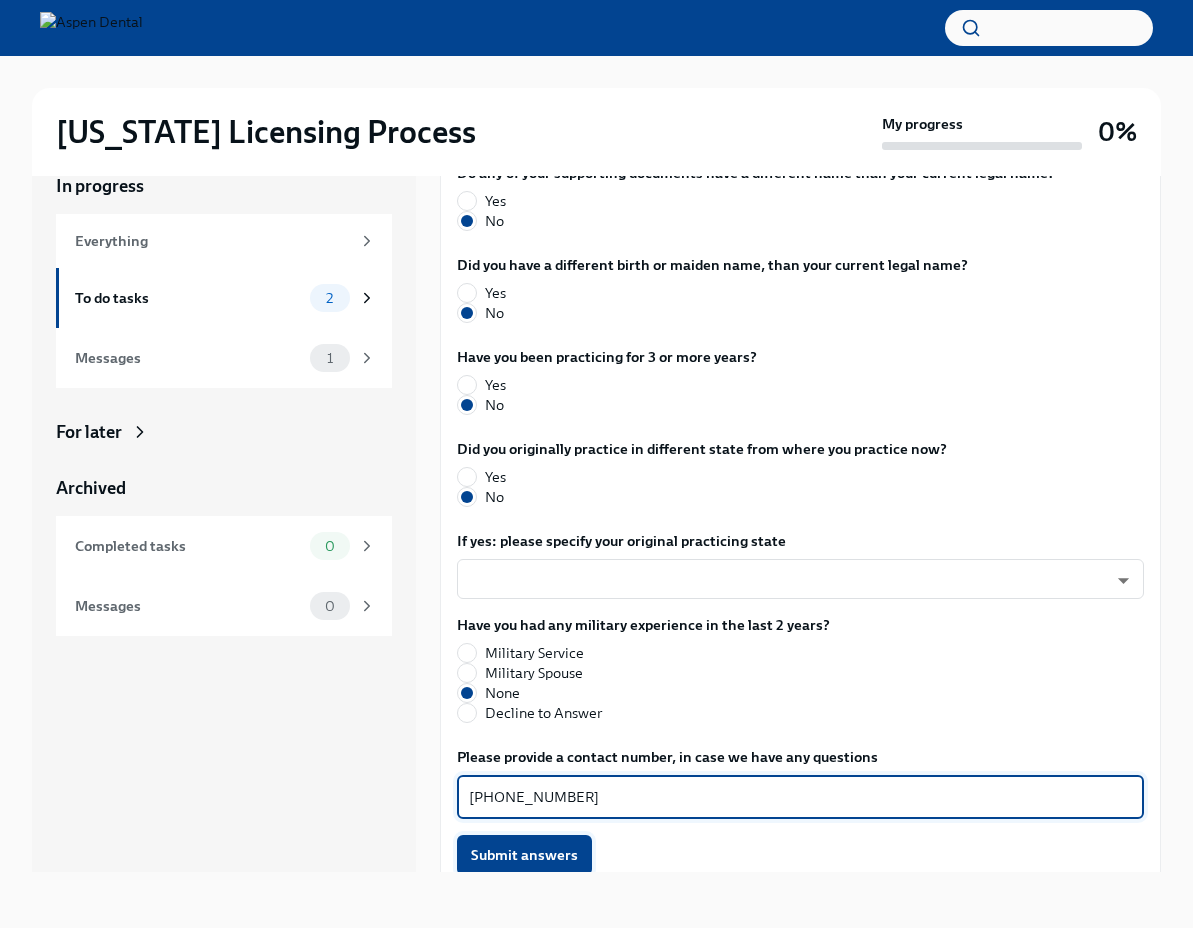 type on "[PHONE_NUMBER]" 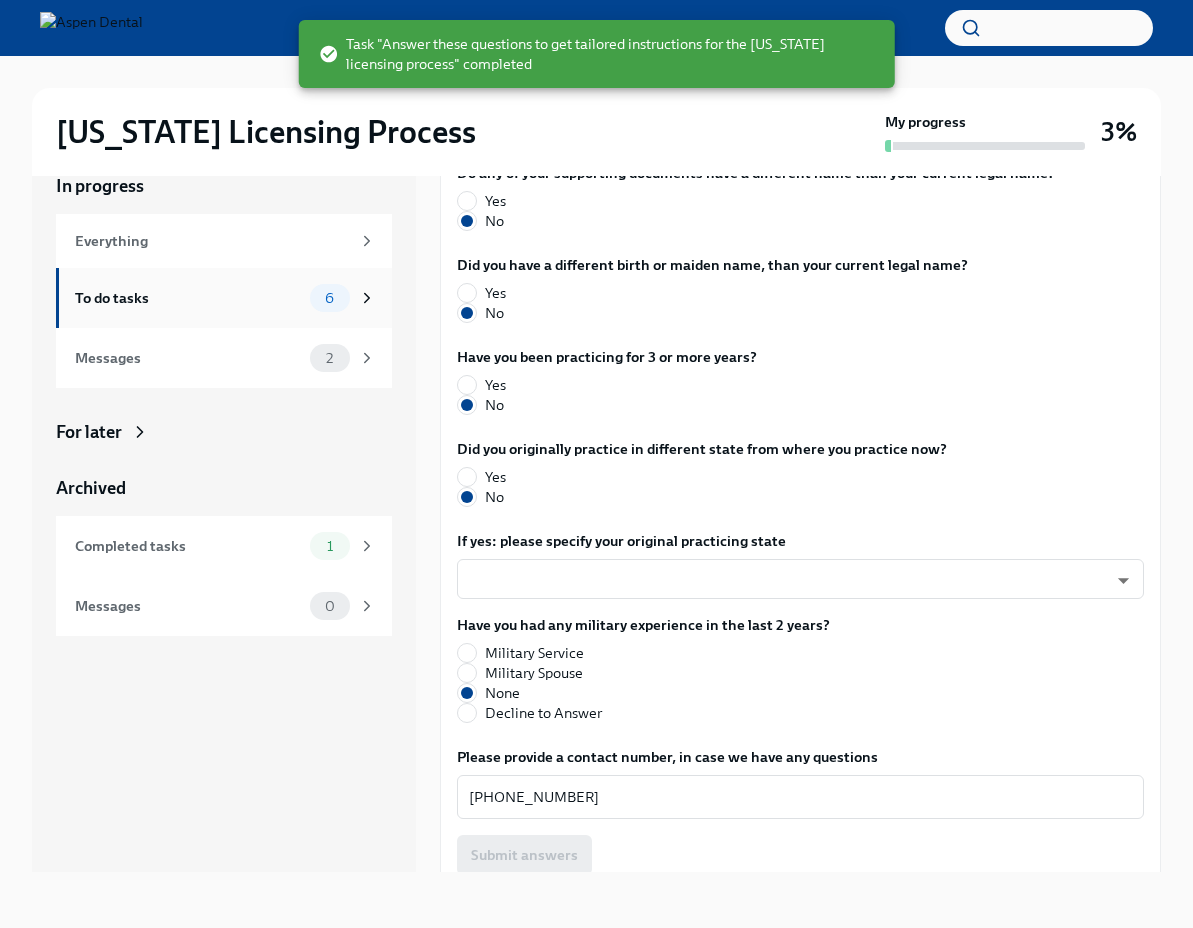 click 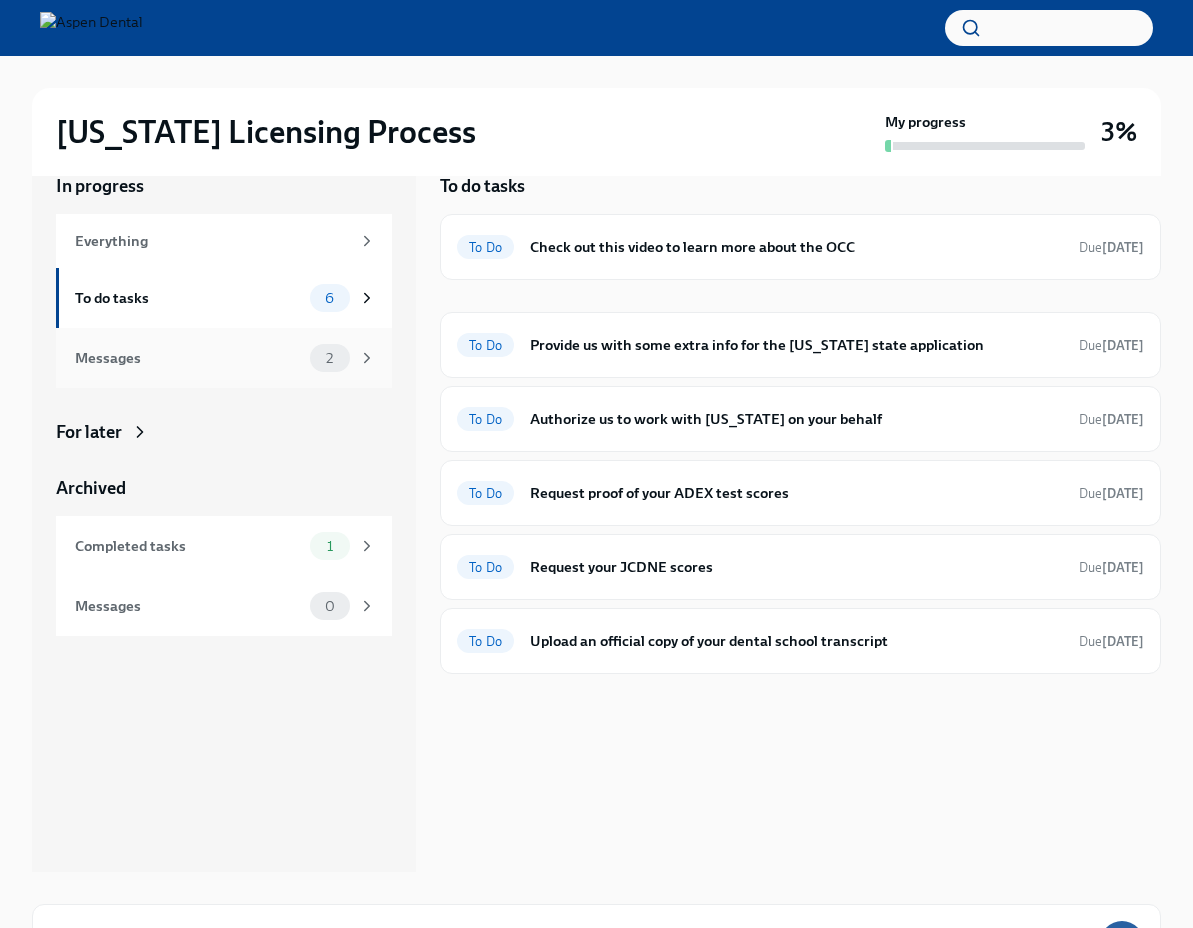 click on "2" at bounding box center [330, 358] 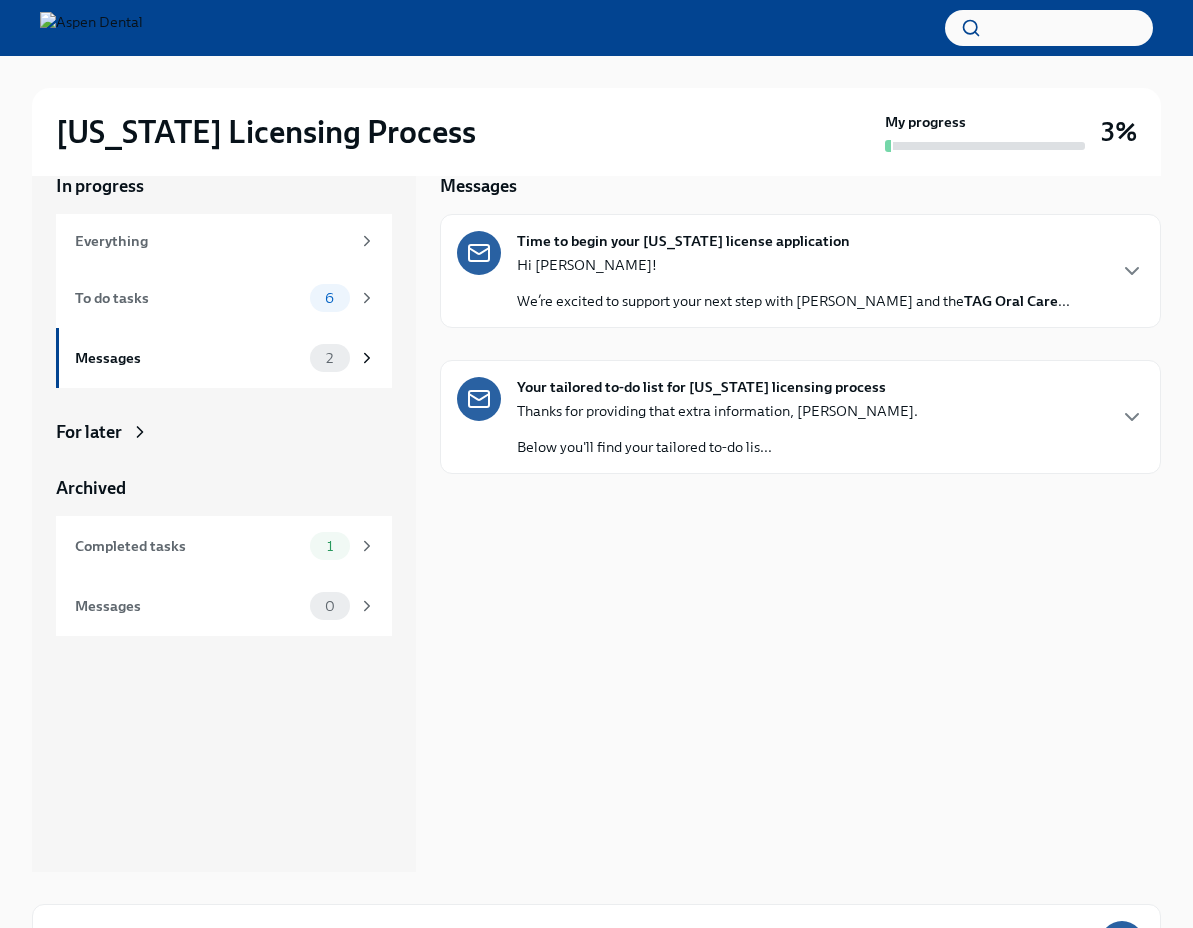click on "Below you'll find your tailored to-do lis..." at bounding box center [717, 447] 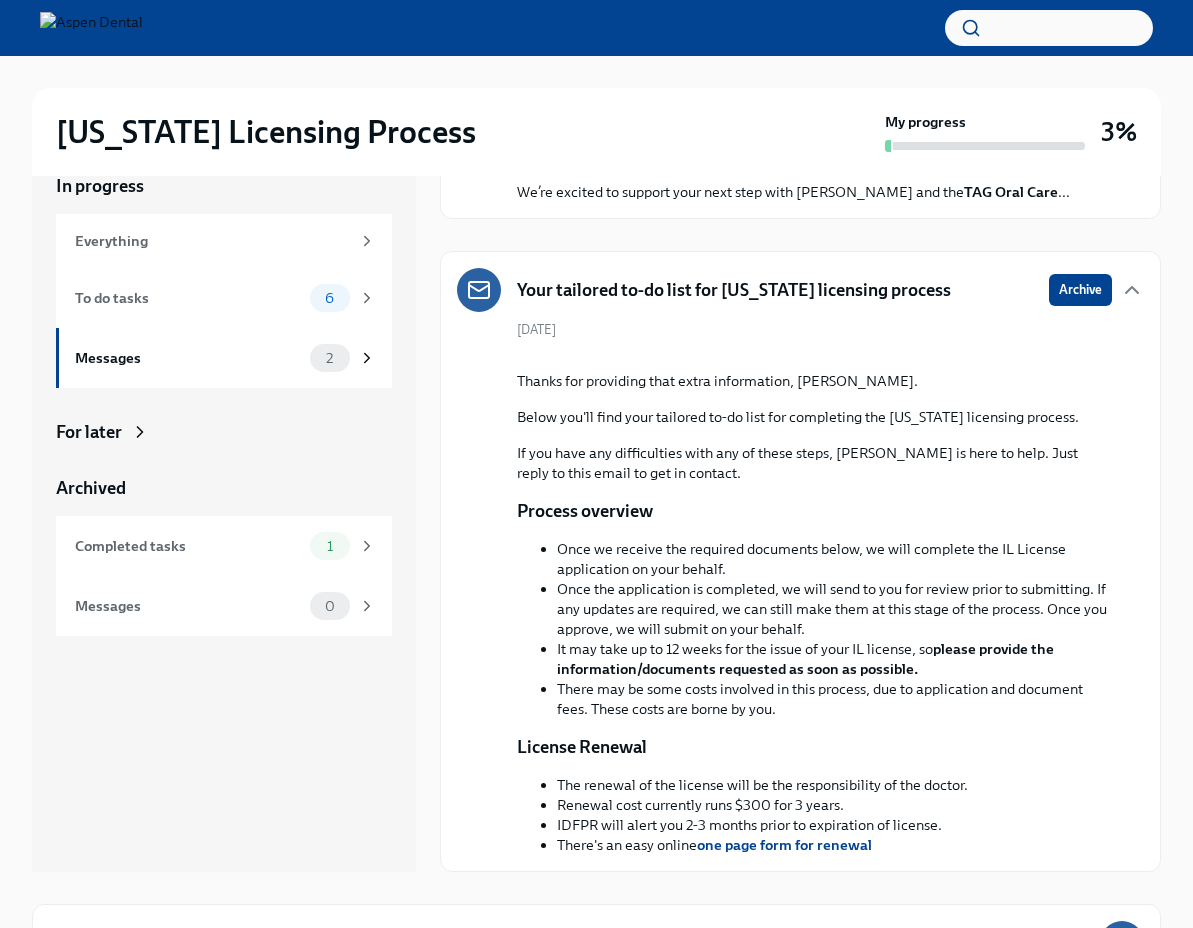 scroll, scrollTop: 271, scrollLeft: 0, axis: vertical 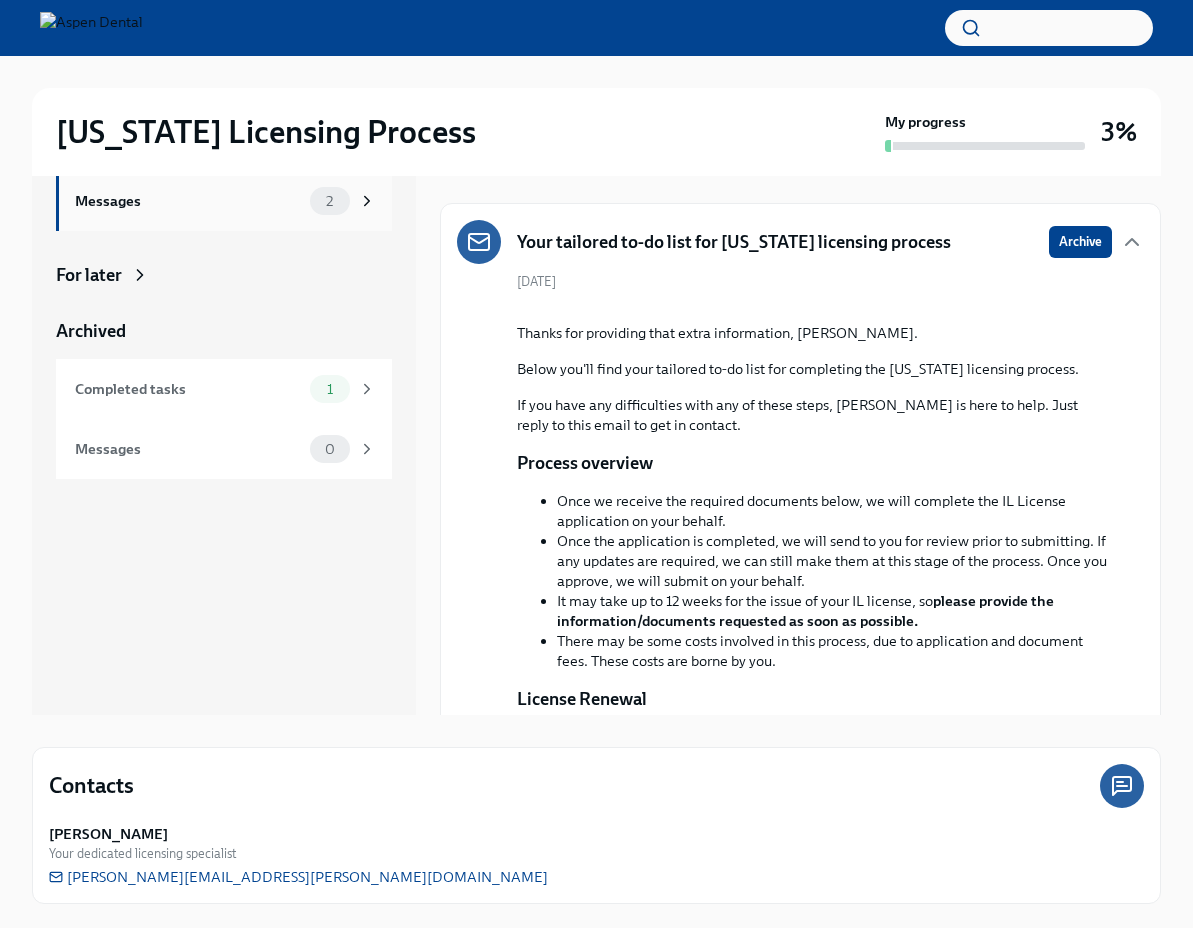 click on "Messages 2" at bounding box center [224, 201] 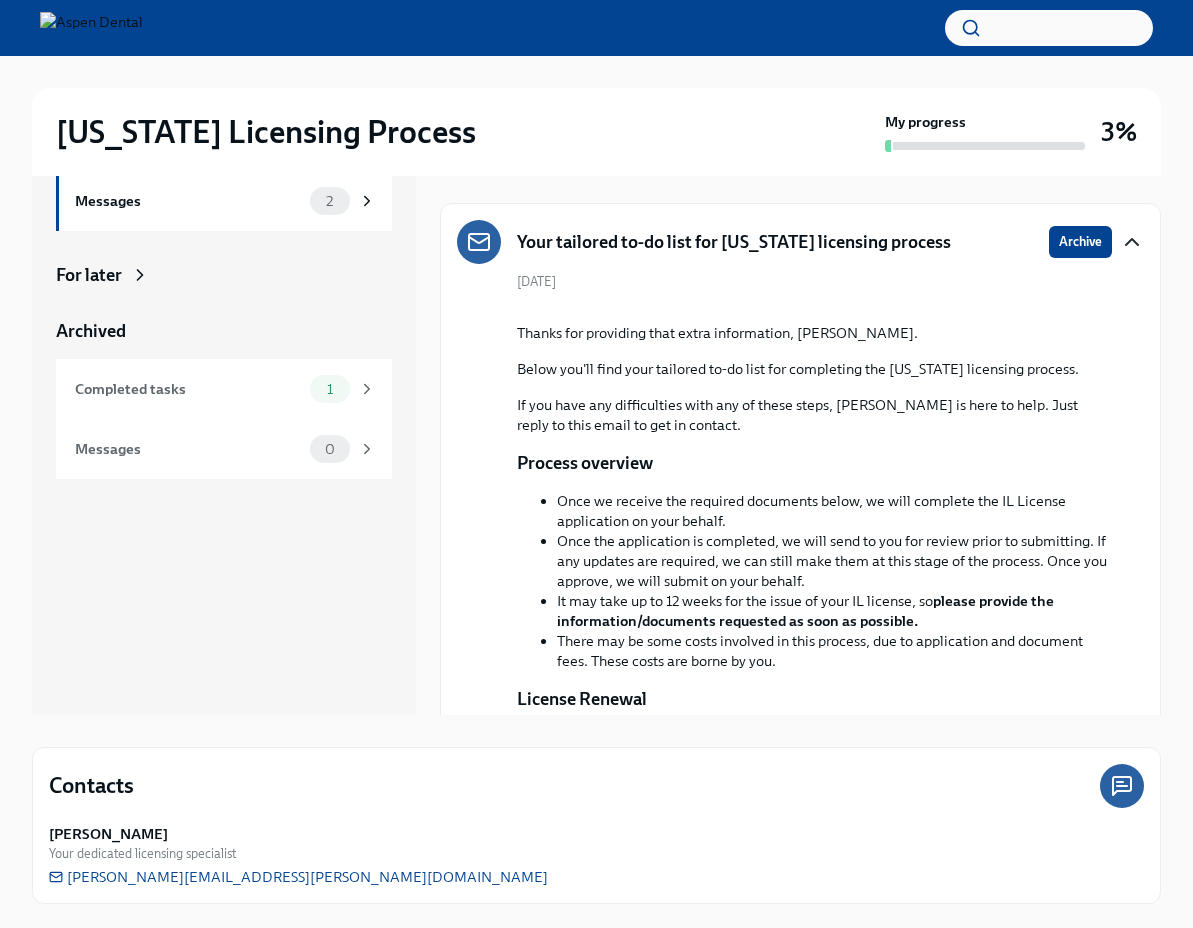 click 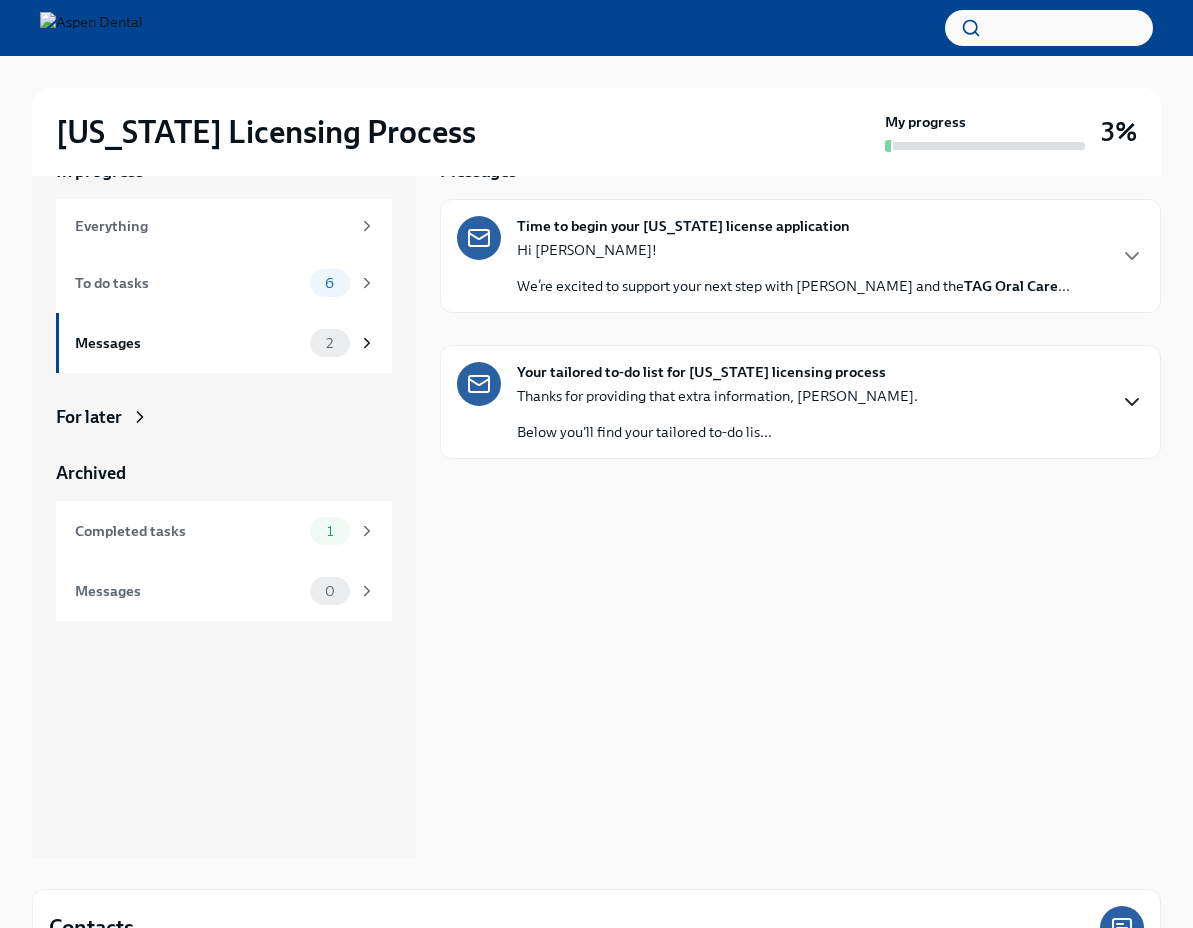 scroll, scrollTop: 0, scrollLeft: 0, axis: both 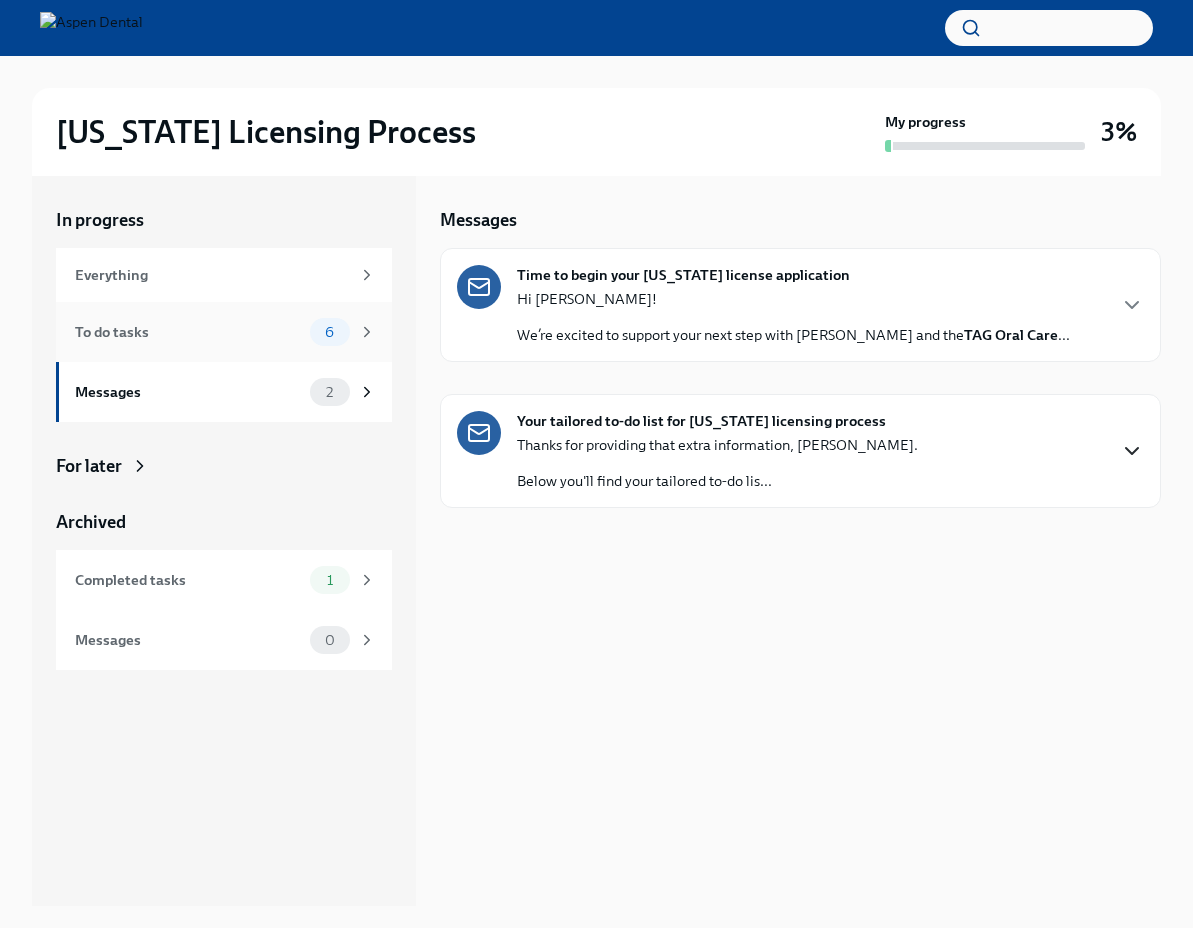 click on "To do tasks 6" at bounding box center [225, 332] 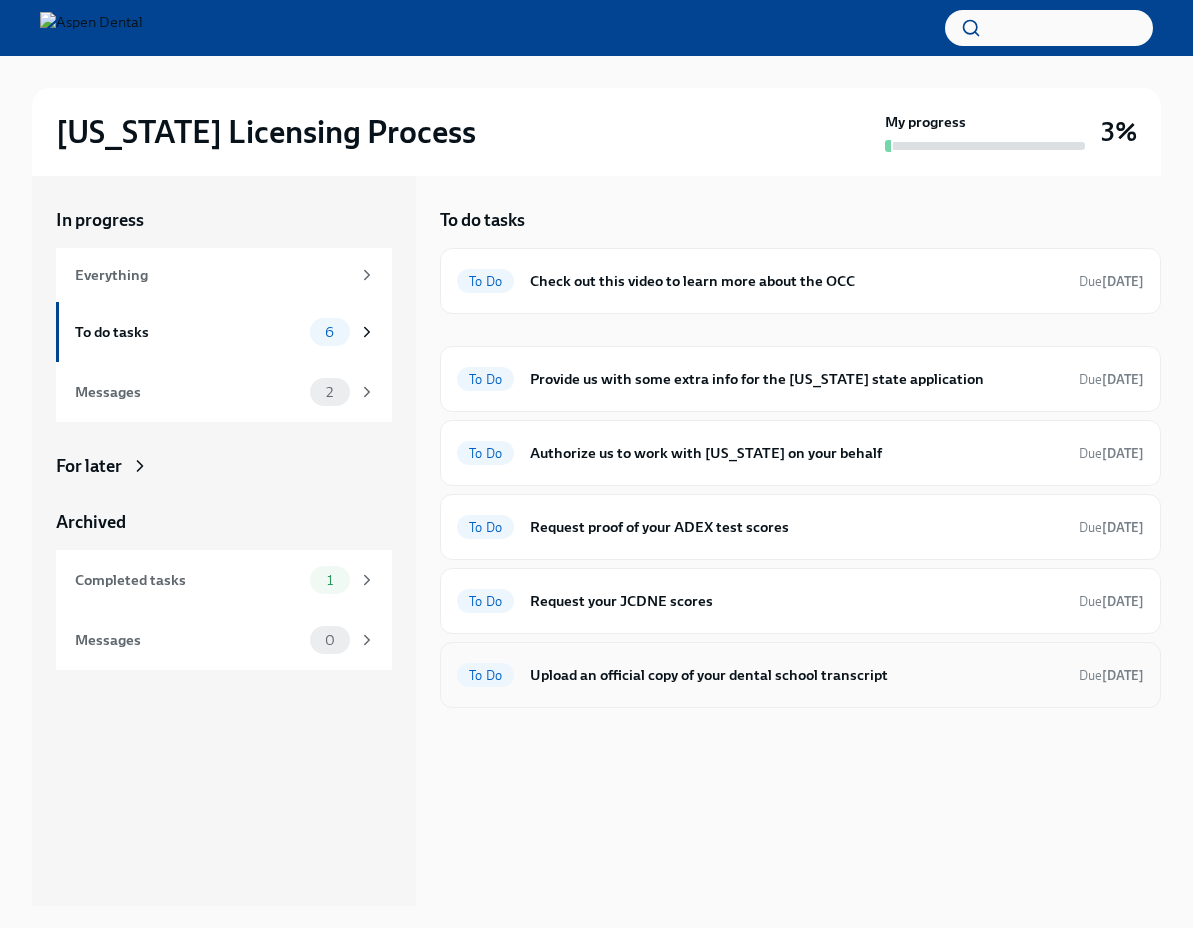 click on "To Do Upload an official copy of your dental school transcript Due  [DATE]" at bounding box center [800, 675] 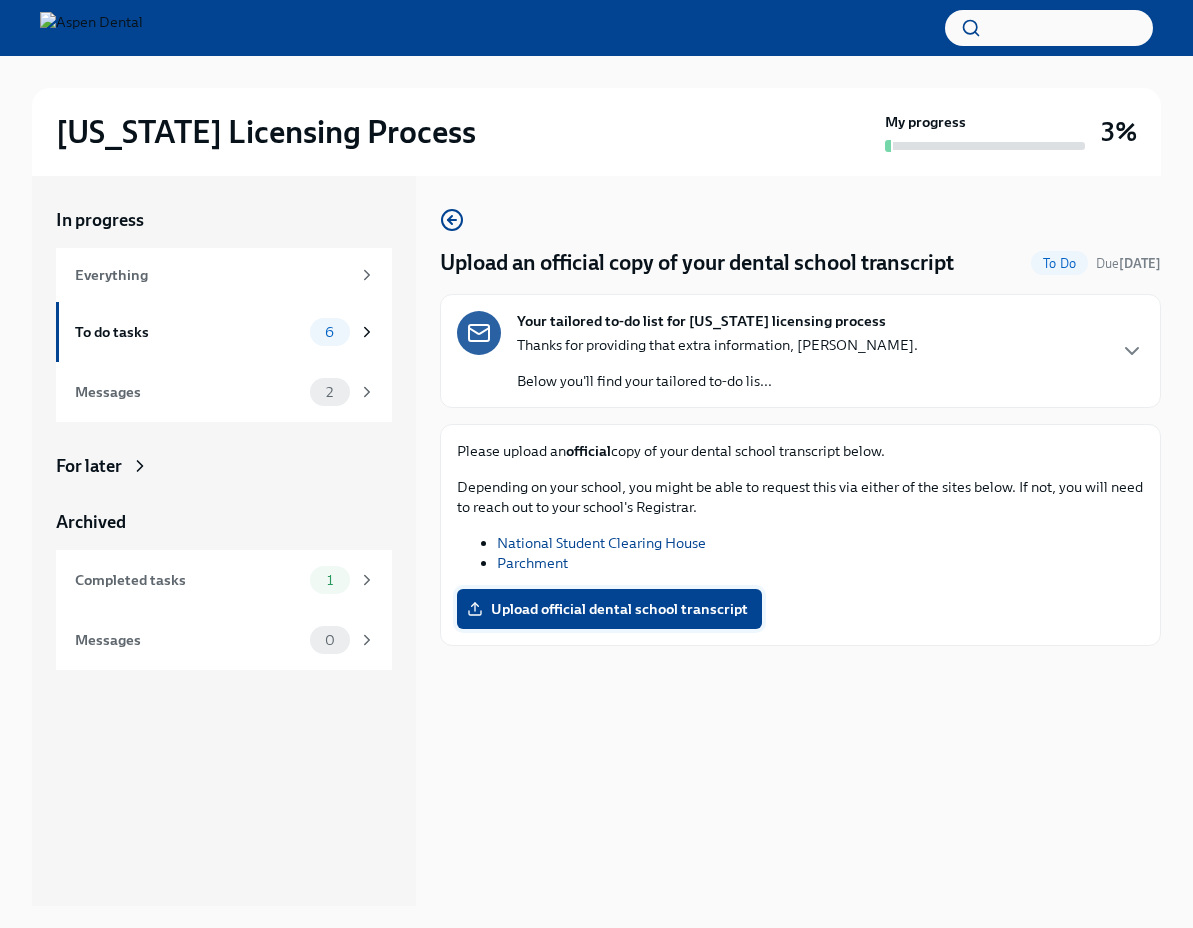 click on "Upload official dental school transcript" at bounding box center (609, 609) 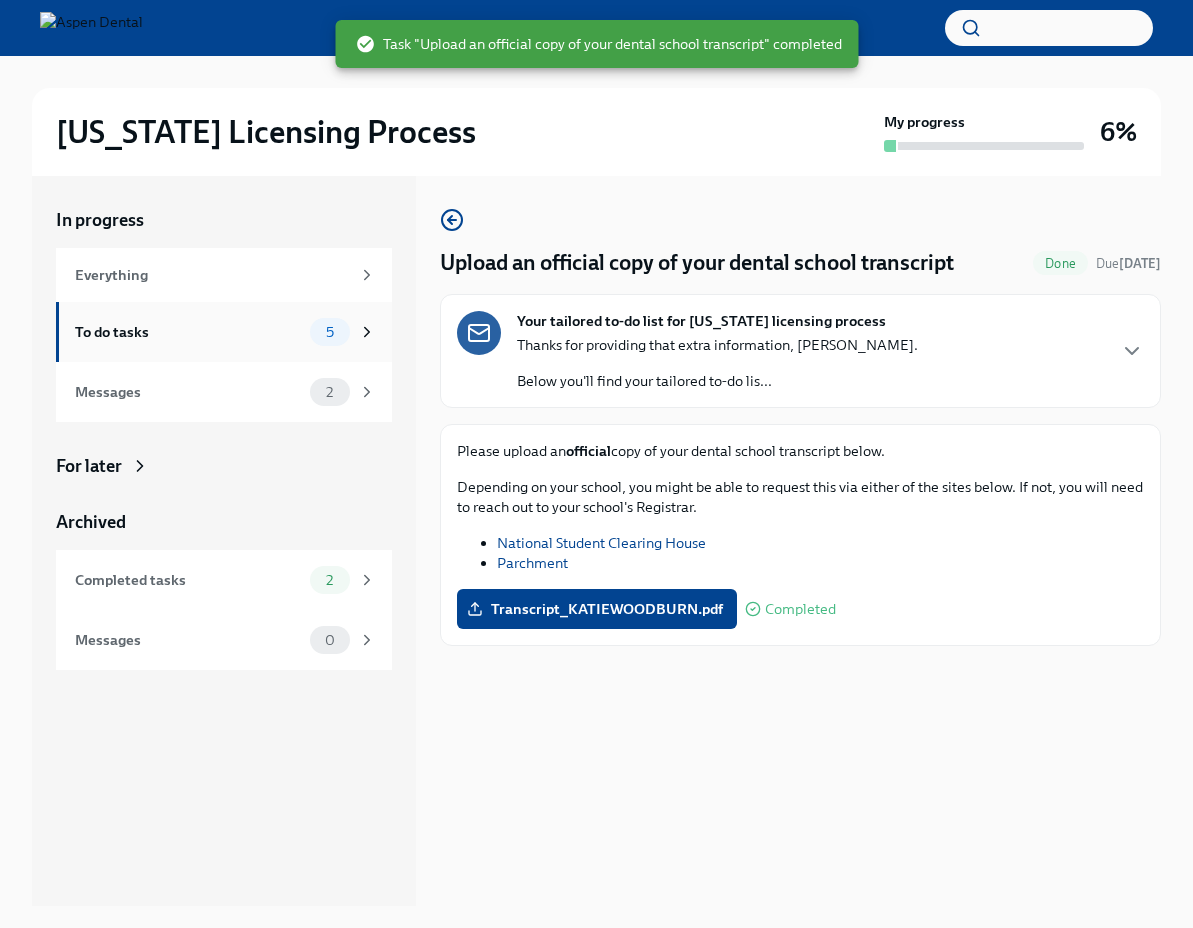 click on "5" at bounding box center [330, 332] 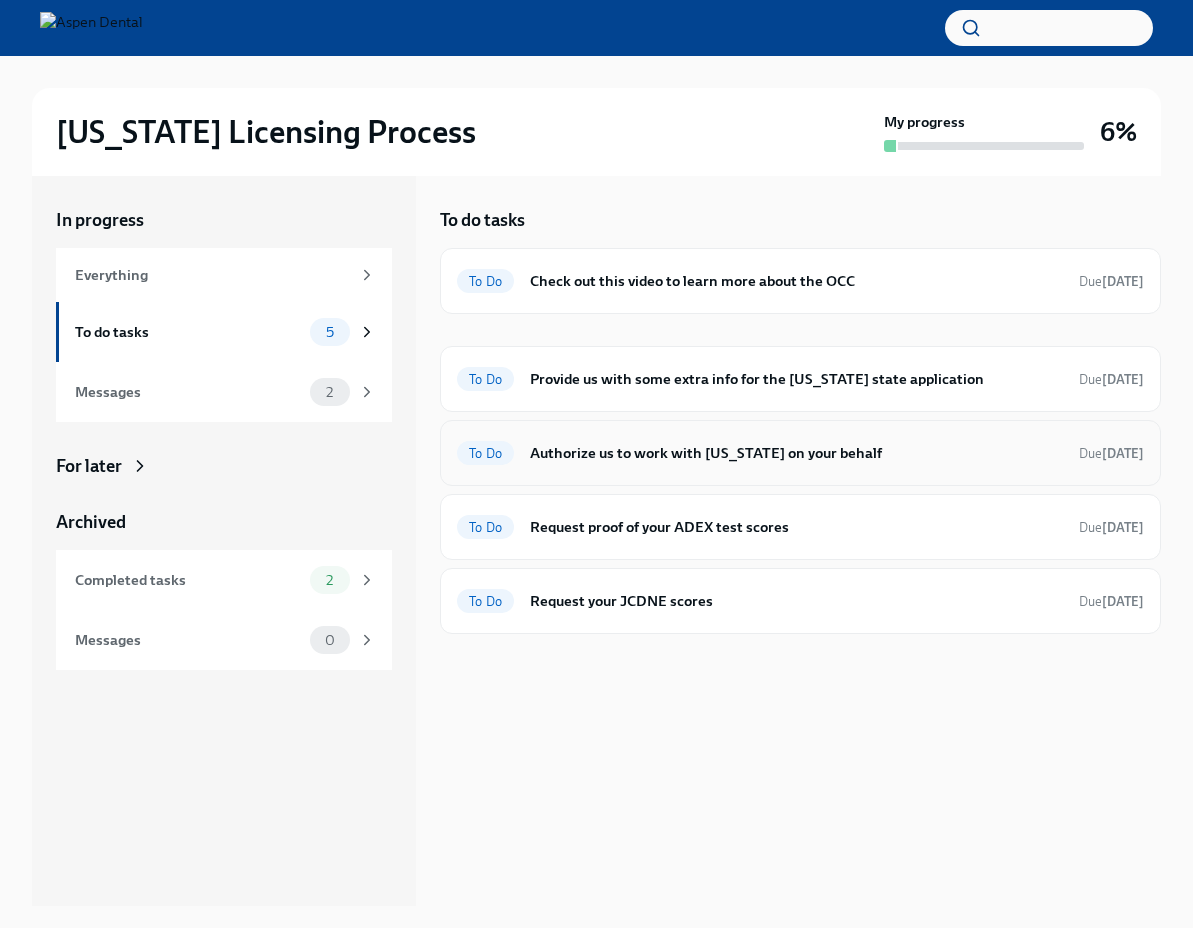 click on "Authorize us to work with [US_STATE] on your behalf" at bounding box center (796, 453) 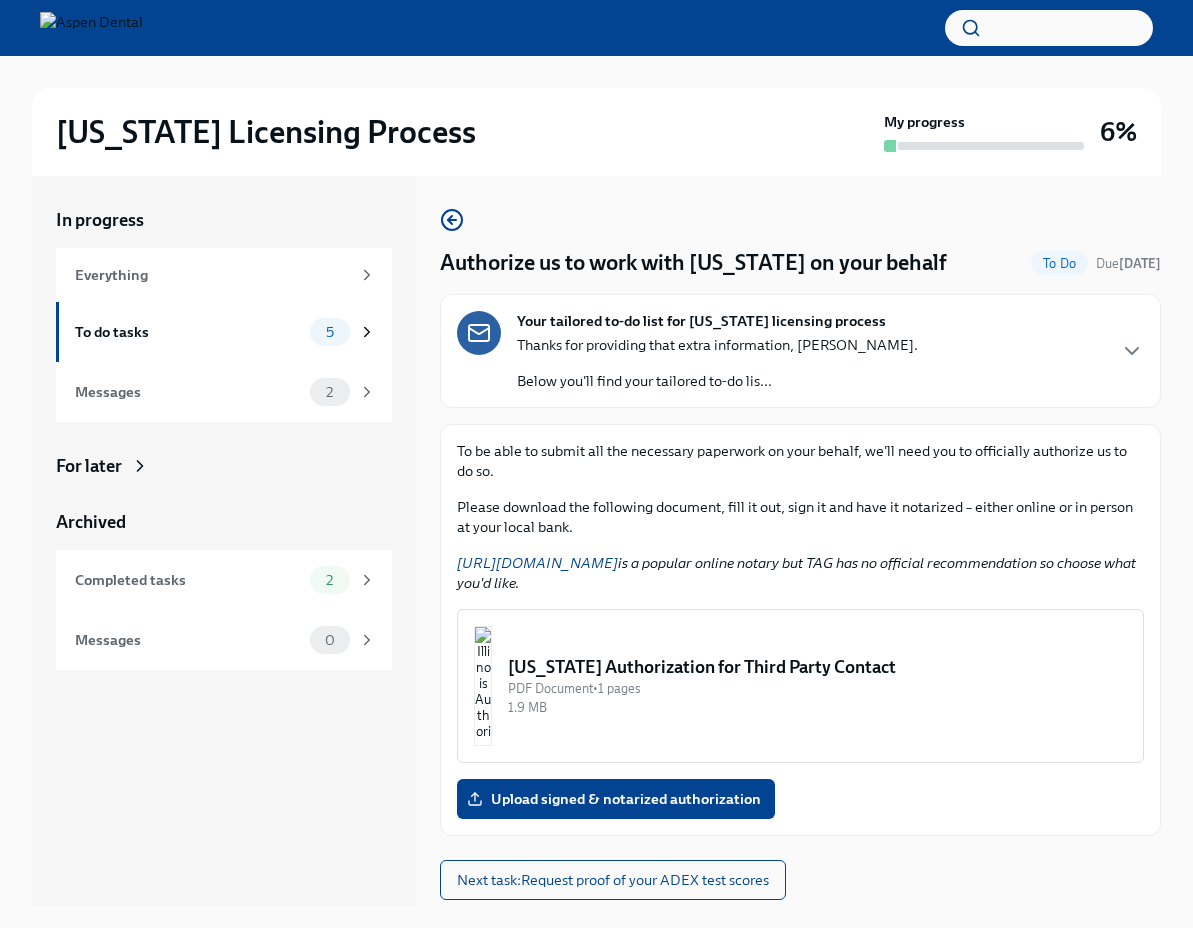 scroll, scrollTop: 34, scrollLeft: 0, axis: vertical 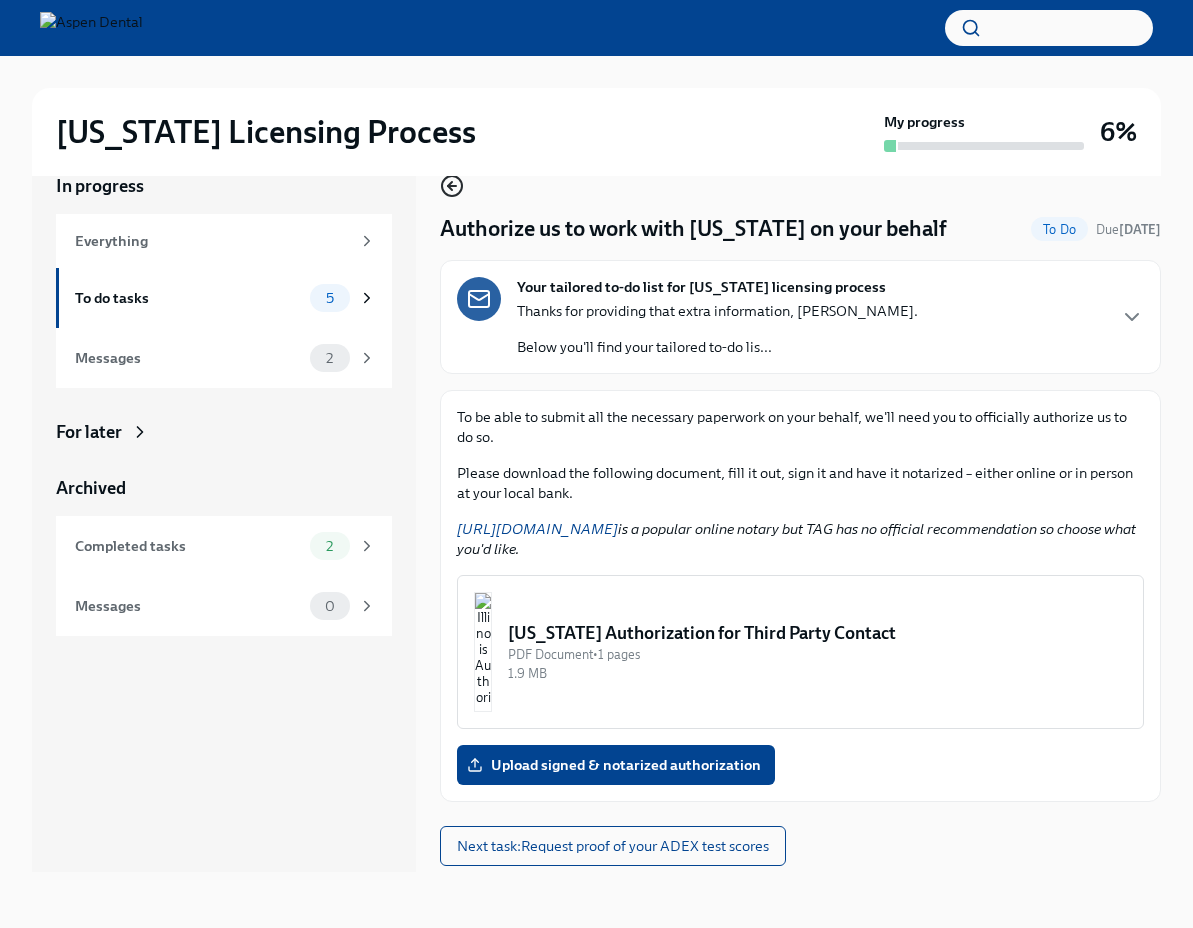 click 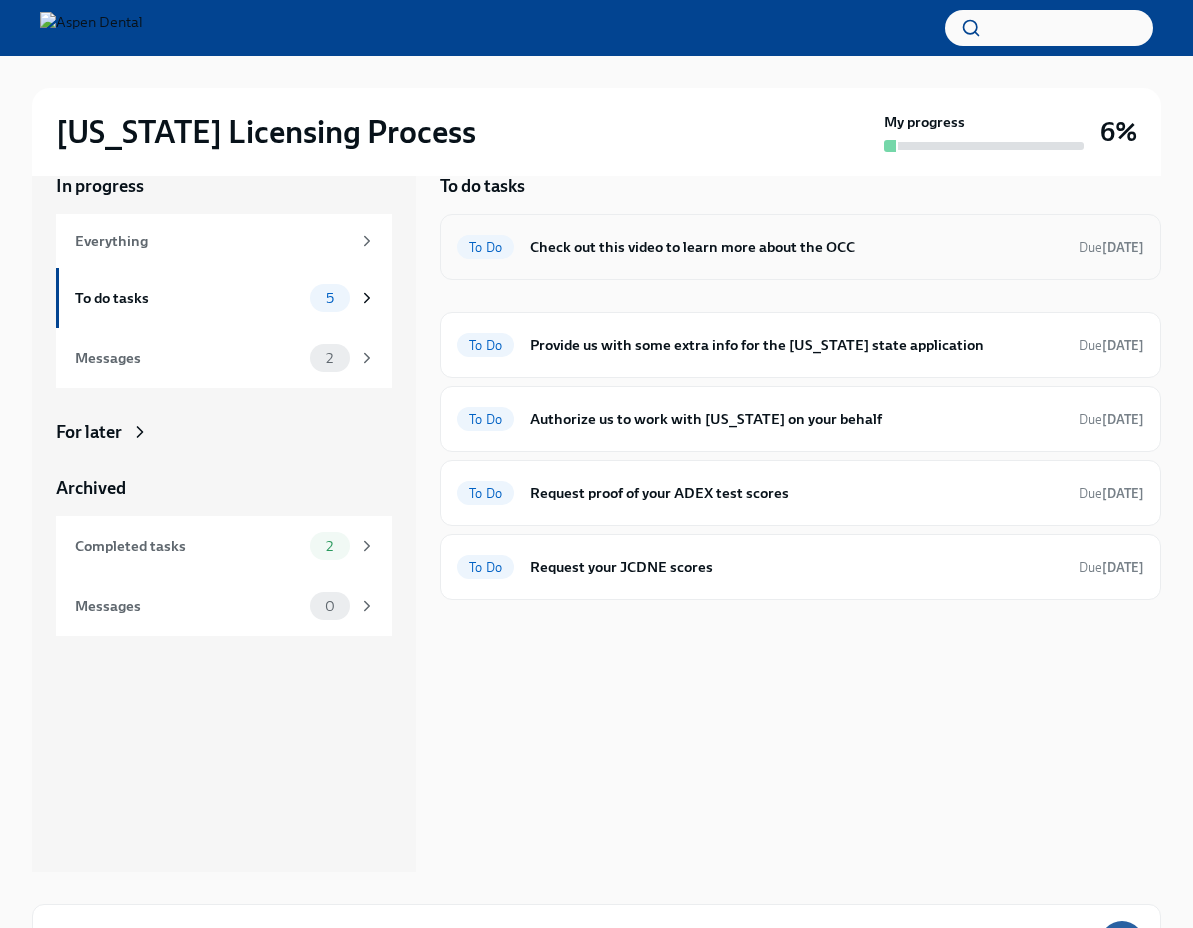 click on "Check out this video to learn more about the OCC" at bounding box center [796, 247] 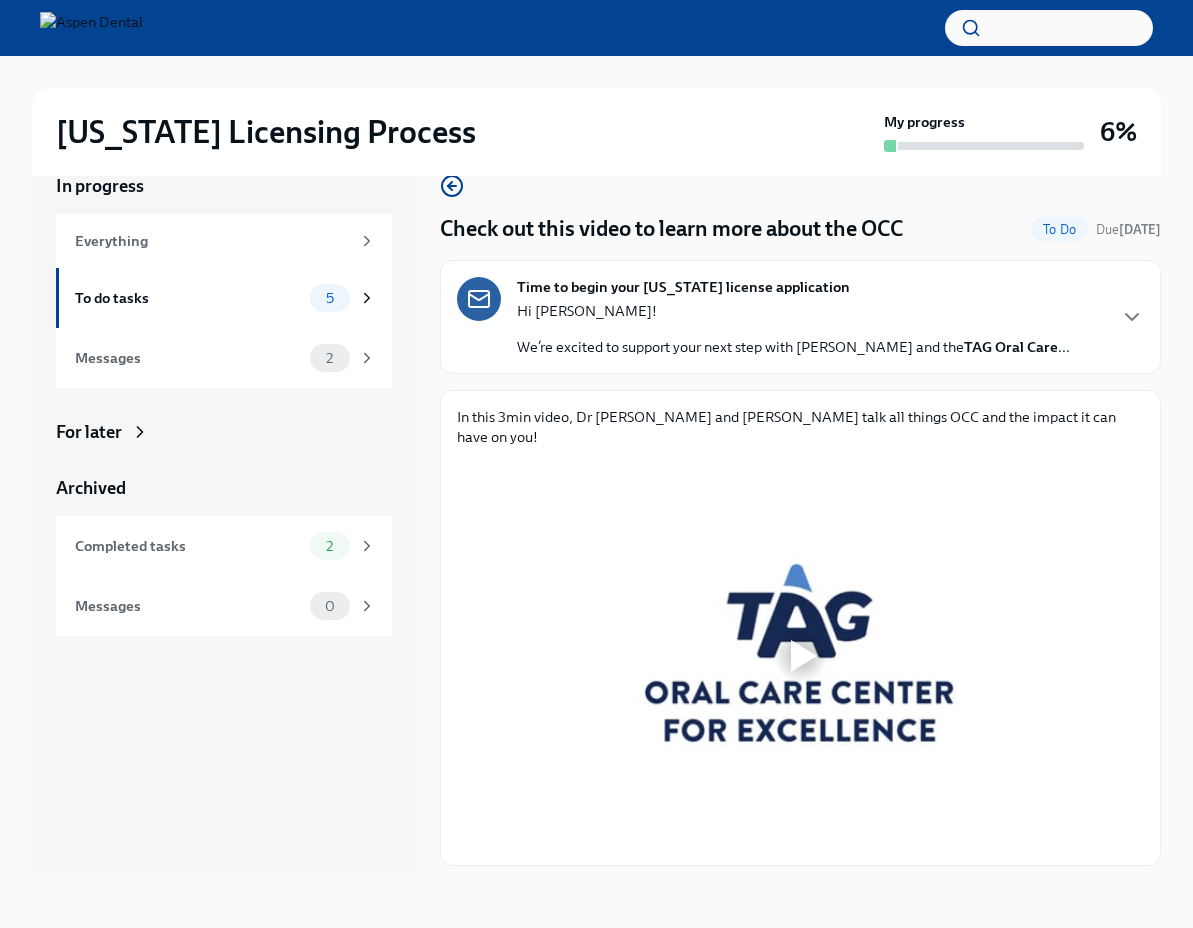 click at bounding box center (801, 656) 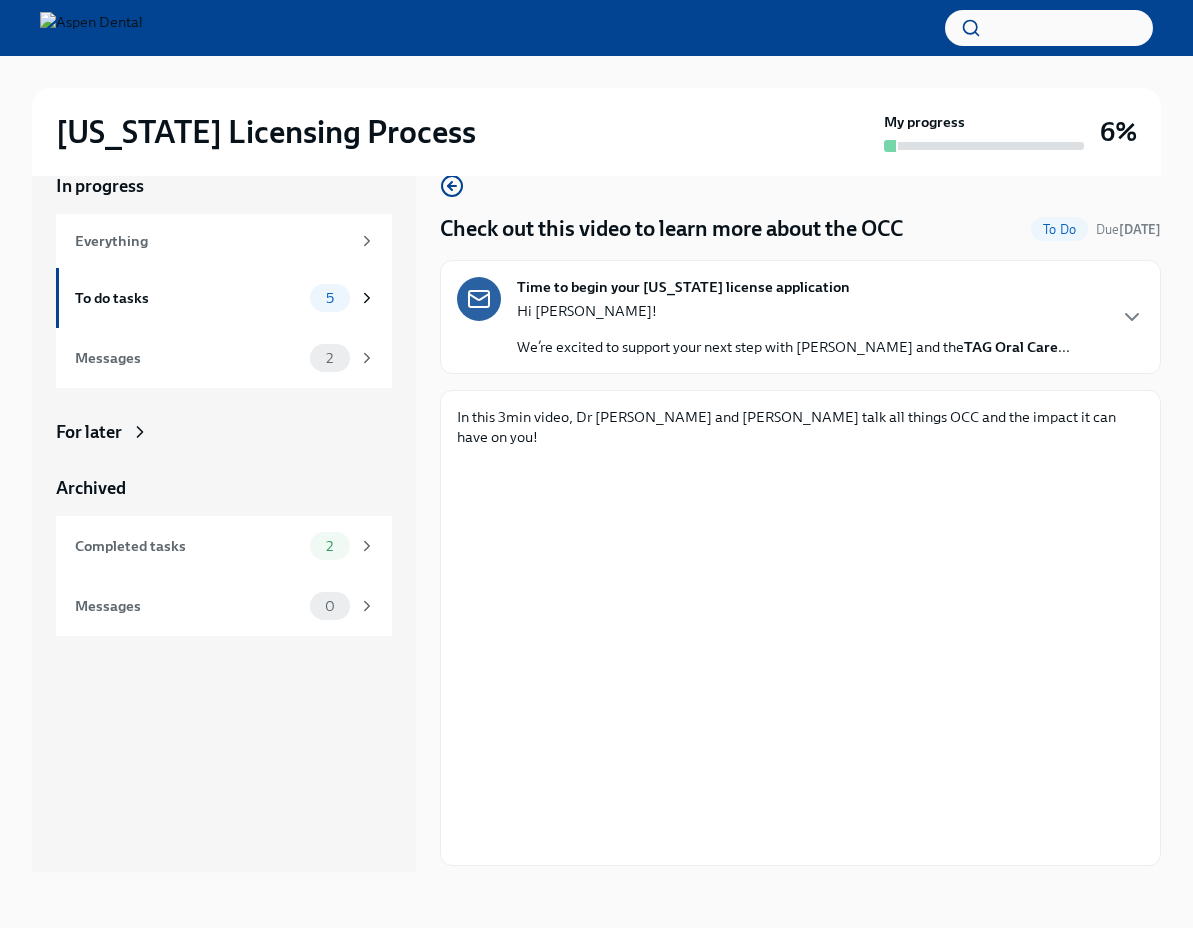 scroll, scrollTop: 38, scrollLeft: 0, axis: vertical 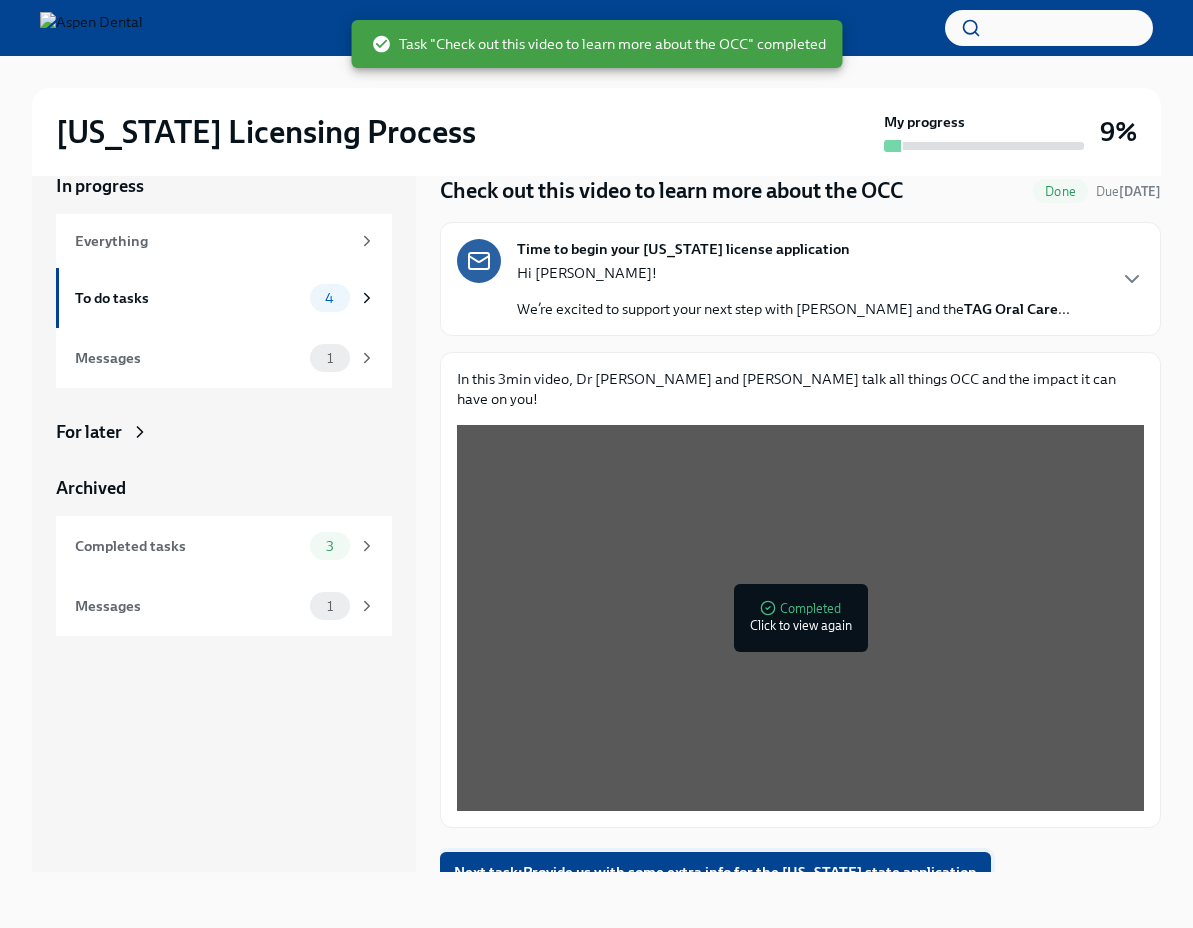 click on "Next task :  Provide us with some extra info for the [US_STATE] state application" at bounding box center [715, 872] 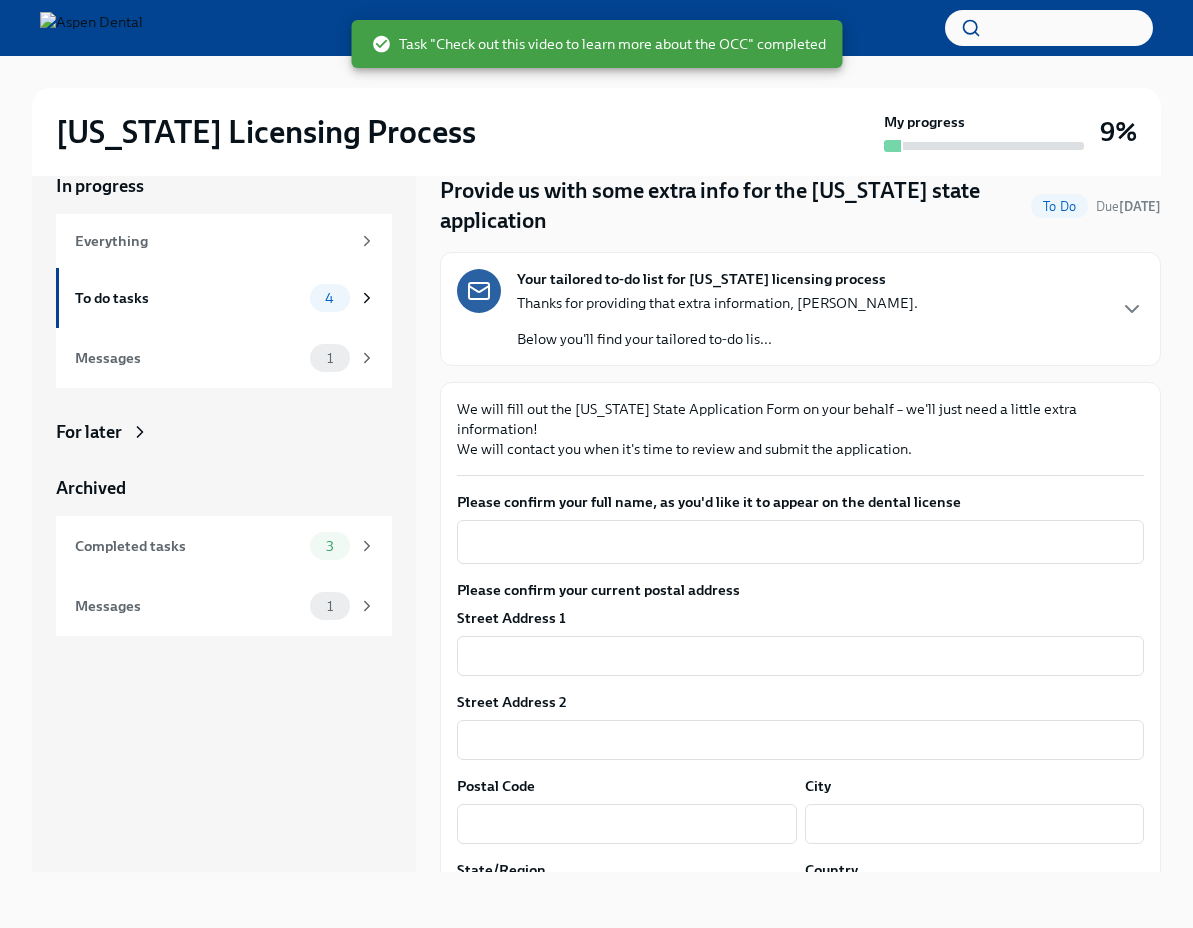 scroll, scrollTop: 0, scrollLeft: 0, axis: both 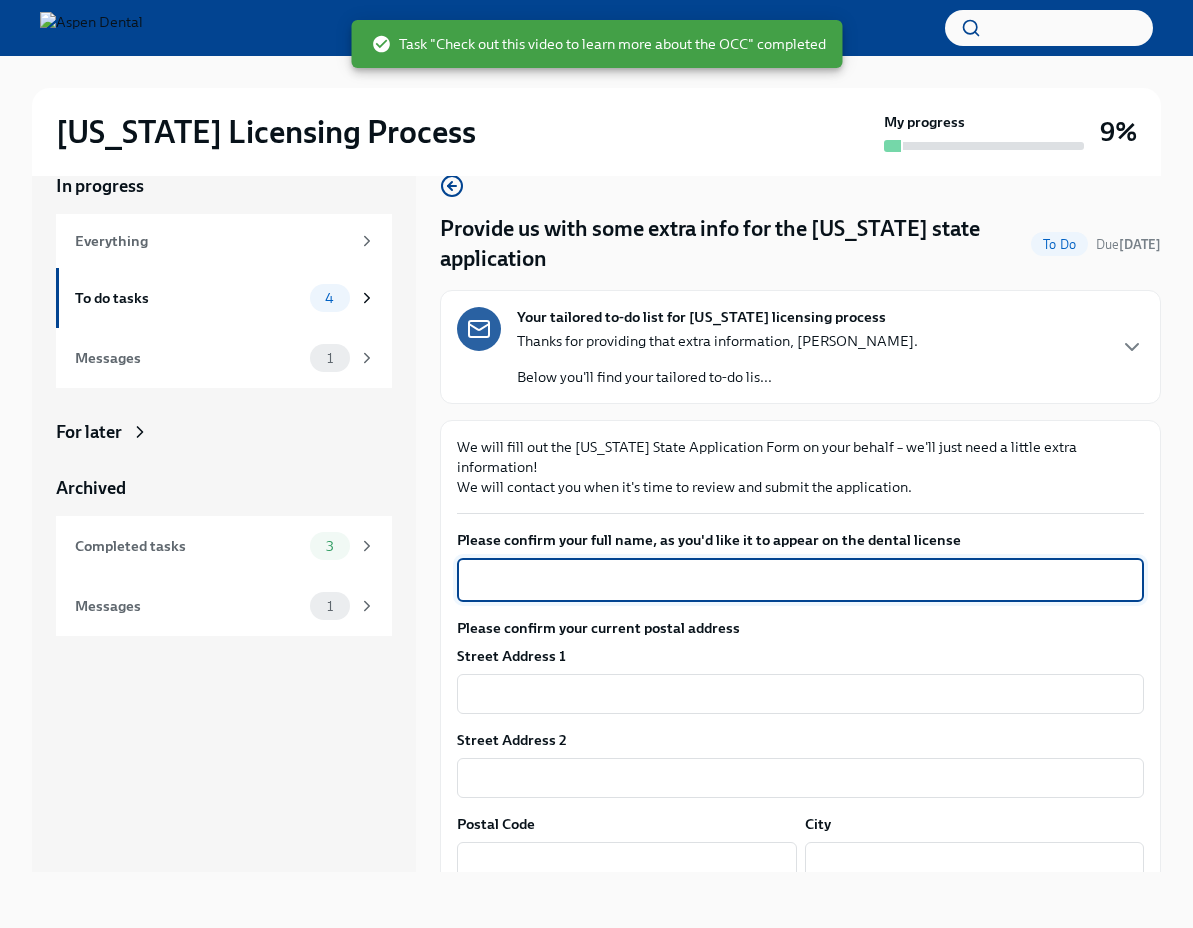 click on "Please confirm your full name, as you'd like it to appear on the dental license" at bounding box center (800, 580) 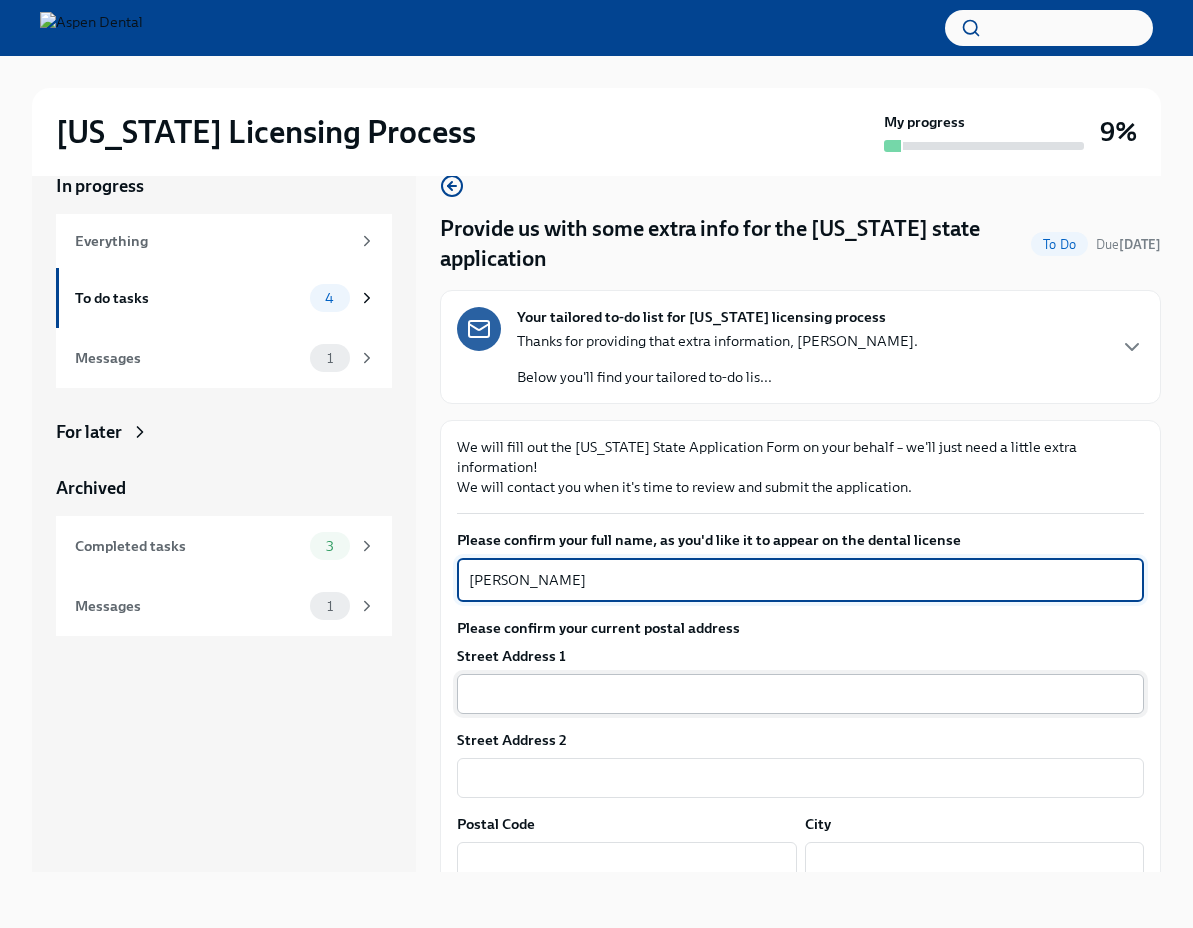 type on "[PERSON_NAME]" 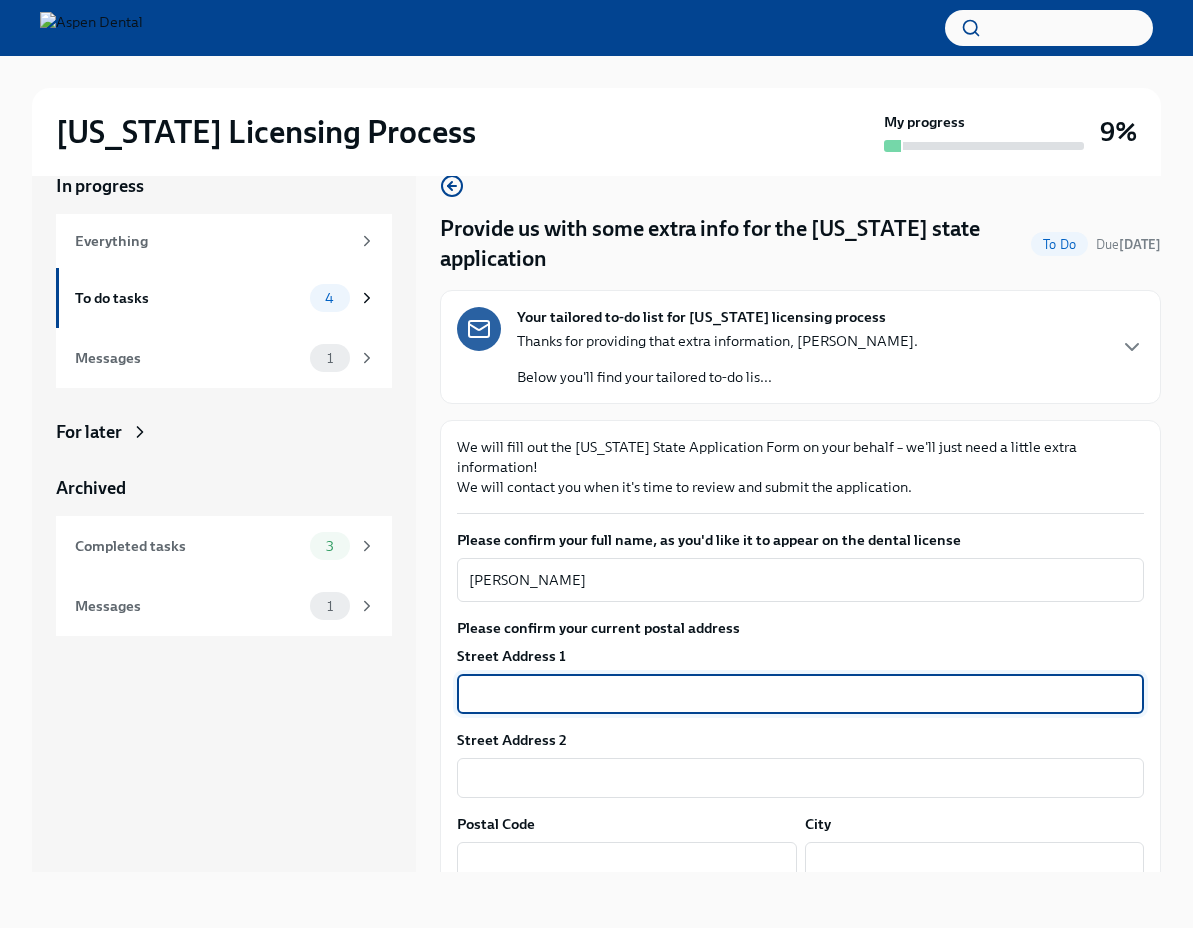 type on "4213 Machupe Dr" 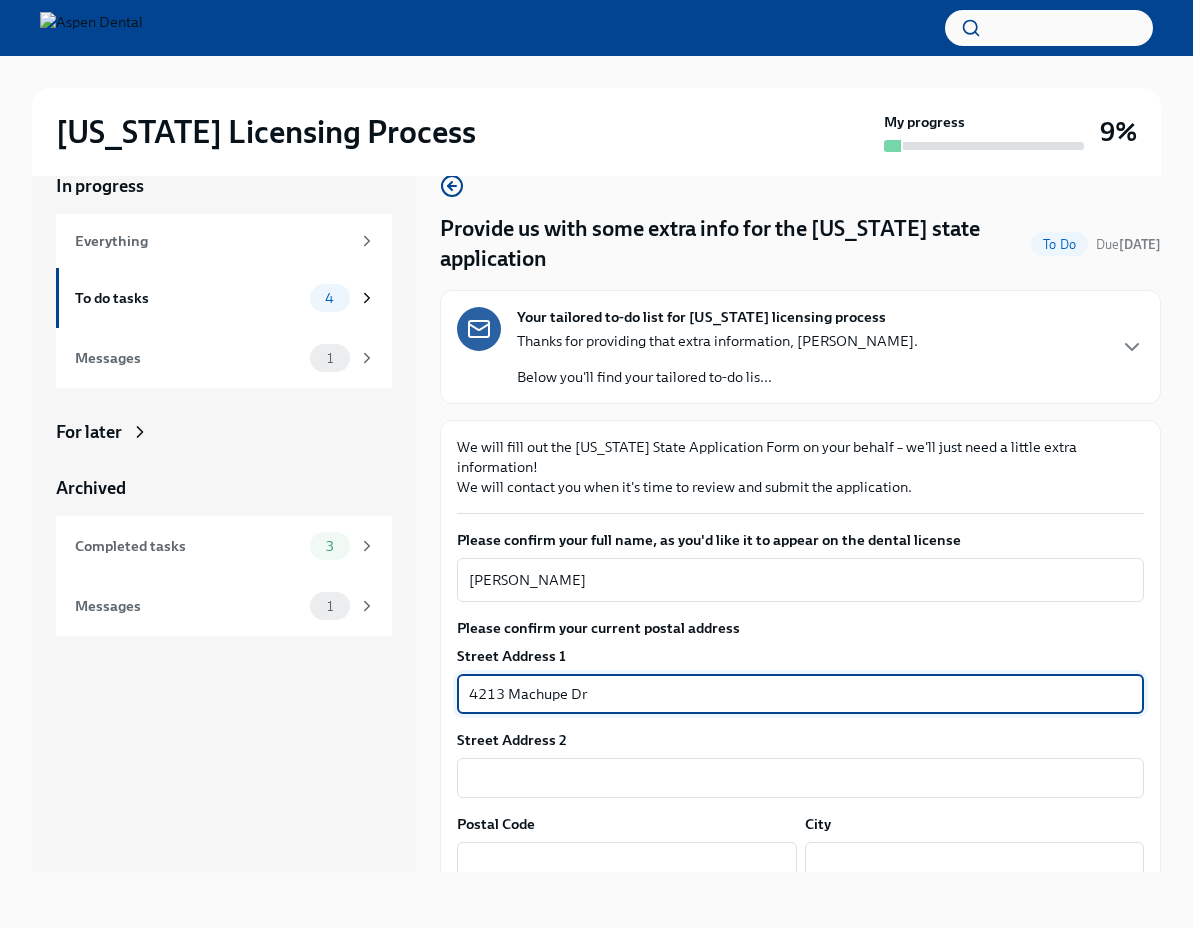 type on "40241" 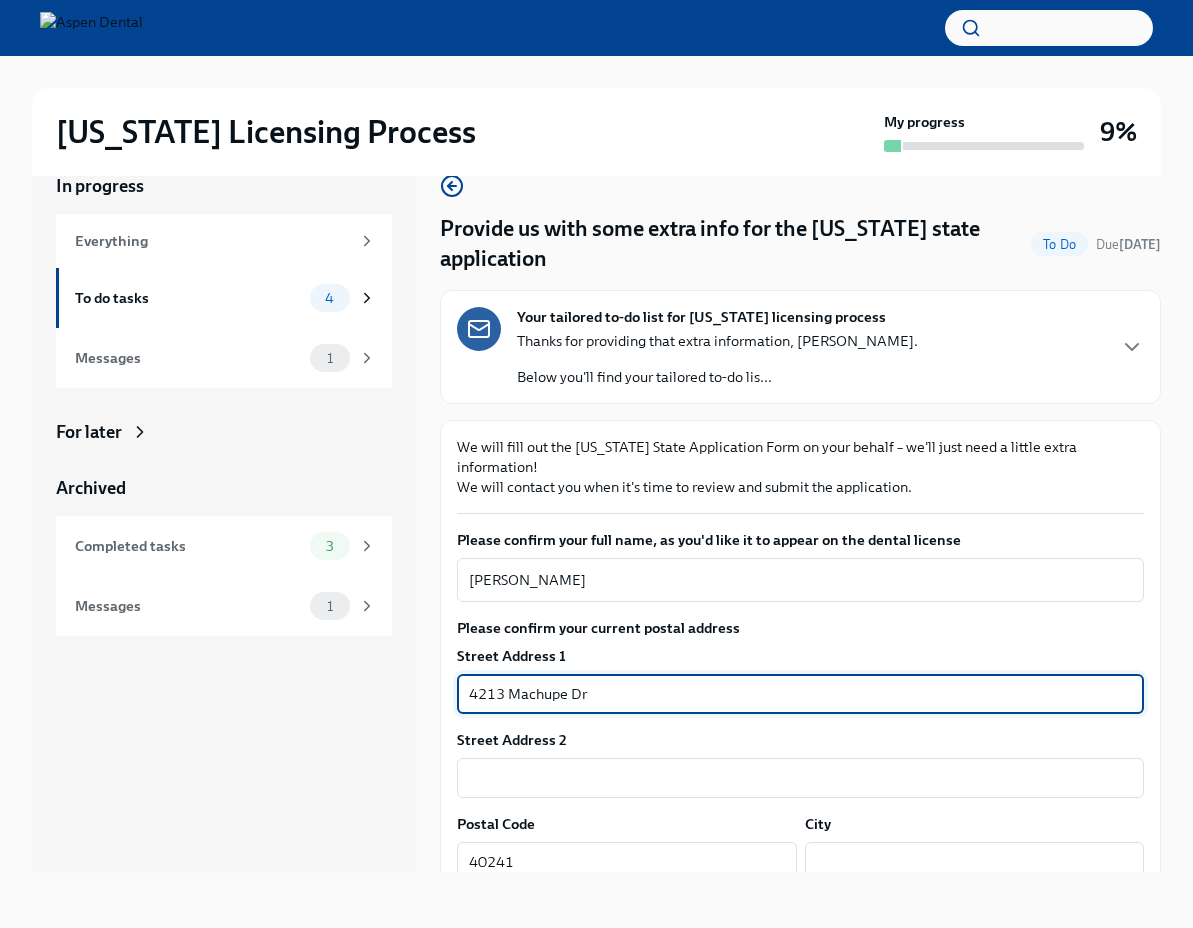 type on "[GEOGRAPHIC_DATA]" 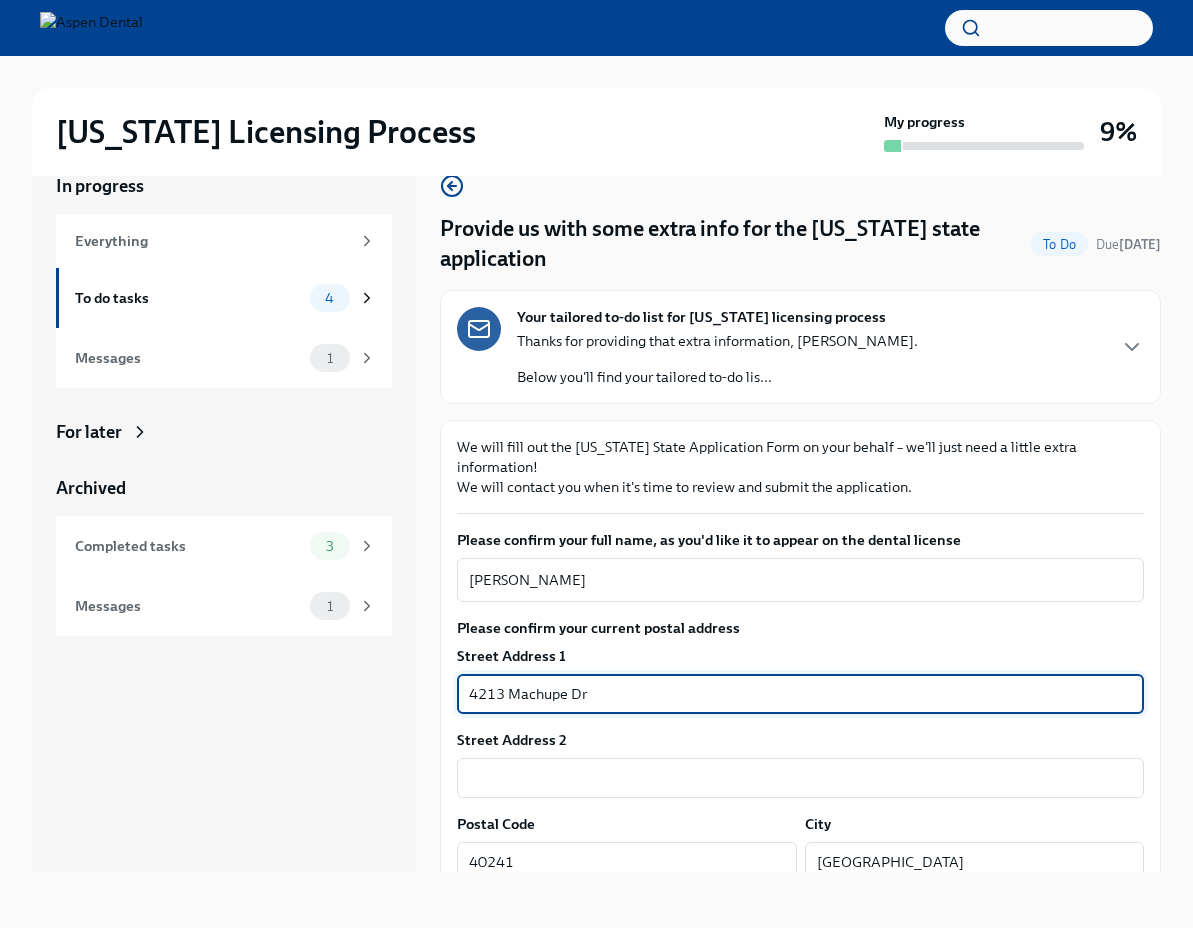 type on "[US_STATE]" 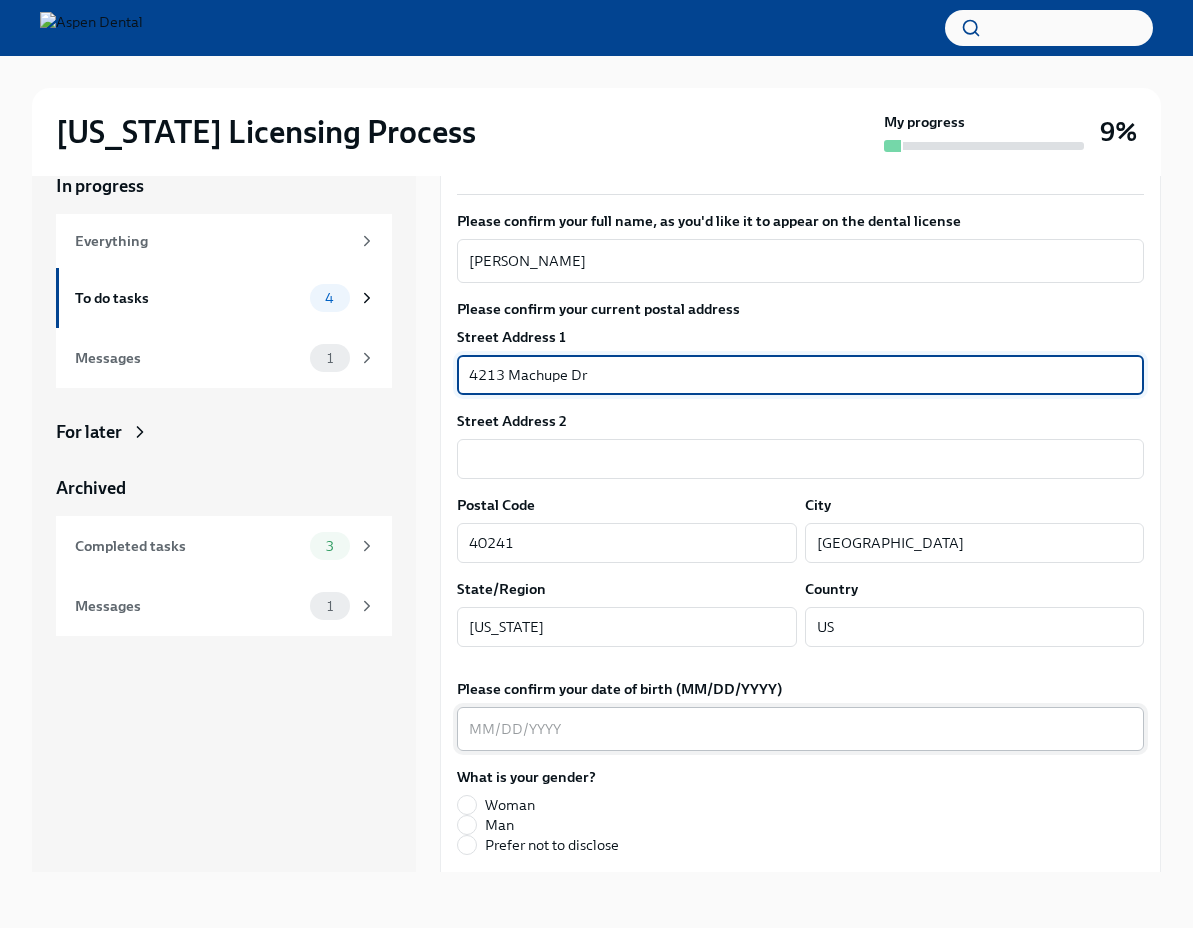 scroll, scrollTop: 330, scrollLeft: 0, axis: vertical 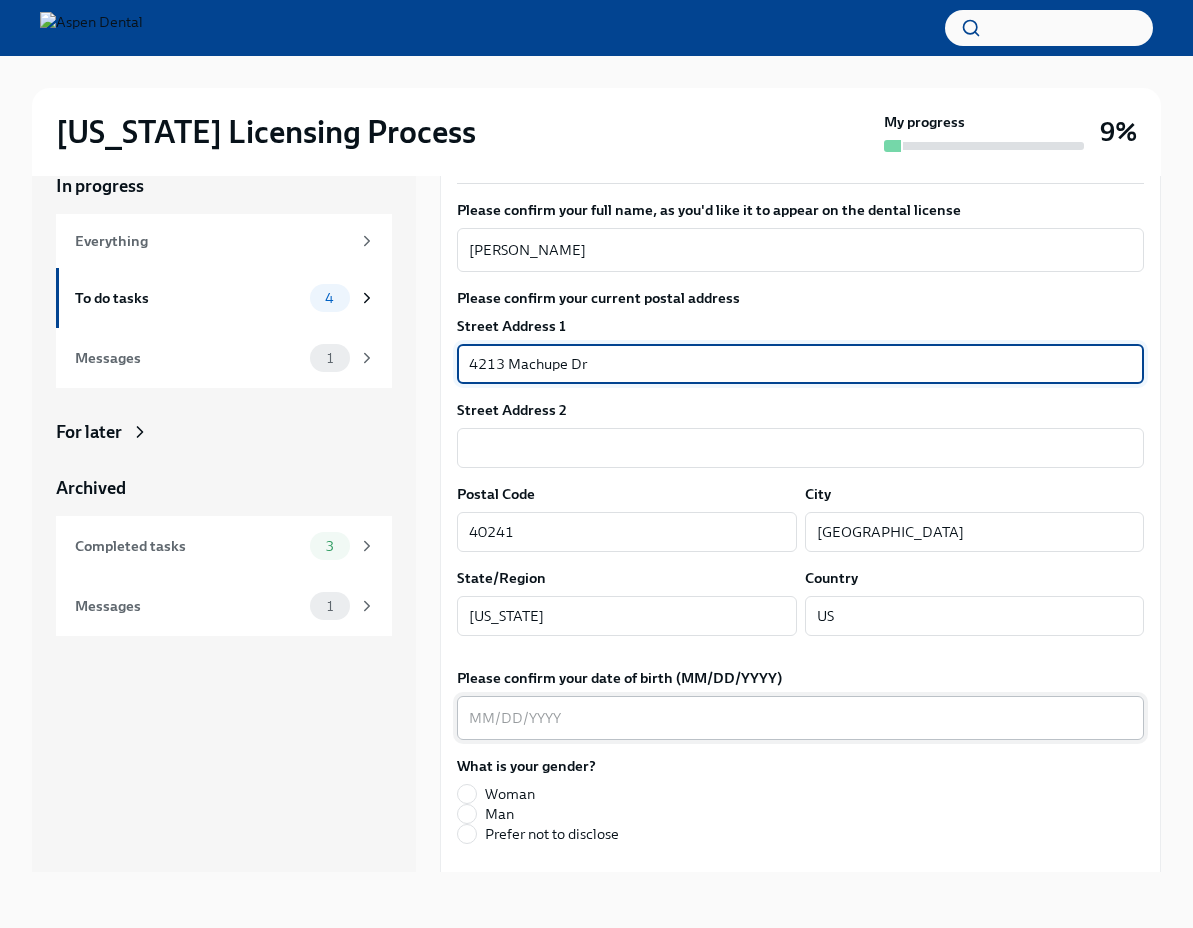 click on "Please confirm your date of birth (MM/DD/YYYY)" at bounding box center (800, 718) 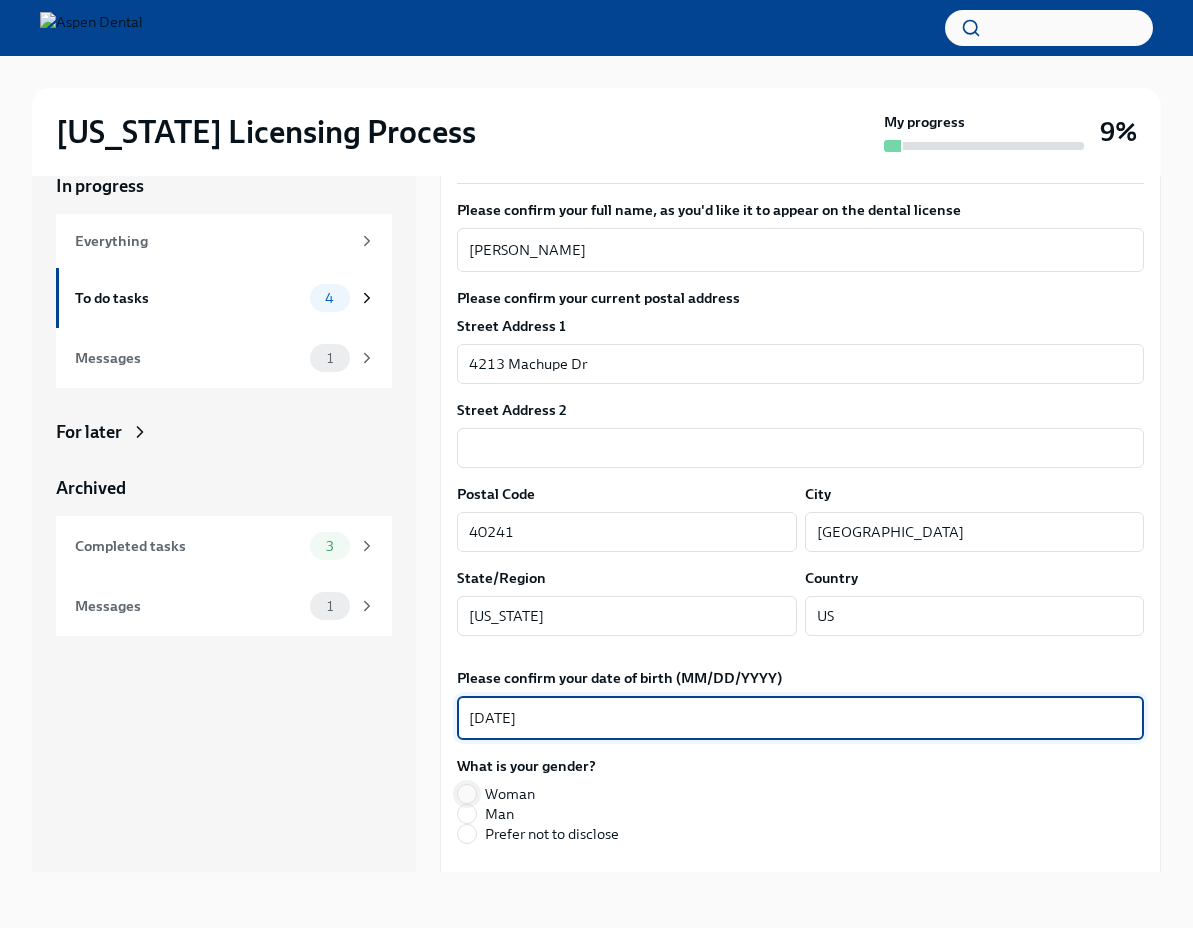type on "[DATE]" 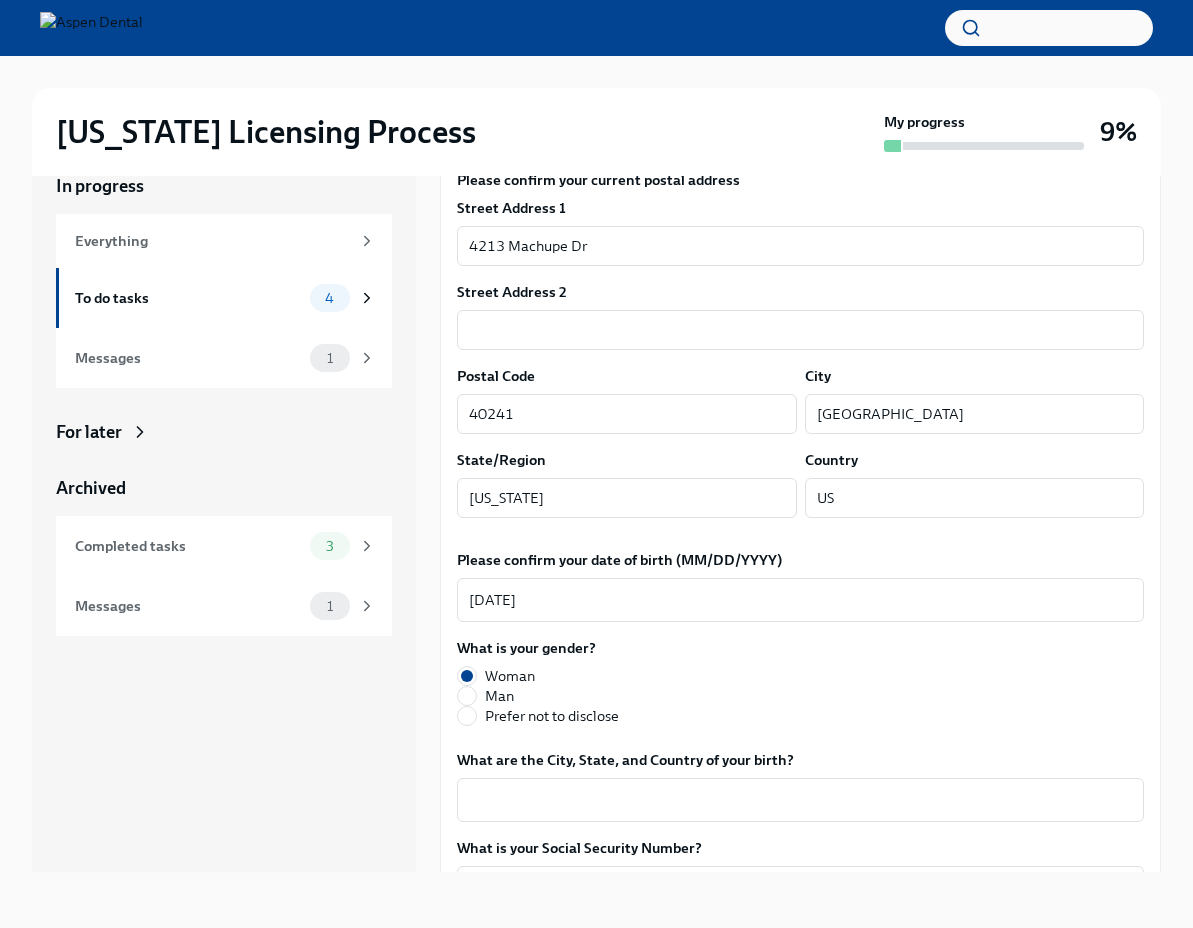 scroll, scrollTop: 451, scrollLeft: 0, axis: vertical 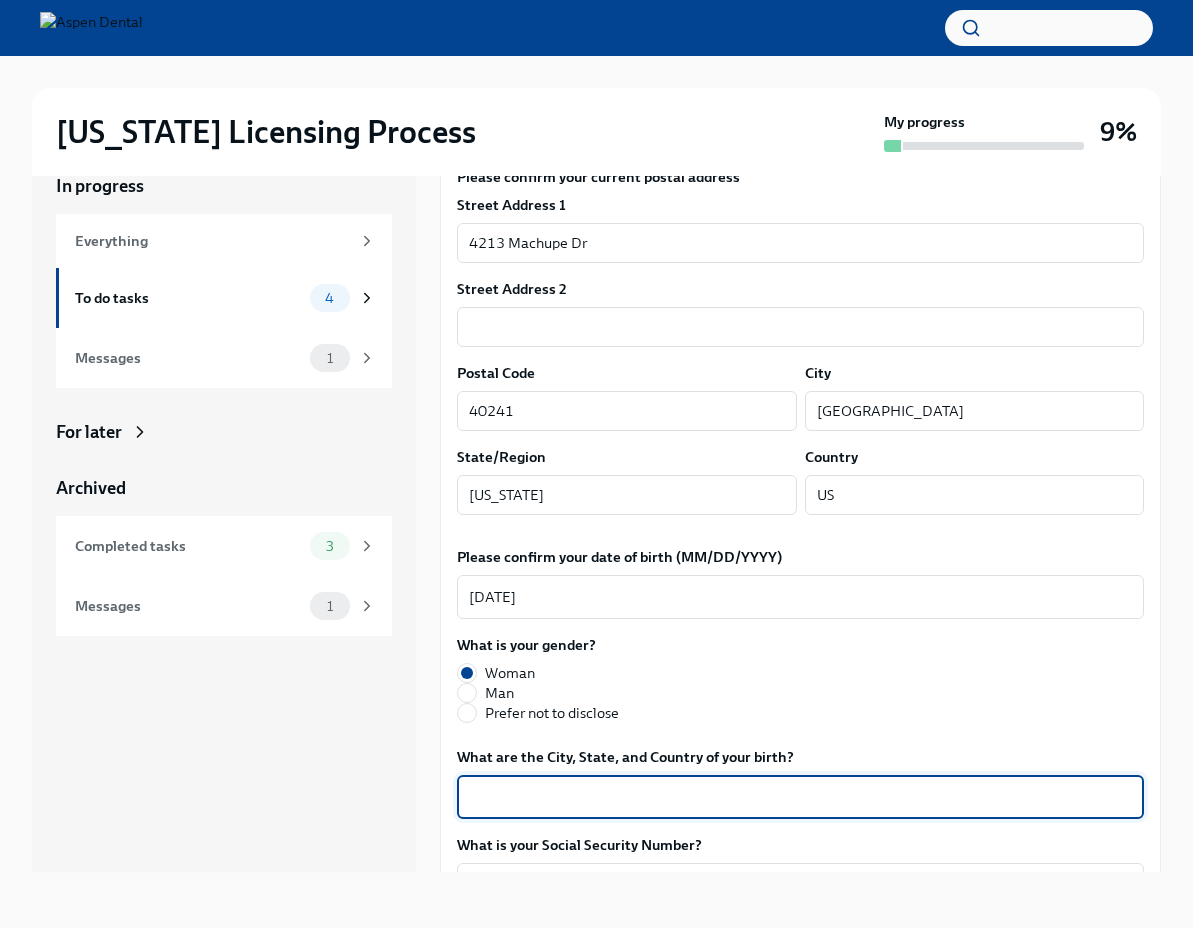click on "What are the City, State, and Country of your birth?" at bounding box center [800, 797] 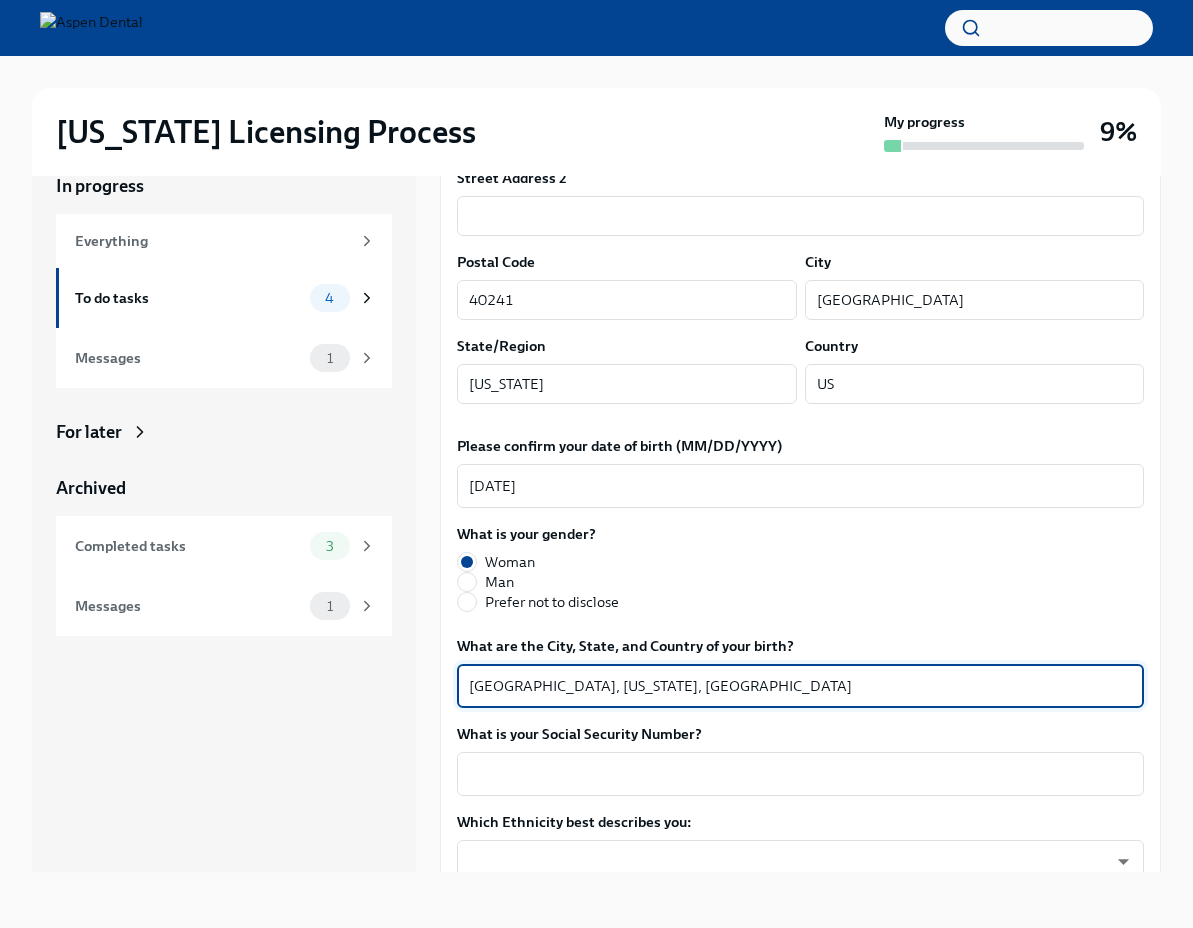 scroll, scrollTop: 568, scrollLeft: 0, axis: vertical 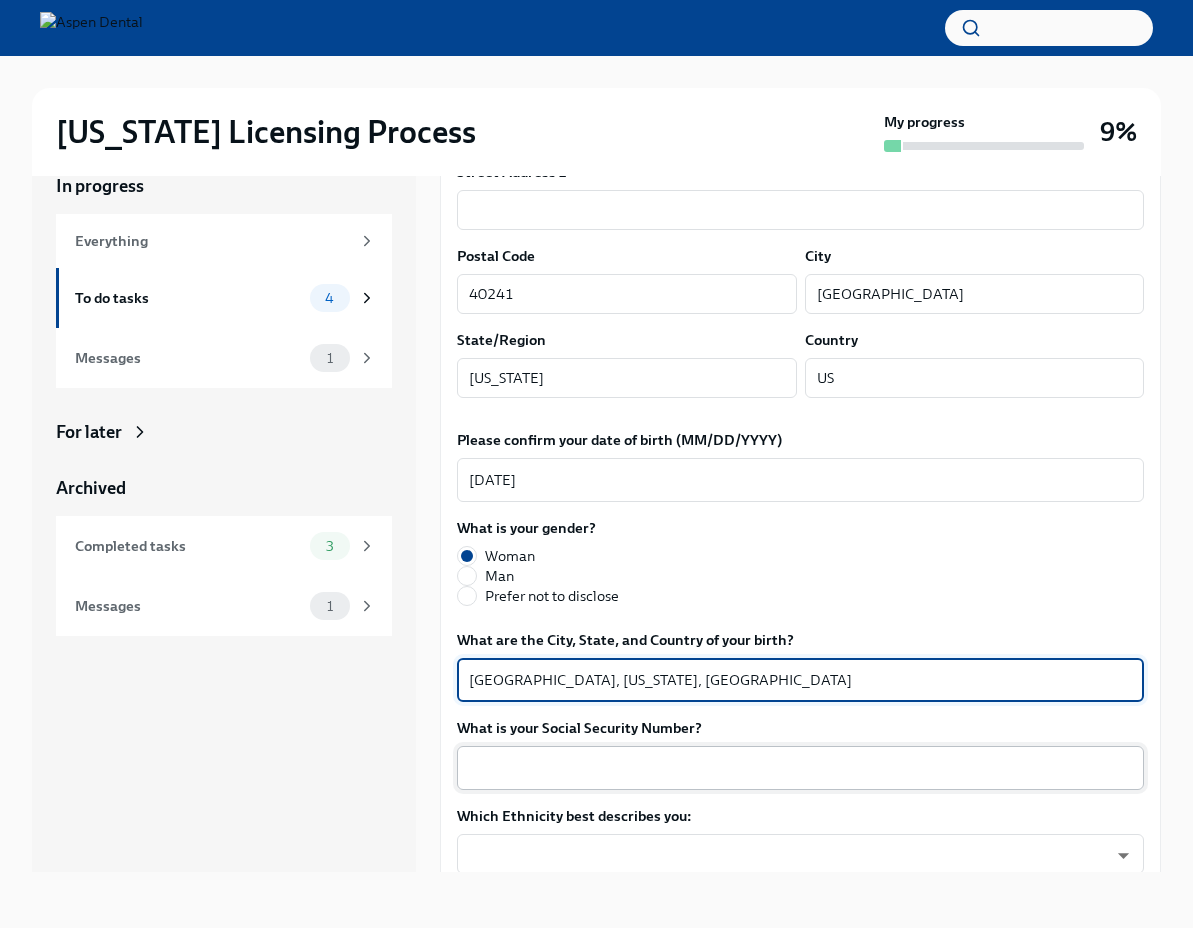 type on "[GEOGRAPHIC_DATA], [US_STATE], [GEOGRAPHIC_DATA]" 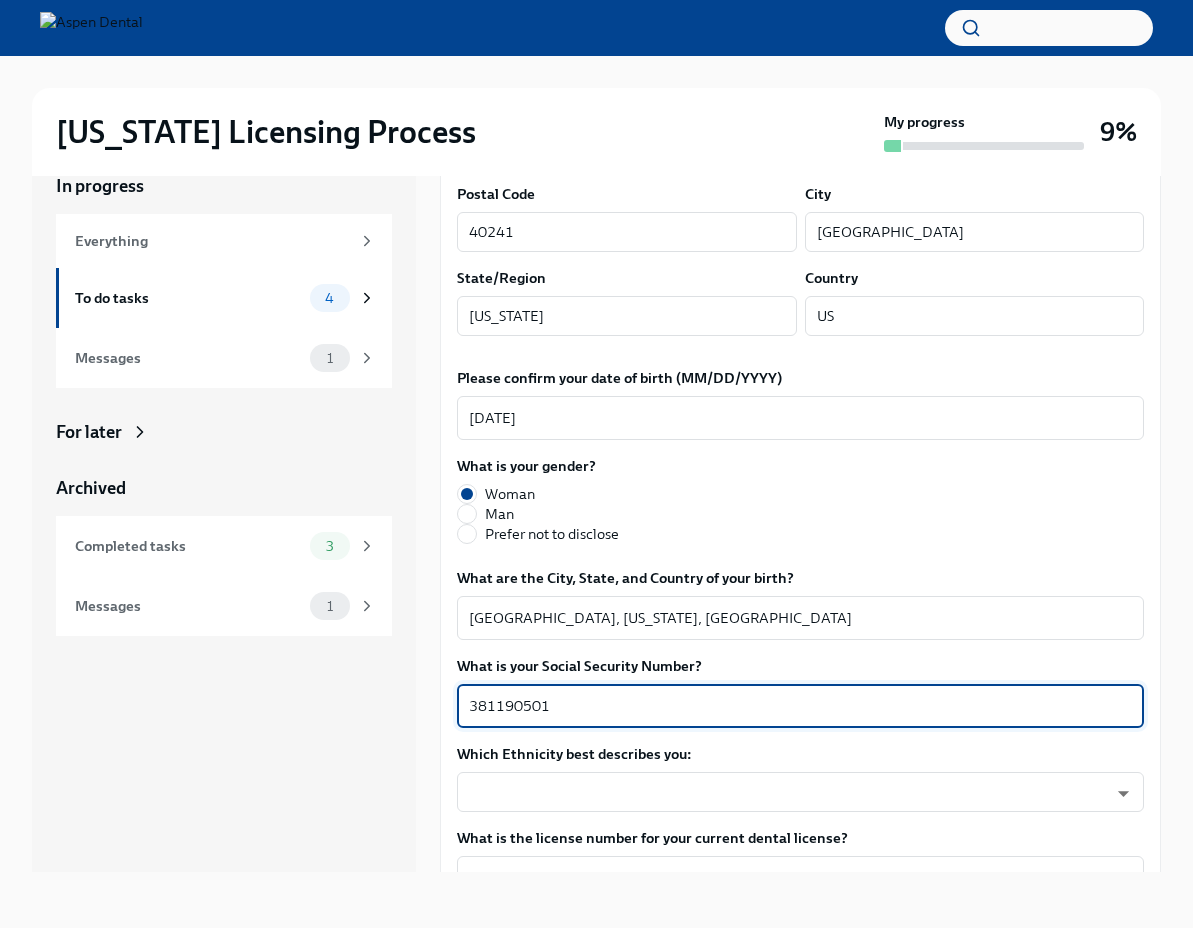 scroll, scrollTop: 638, scrollLeft: 0, axis: vertical 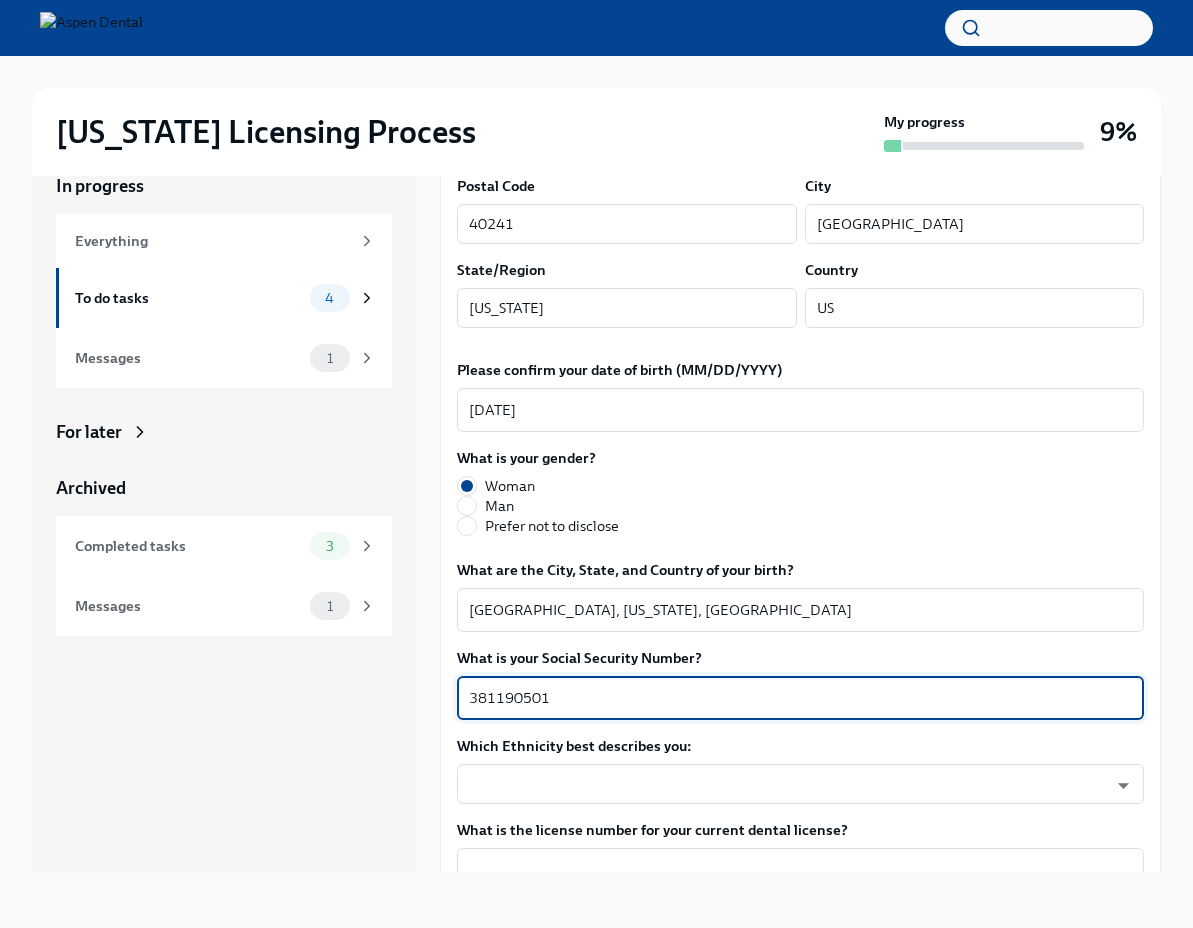 type on "381190501" 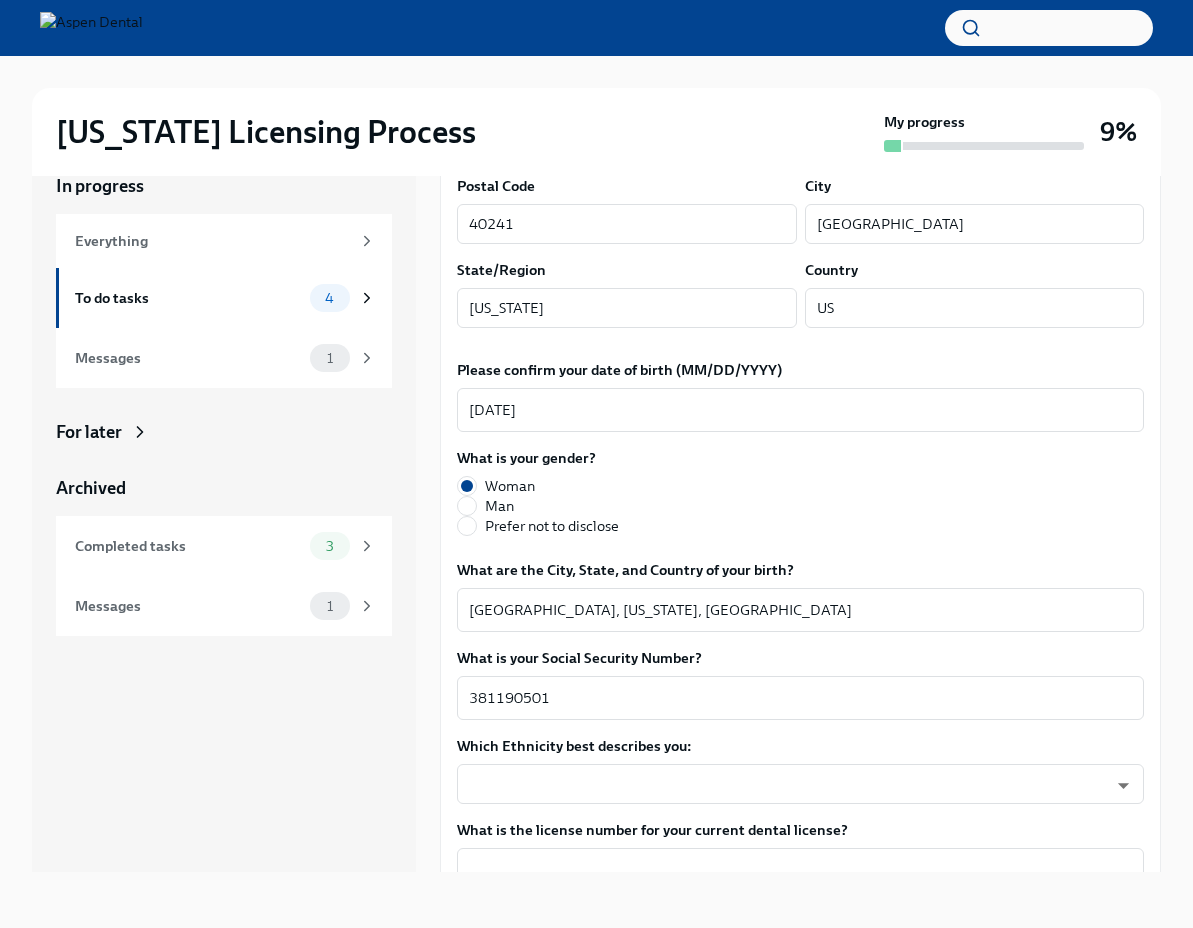 click on "Please confirm your full name, as you'd like it to appear on the dental license [PERSON_NAME] x ​ Please confirm your current postal address Street Address [STREET_ADDRESS][GEOGRAPHIC_DATA] Address 2 ​ Postal Code [GEOGRAPHIC_DATA] [GEOGRAPHIC_DATA] ​ State/Region [US_STATE] ​ Country US ​ Please confirm your date of birth (MM/DD/YYYY) [DEMOGRAPHIC_DATA] x ​ What is your gender? [DEMOGRAPHIC_DATA] Man Prefer not to disclose What are the City, State, and Country of your birth? [GEOGRAPHIC_DATA], [US_STATE], [DEMOGRAPHIC_DATA][GEOGRAPHIC_DATA] x ​ What is your Social Security Number? 381190501 x ​ Which Ethnicity best describes you: ​ ​ What is the license number for your current dental license? x ​ Submit answers" at bounding box center [800, 420] 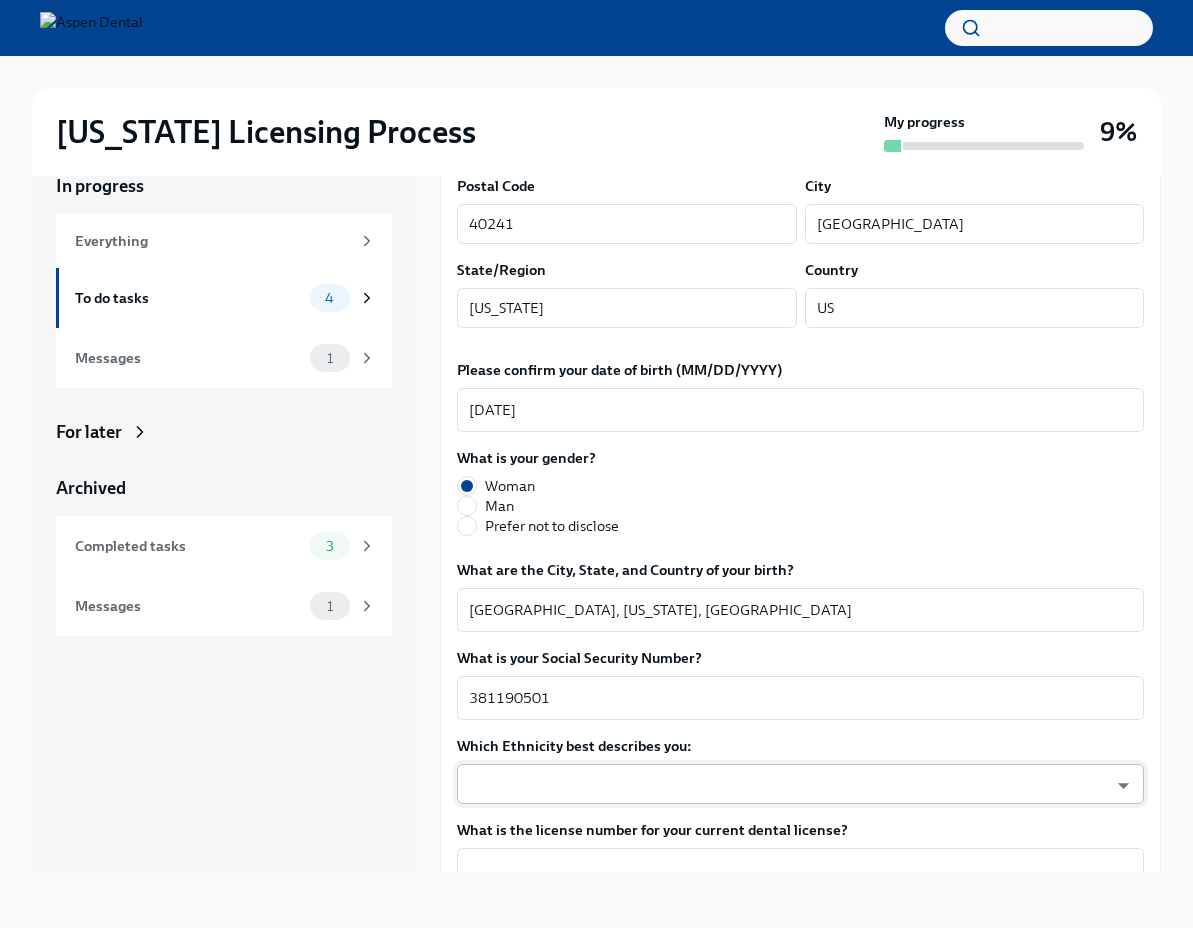 click on "[US_STATE] Licensing Process My progress 9% In progress Everything To do tasks 4 Messages 1 For later Archived Completed tasks 3 Messages 1 Provide us with some extra info for the [US_STATE] state application To Do Due  [DATE] Your tailored to-do list for [US_STATE] licensing process Thanks for providing that extra information, [PERSON_NAME].
Below you'll find your tailored to-do lis... We will fill out the [US_STATE] State Application Form on your behalf – we'll just need a little extra information!
We will contact you when it's time to review and submit the application. Please confirm your full name, as you'd like it to appear on the dental license [PERSON_NAME] x ​ Please confirm your current postal address Street Address [STREET_ADDRESS] Address 2 ​ Postal Code [GEOGRAPHIC_DATA] [GEOGRAPHIC_DATA] ​ State/Region [US_STATE] ​ Country US ​ Please confirm your date of birth (MM/DD/YYYY) [DEMOGRAPHIC_DATA] x ​ What is your gender? [DEMOGRAPHIC_DATA] Man Prefer not to disclose x ​ 381190501 x ​ ​ x" at bounding box center [596, 447] 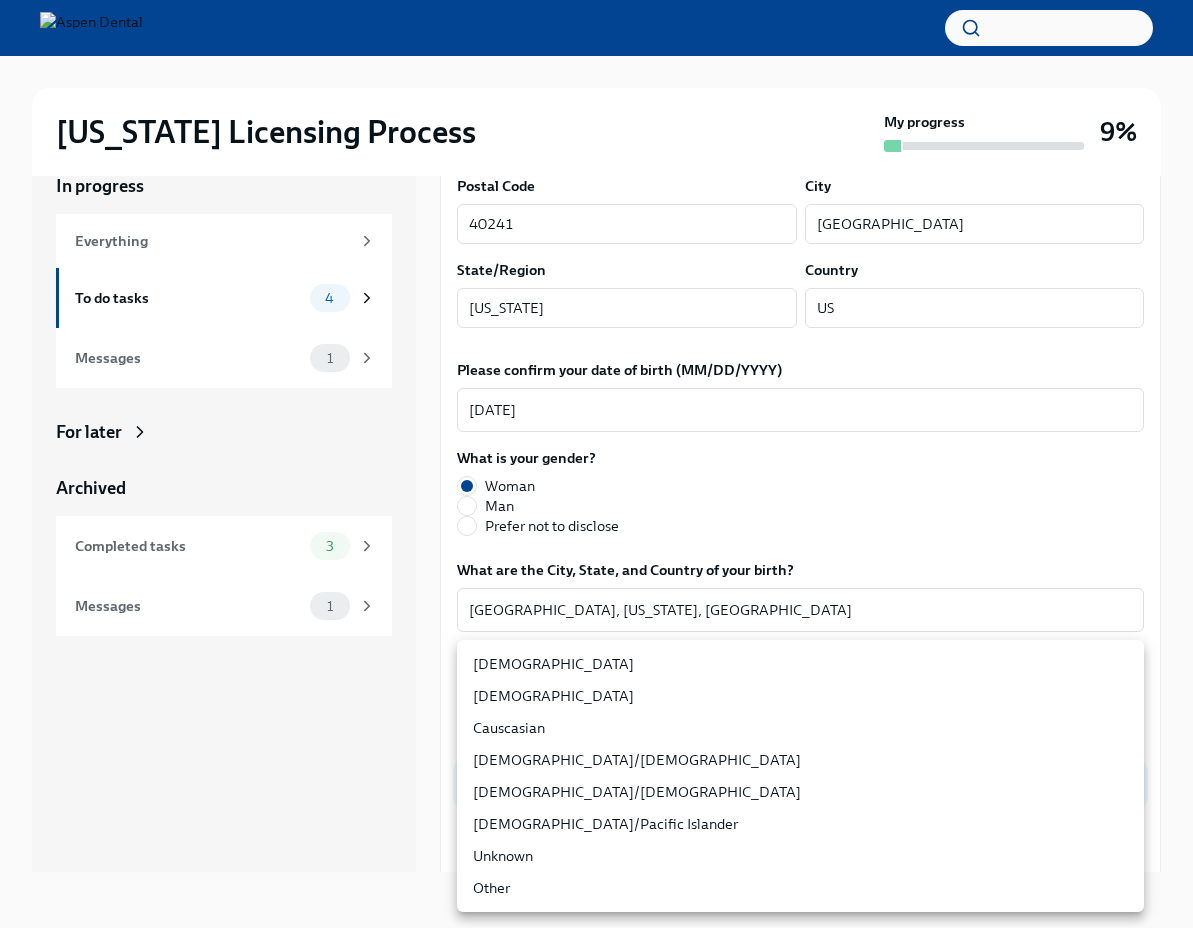click on "Causcasian" at bounding box center [800, 728] 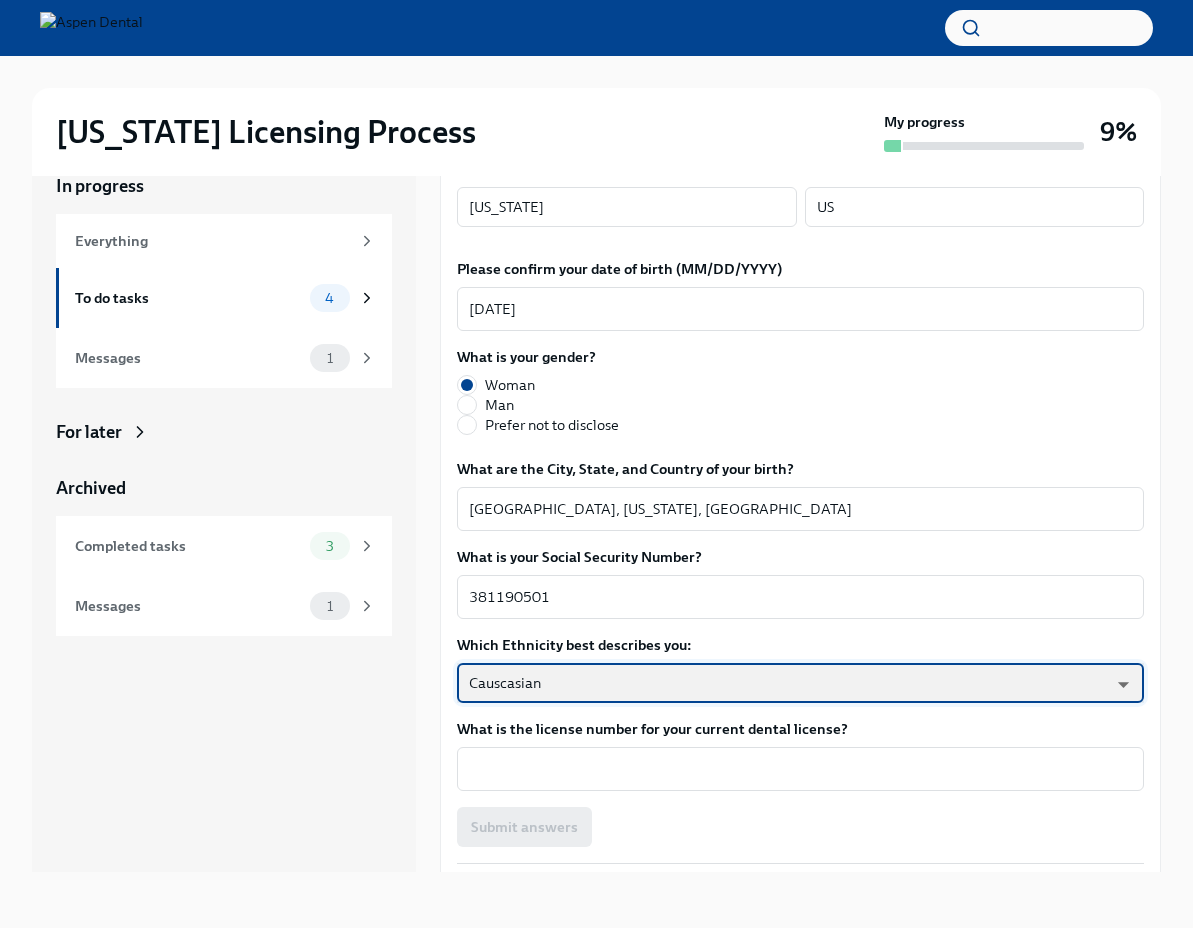 scroll, scrollTop: 746, scrollLeft: 0, axis: vertical 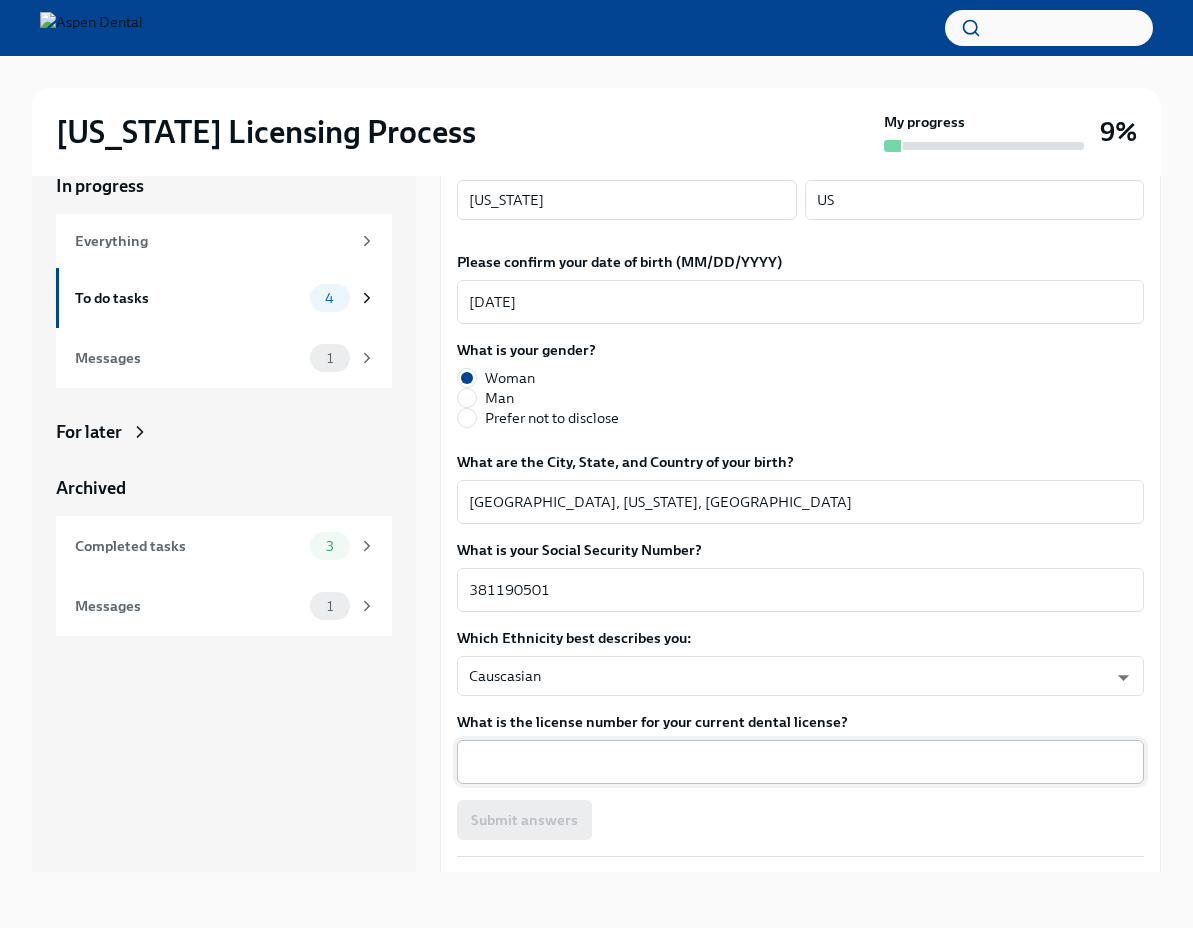 click on "x ​" at bounding box center (800, 762) 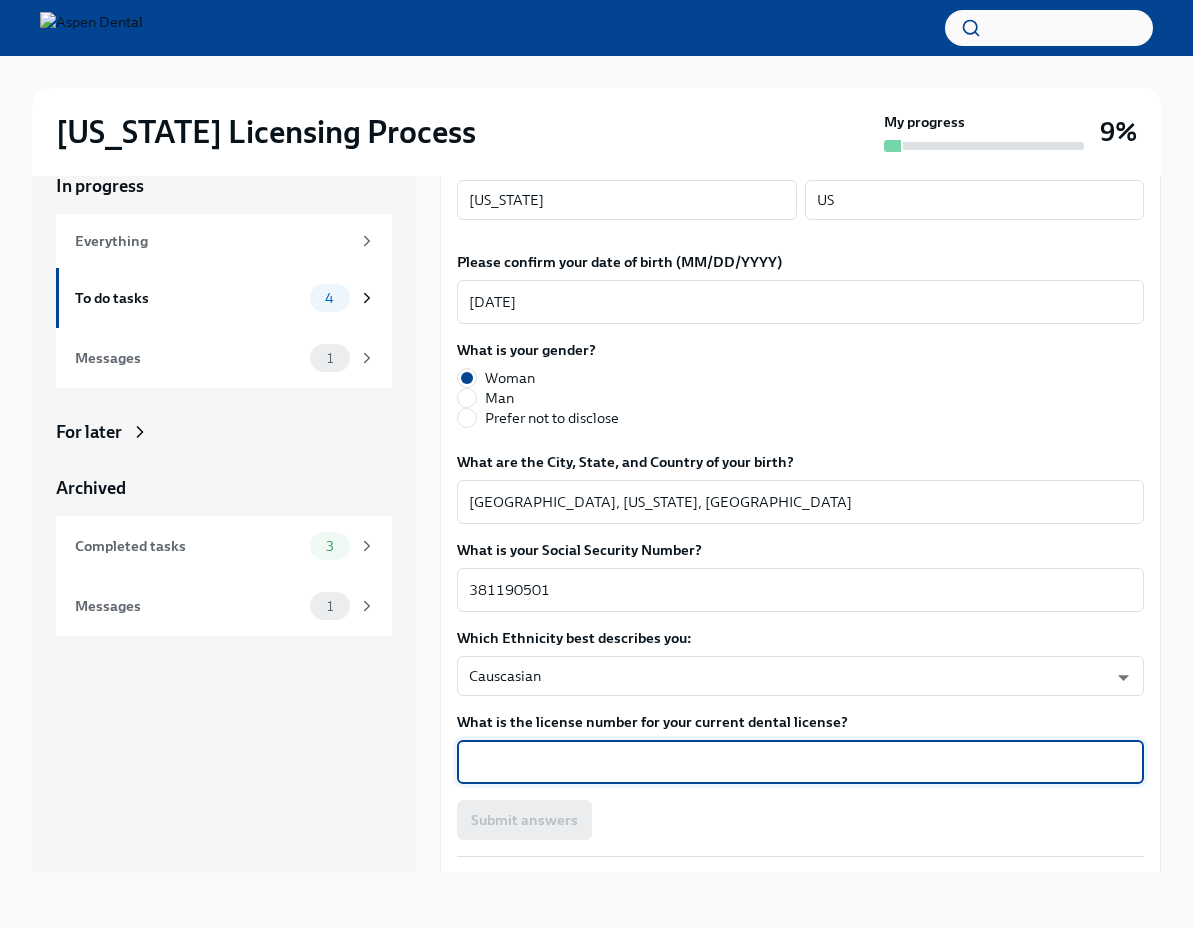 paste on "12014820A" 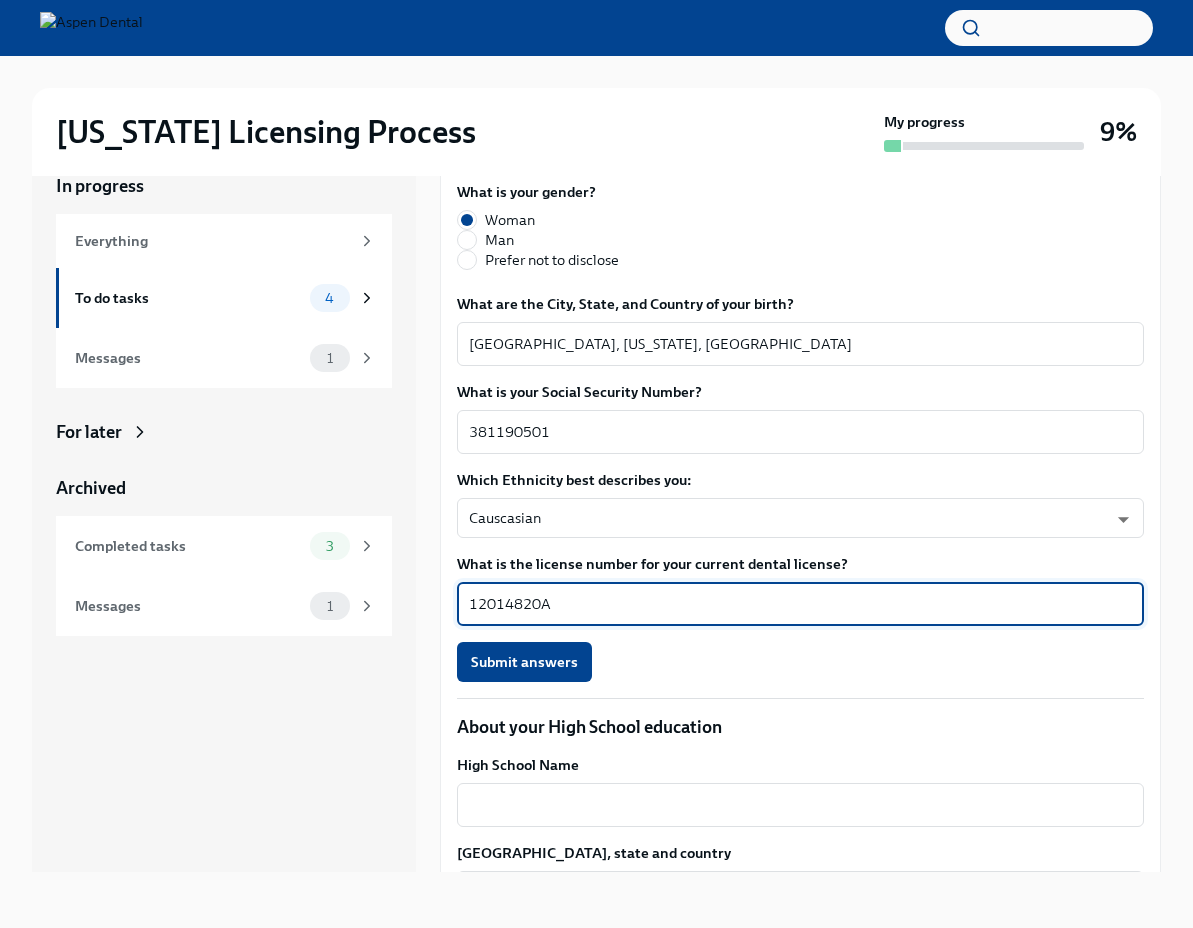 scroll, scrollTop: 915, scrollLeft: 0, axis: vertical 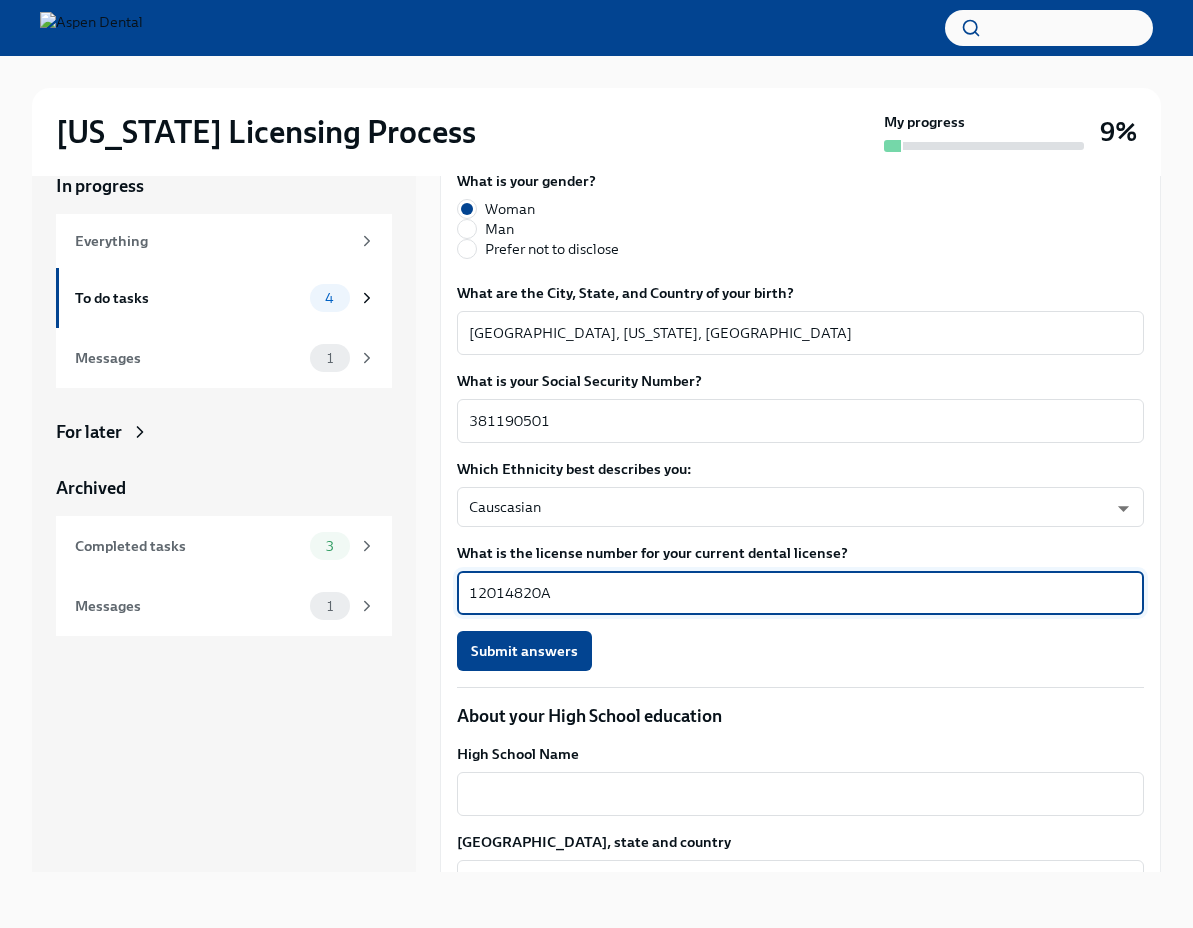 type on "12014820A" 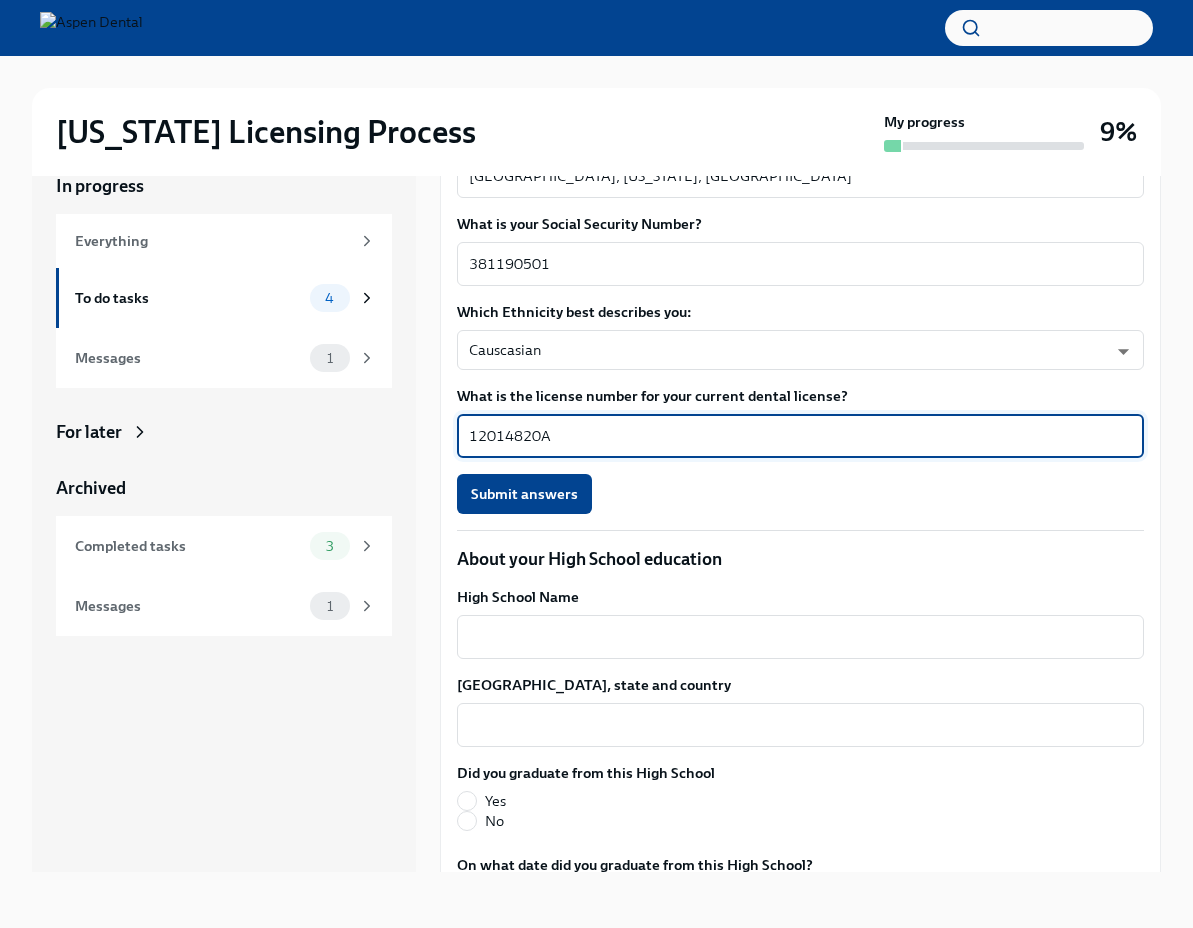 scroll, scrollTop: 1114, scrollLeft: 0, axis: vertical 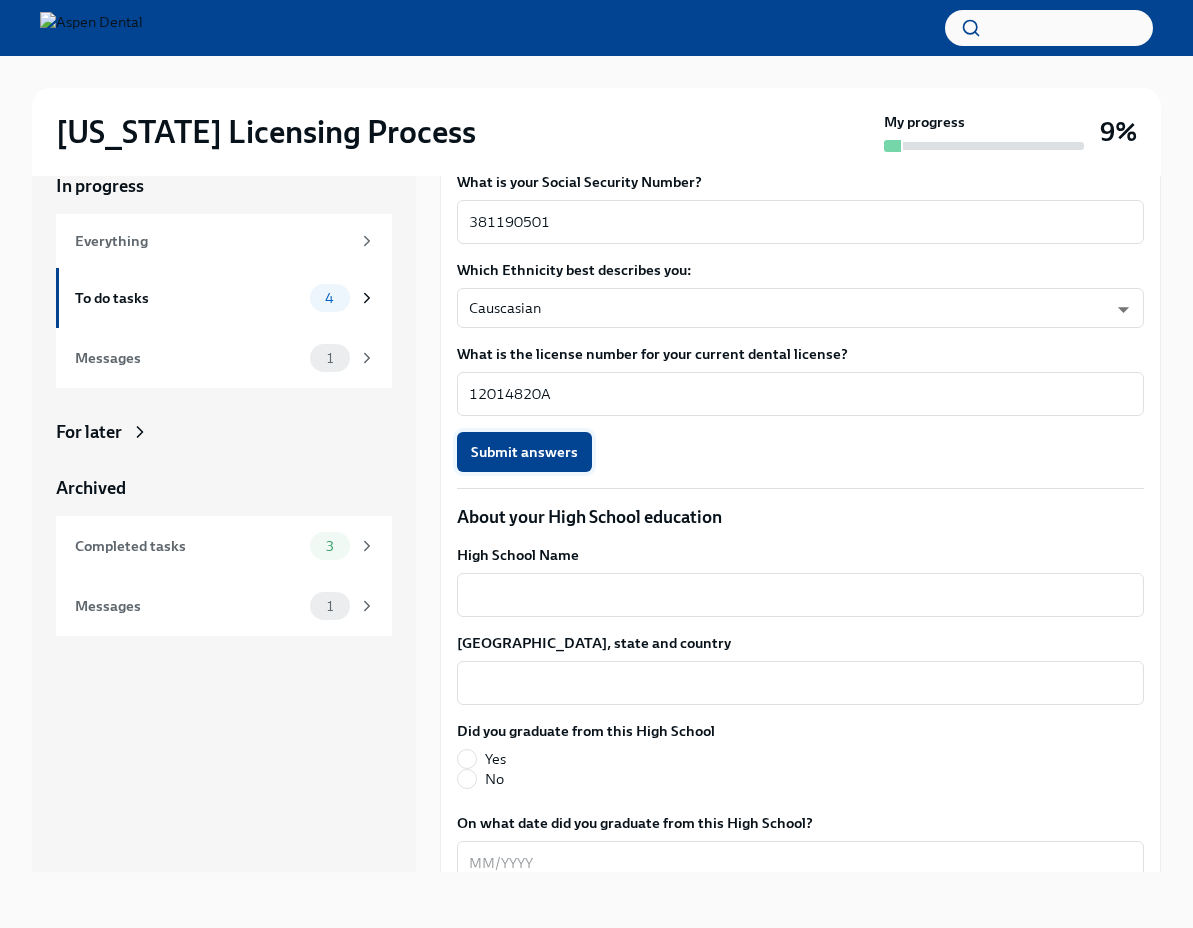 click on "Submit answers" at bounding box center [524, 452] 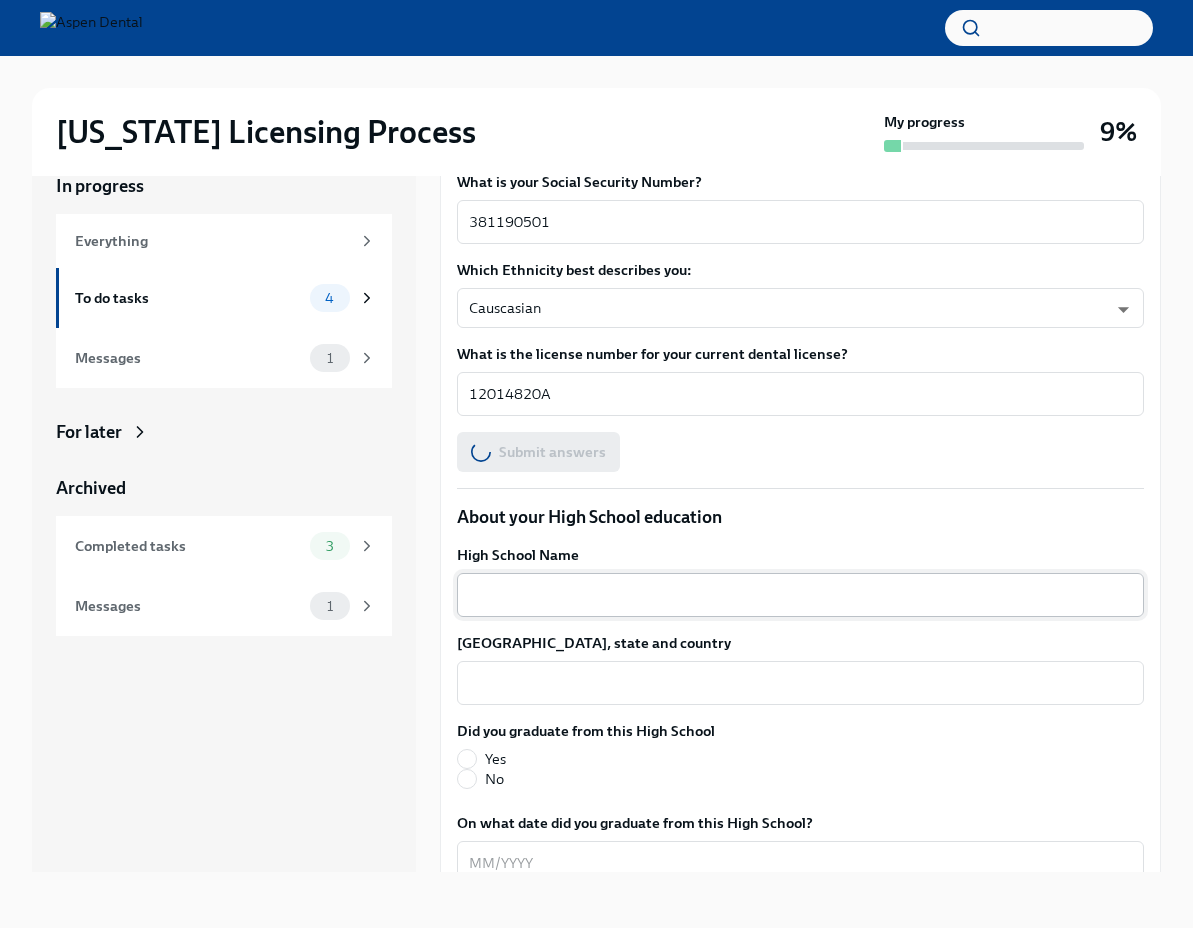 click on "x ​" at bounding box center (800, 595) 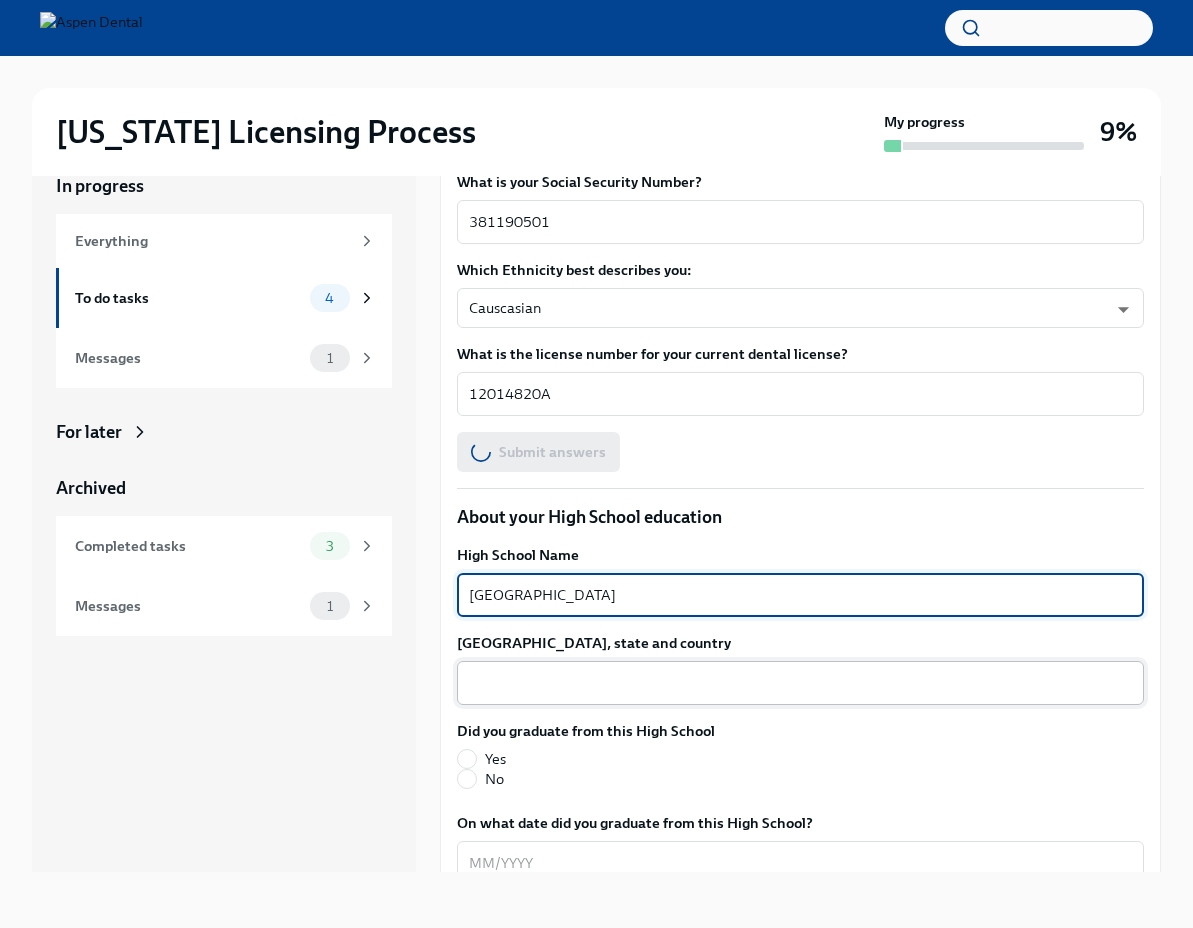 type on "[GEOGRAPHIC_DATA]" 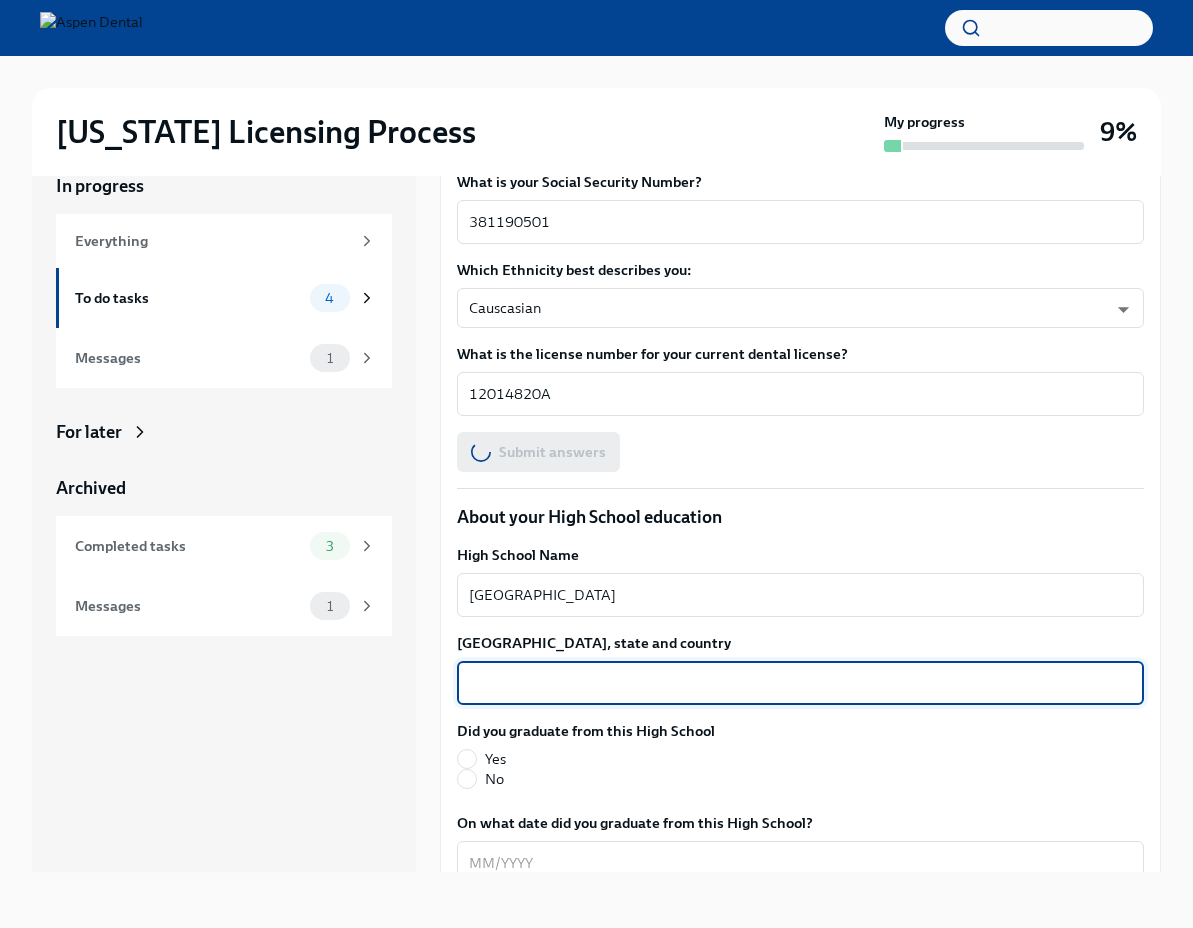 click on "[GEOGRAPHIC_DATA], state and country" at bounding box center (800, 683) 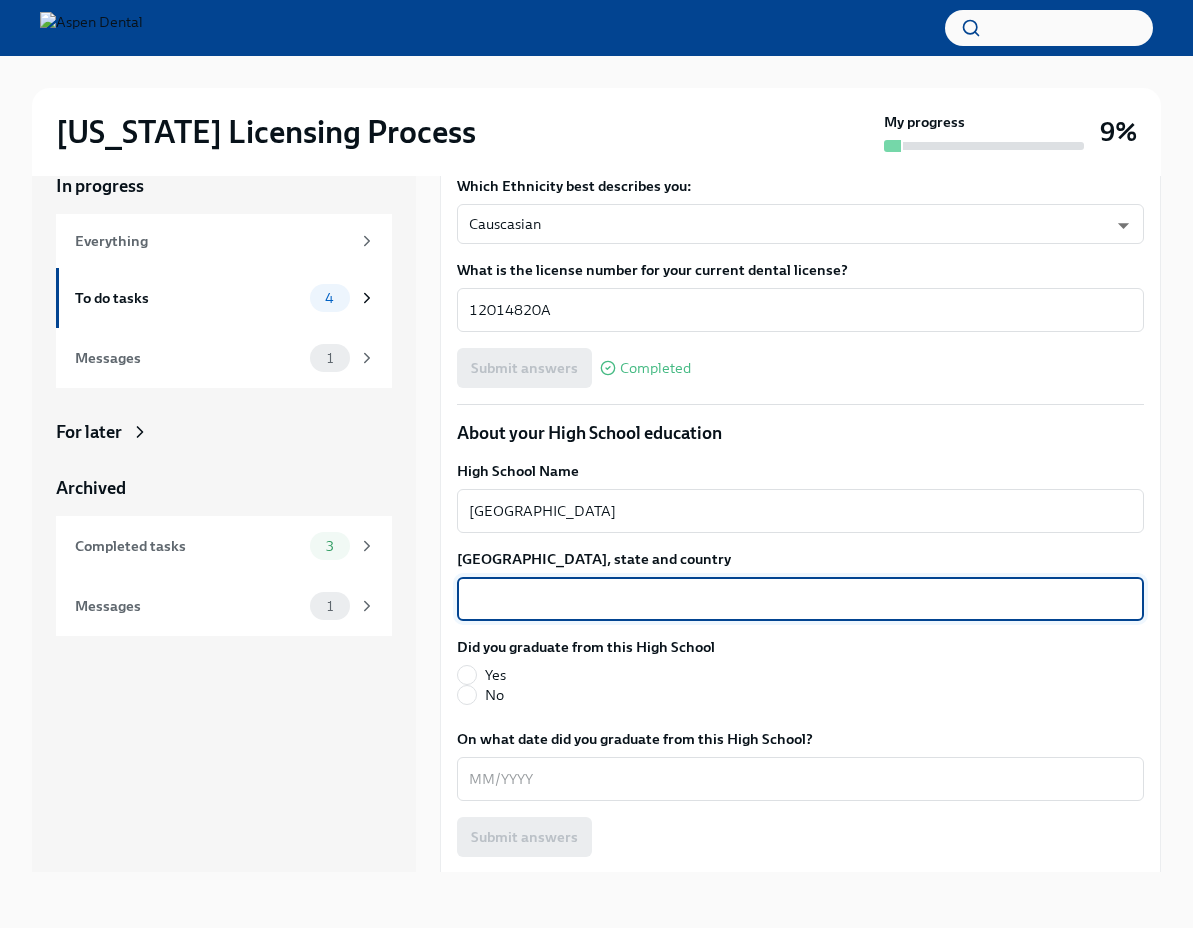 scroll, scrollTop: 1203, scrollLeft: 0, axis: vertical 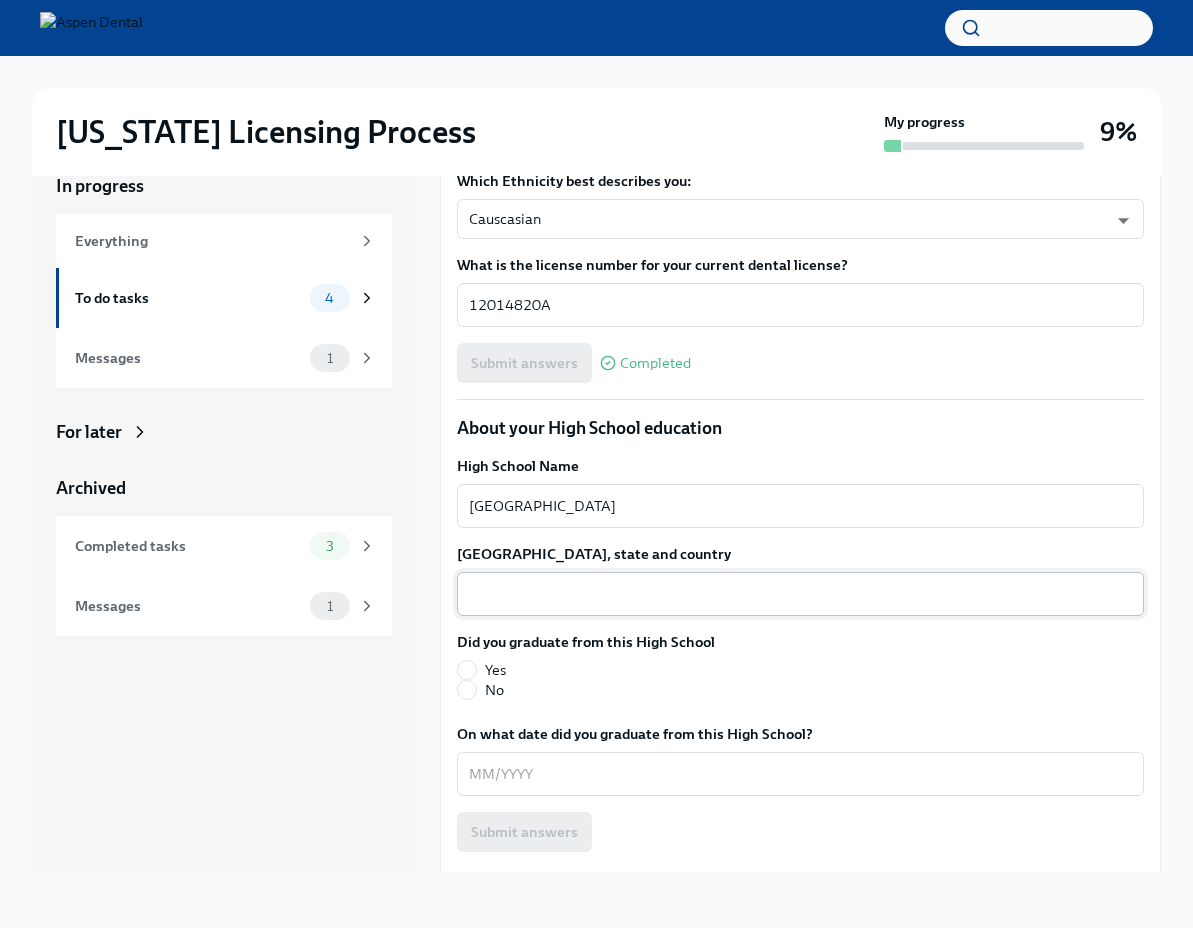 click on "x ​" at bounding box center (800, 594) 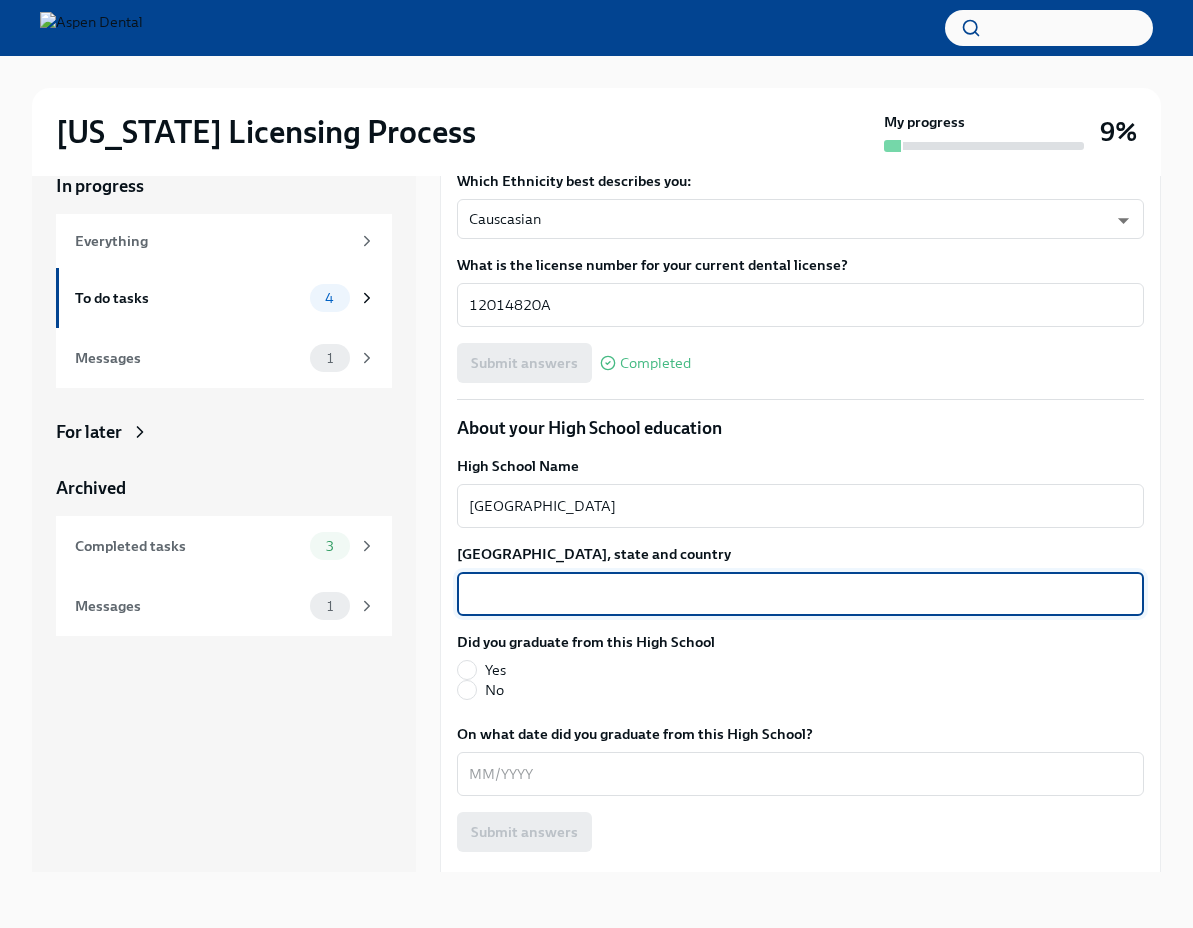 paste on "[STREET_ADDRESS]" 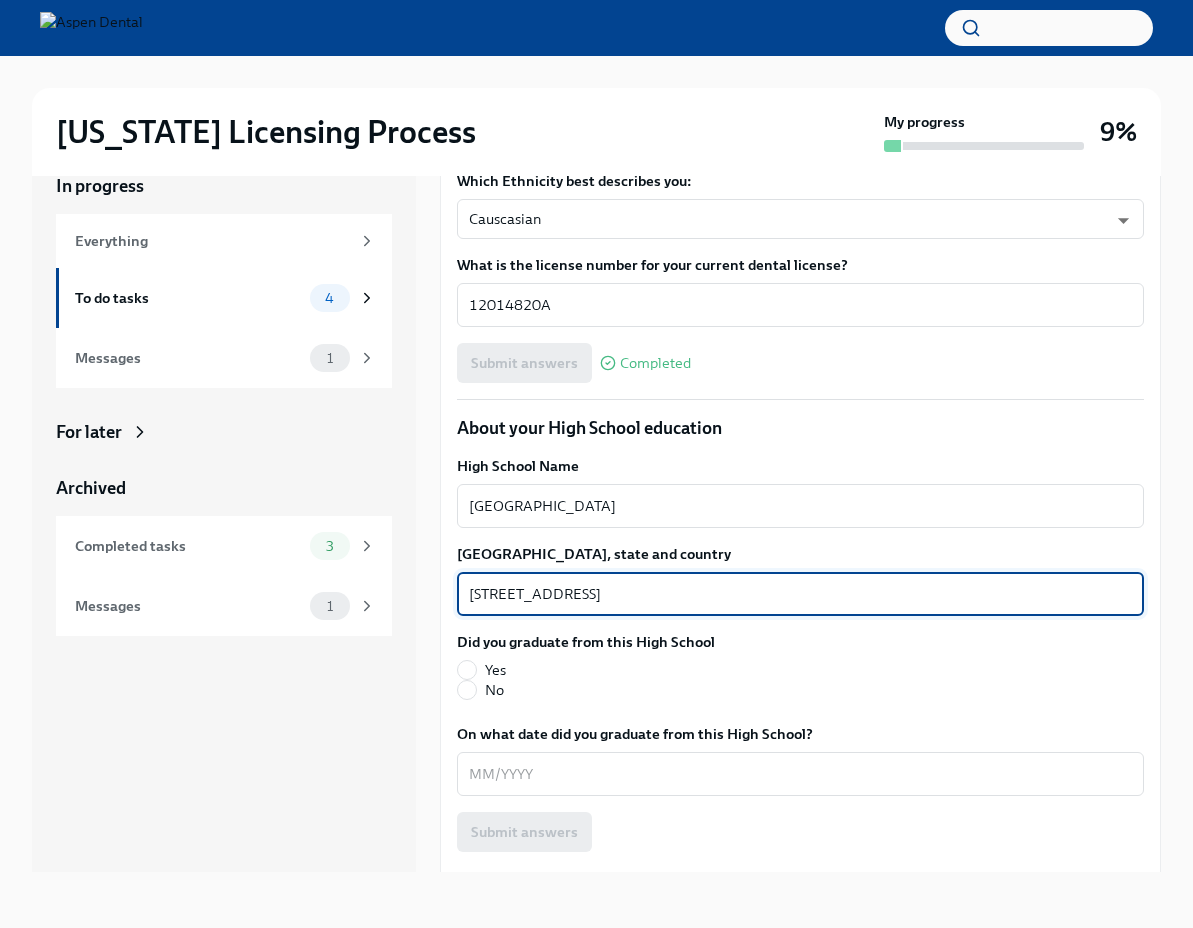 drag, startPoint x: 600, startPoint y: 573, endPoint x: 452, endPoint y: 573, distance: 148 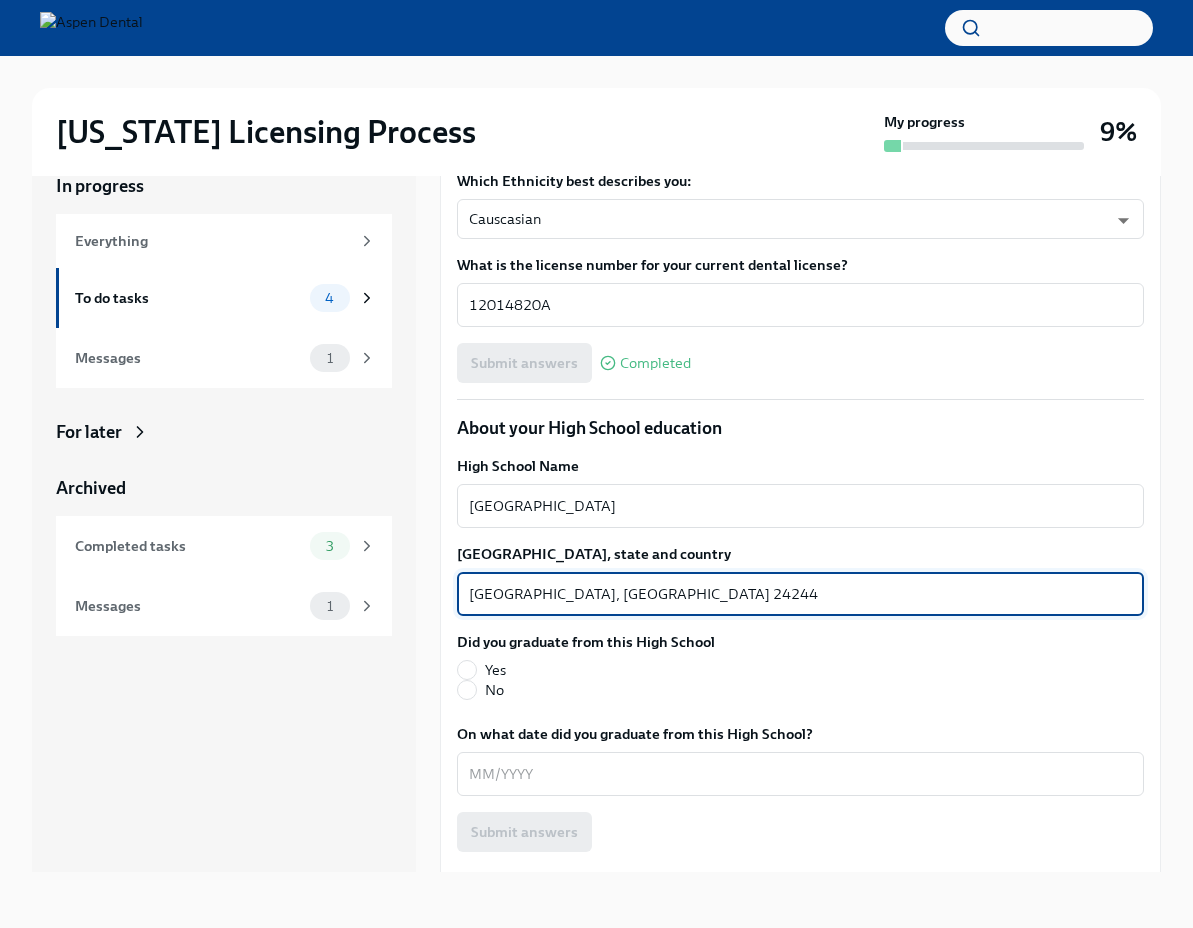 drag, startPoint x: 604, startPoint y: 577, endPoint x: 539, endPoint y: 574, distance: 65.06919 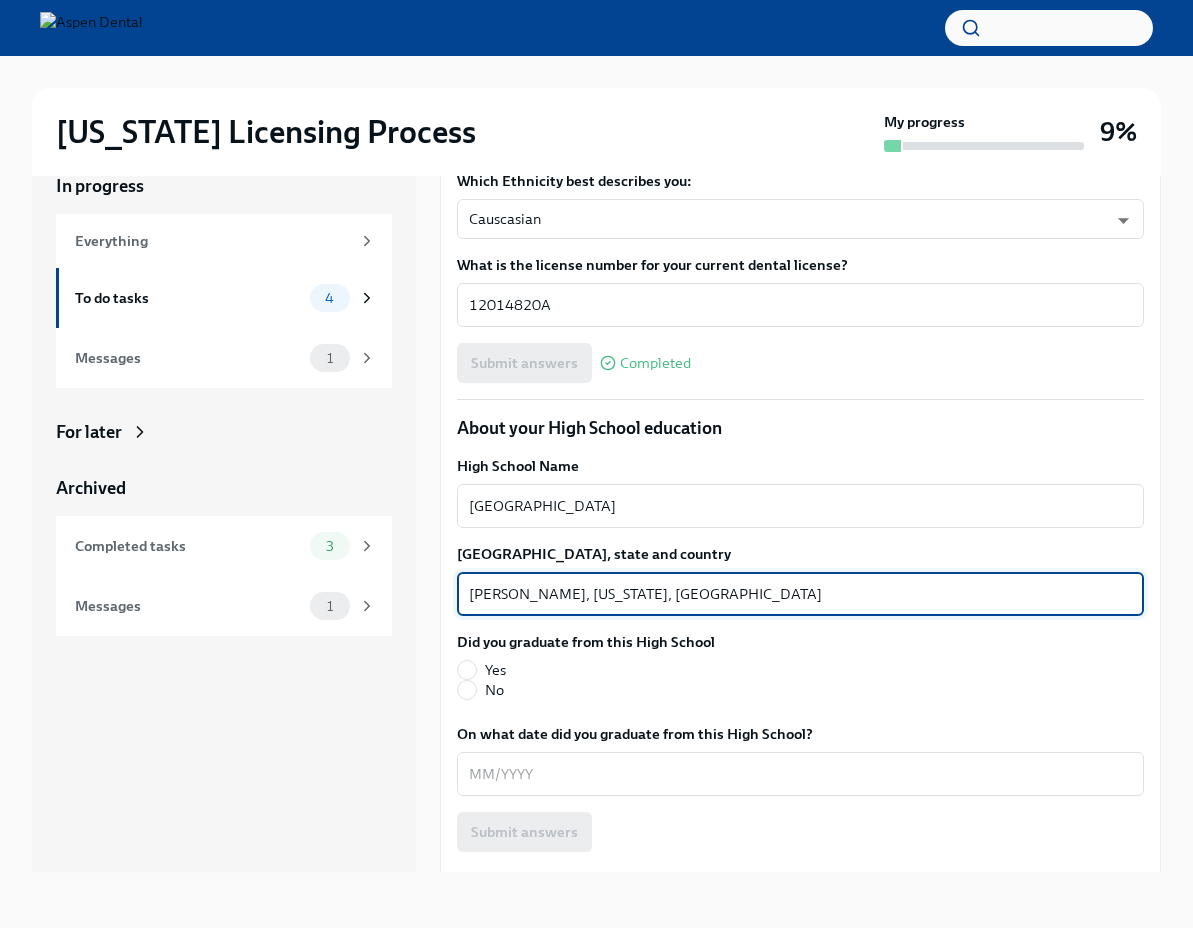 type on "[PERSON_NAME], [US_STATE], [GEOGRAPHIC_DATA]" 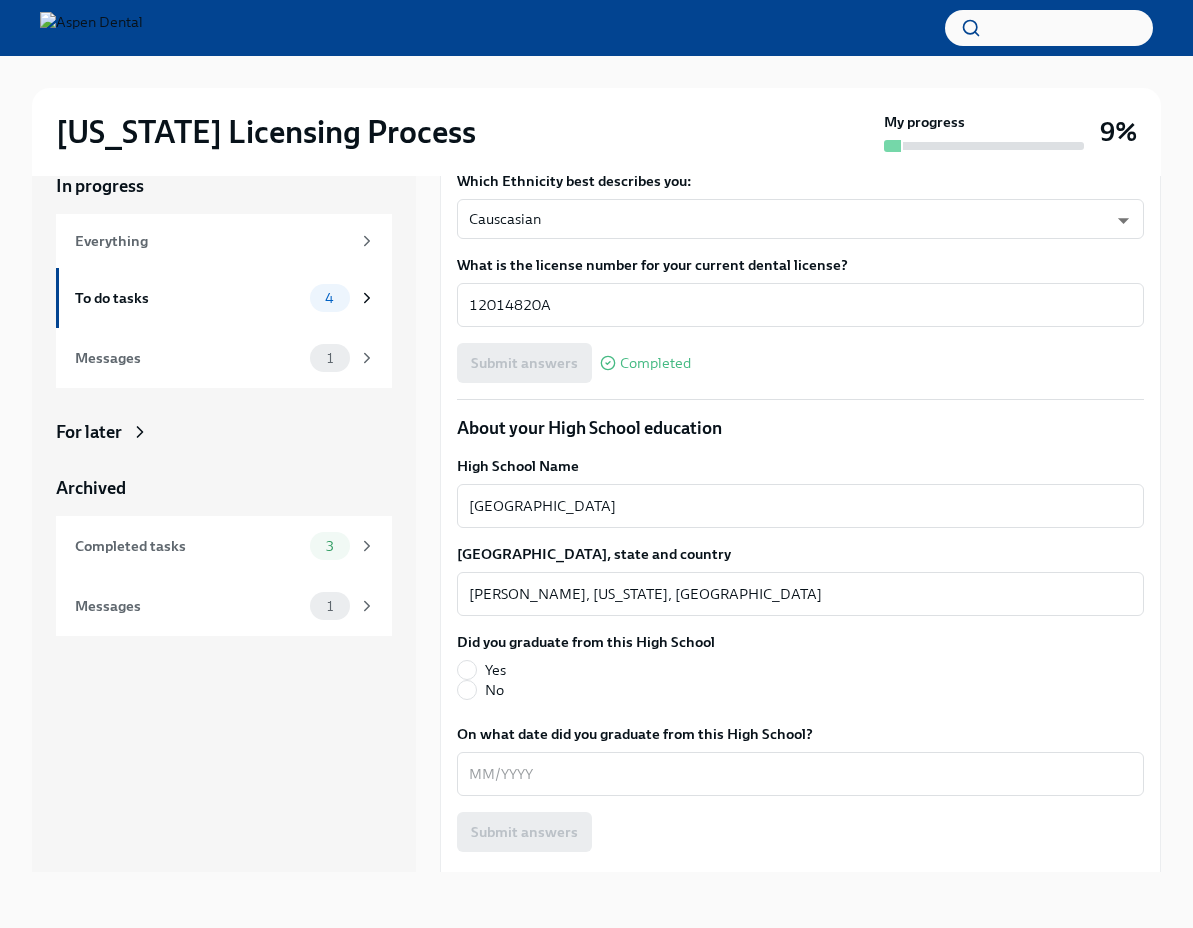 click on "Yes" at bounding box center (578, 670) 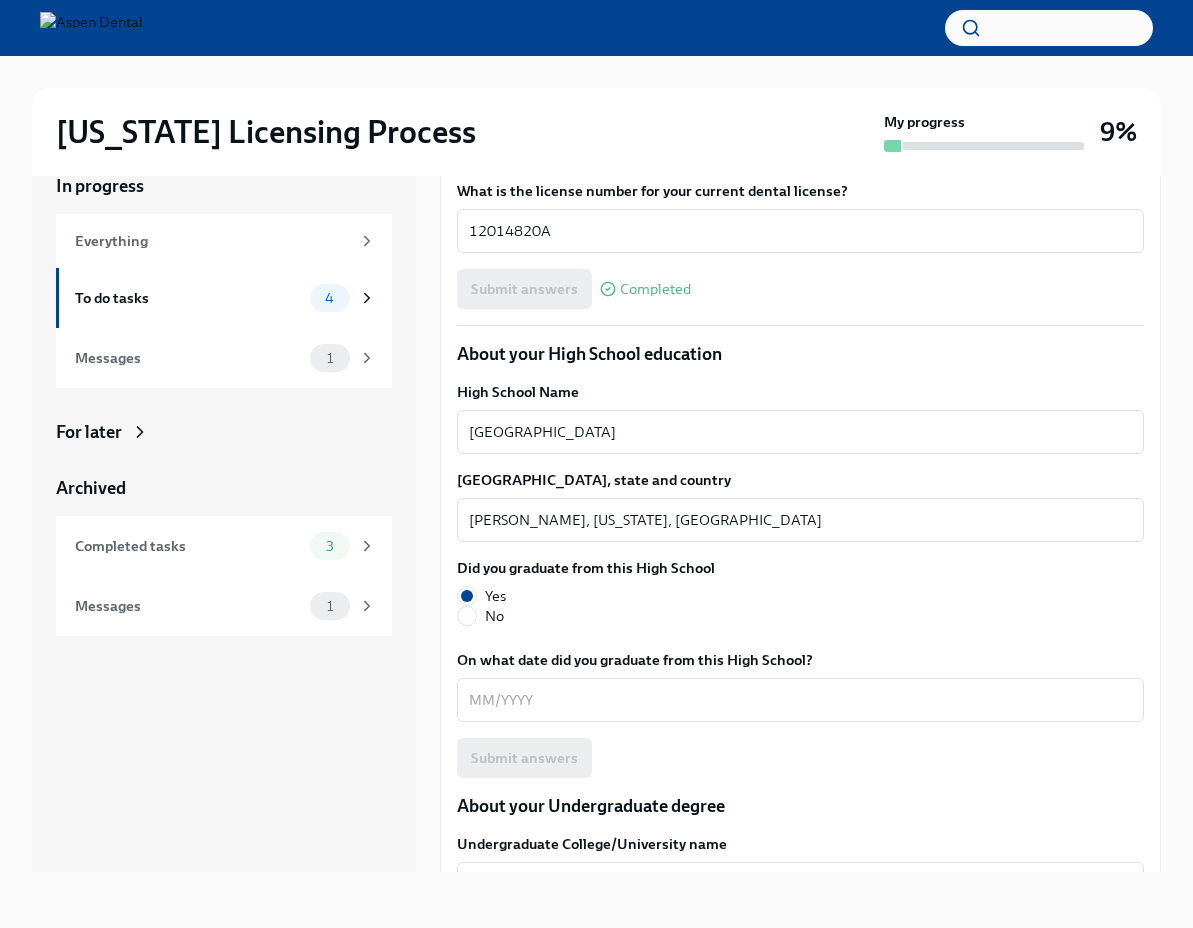 scroll, scrollTop: 1293, scrollLeft: 0, axis: vertical 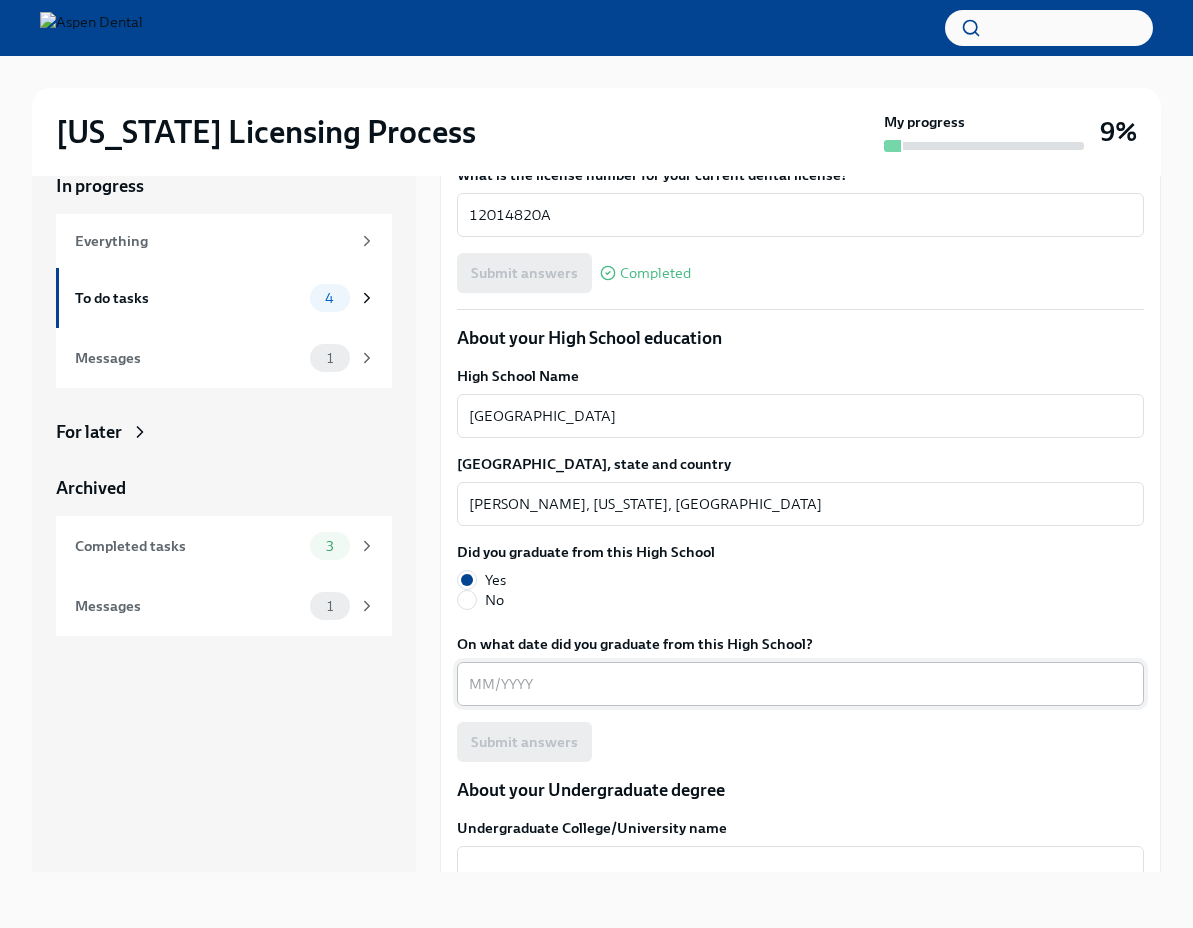 click on "On what date did you graduate from this High School?" at bounding box center (800, 684) 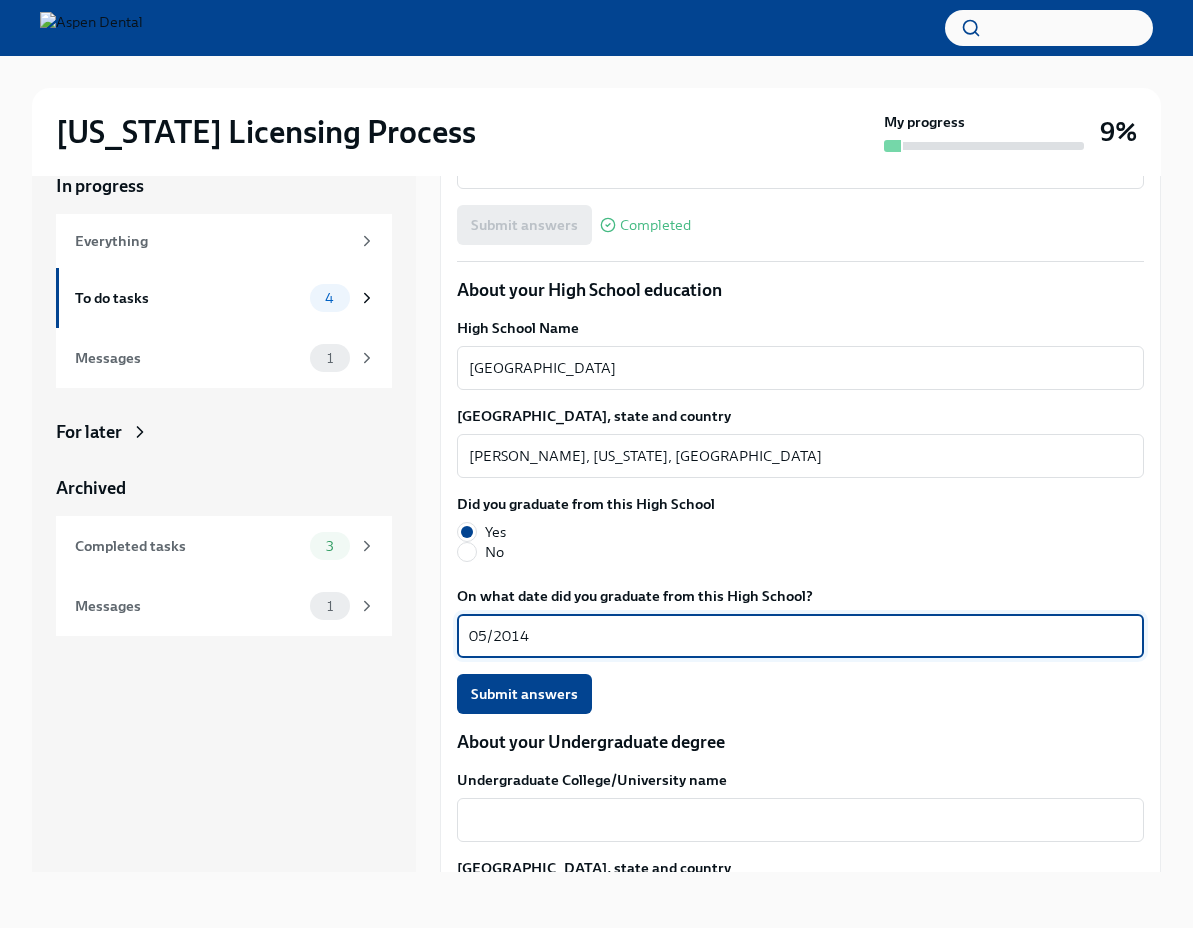 scroll, scrollTop: 1348, scrollLeft: 0, axis: vertical 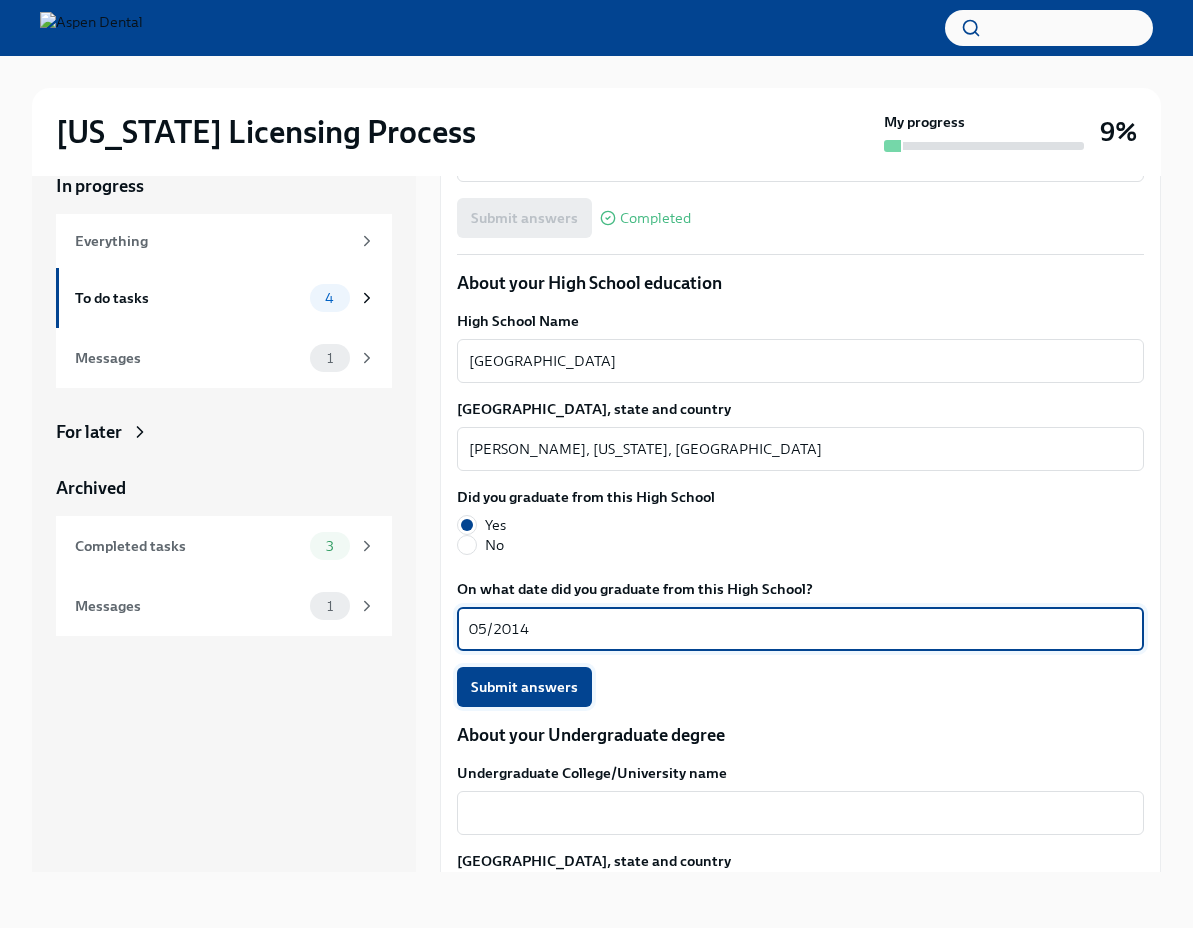 type on "05/2014" 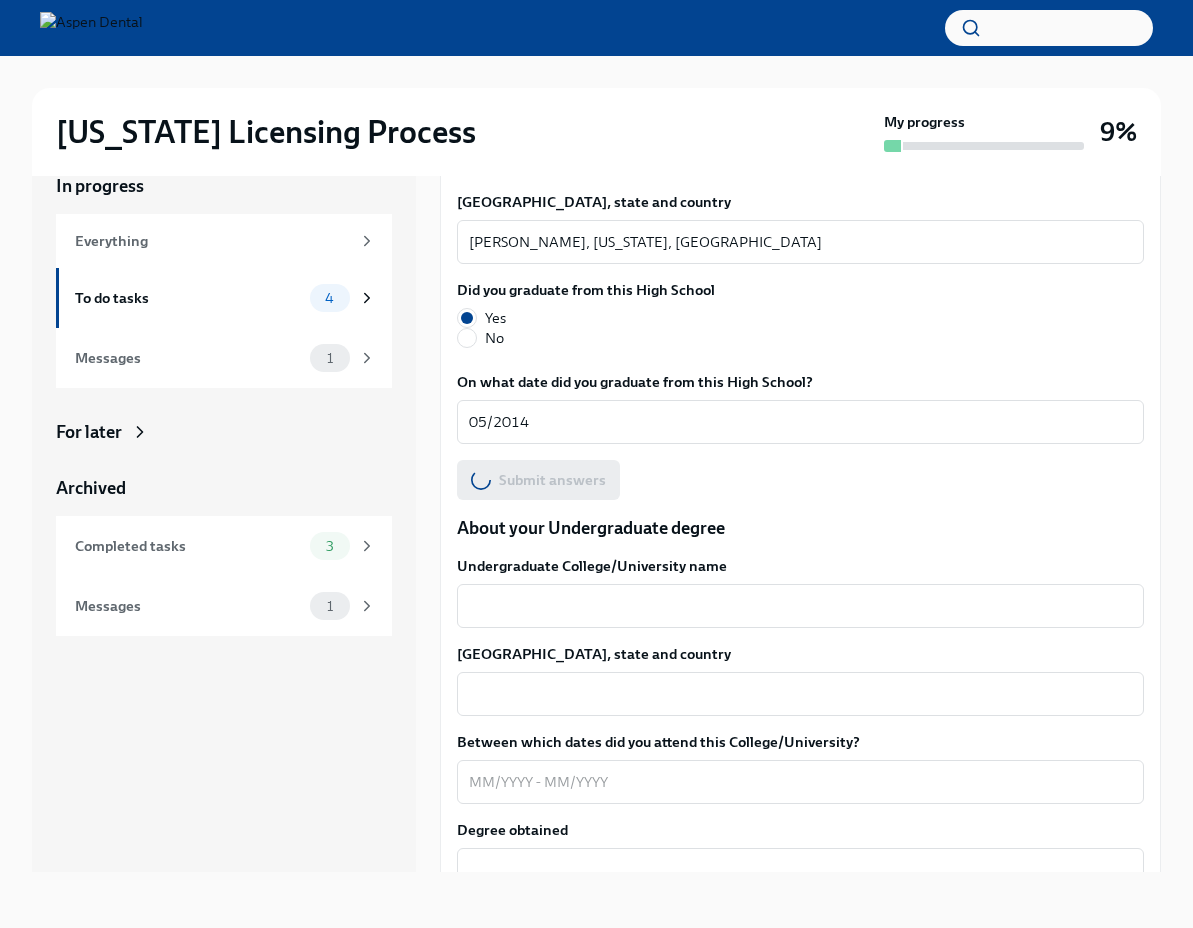 scroll, scrollTop: 1561, scrollLeft: 0, axis: vertical 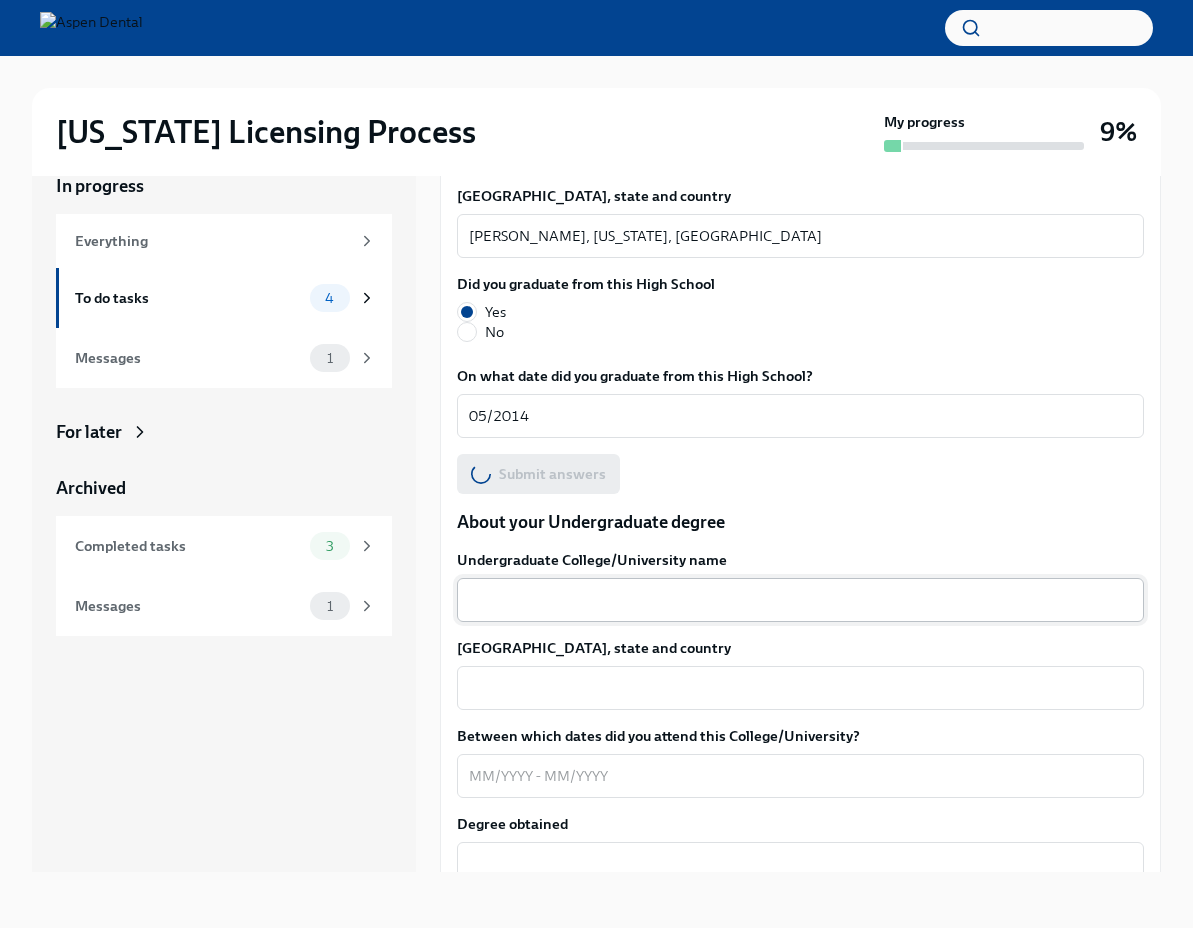 click on "Undergraduate College/University name" at bounding box center (800, 600) 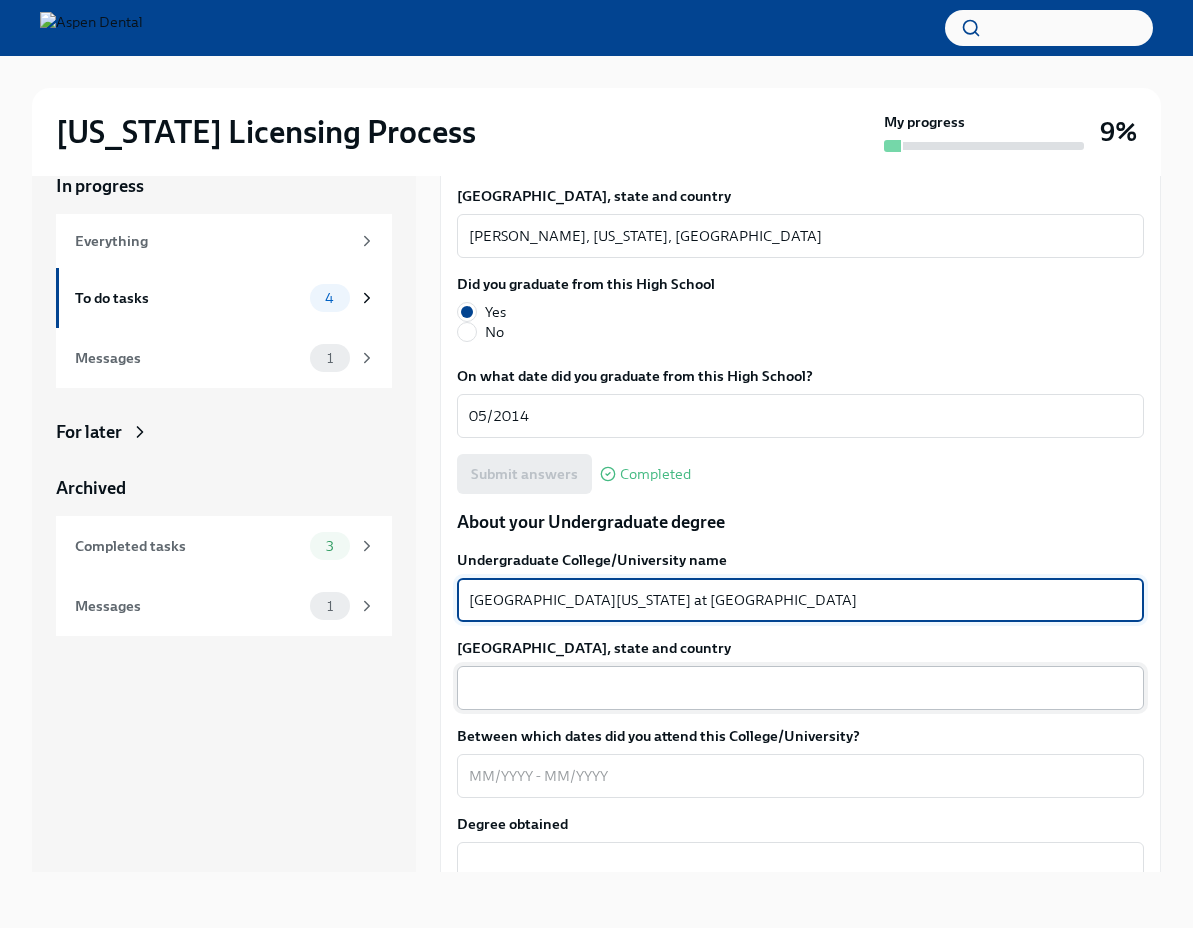 type on "[GEOGRAPHIC_DATA][US_STATE] at [GEOGRAPHIC_DATA]" 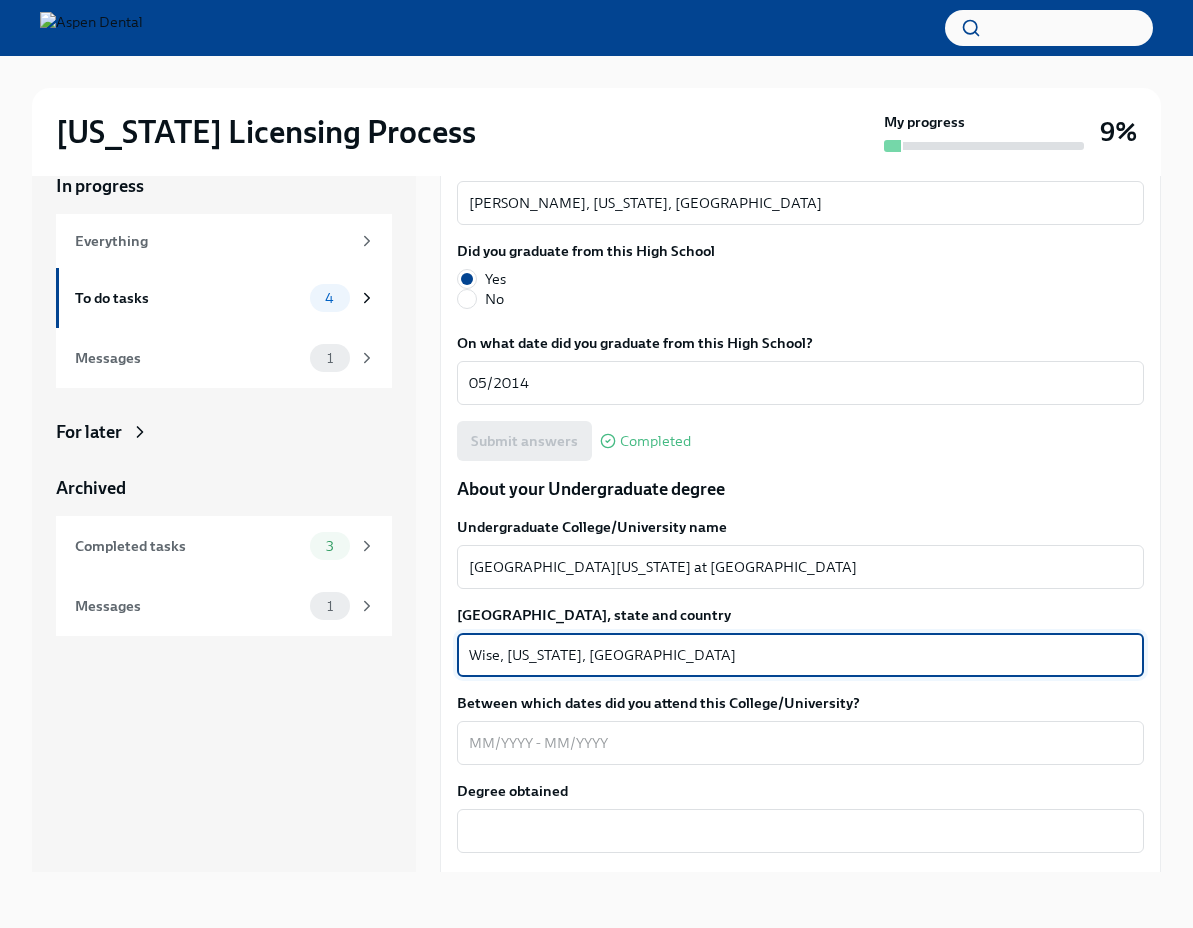 scroll, scrollTop: 1630, scrollLeft: 0, axis: vertical 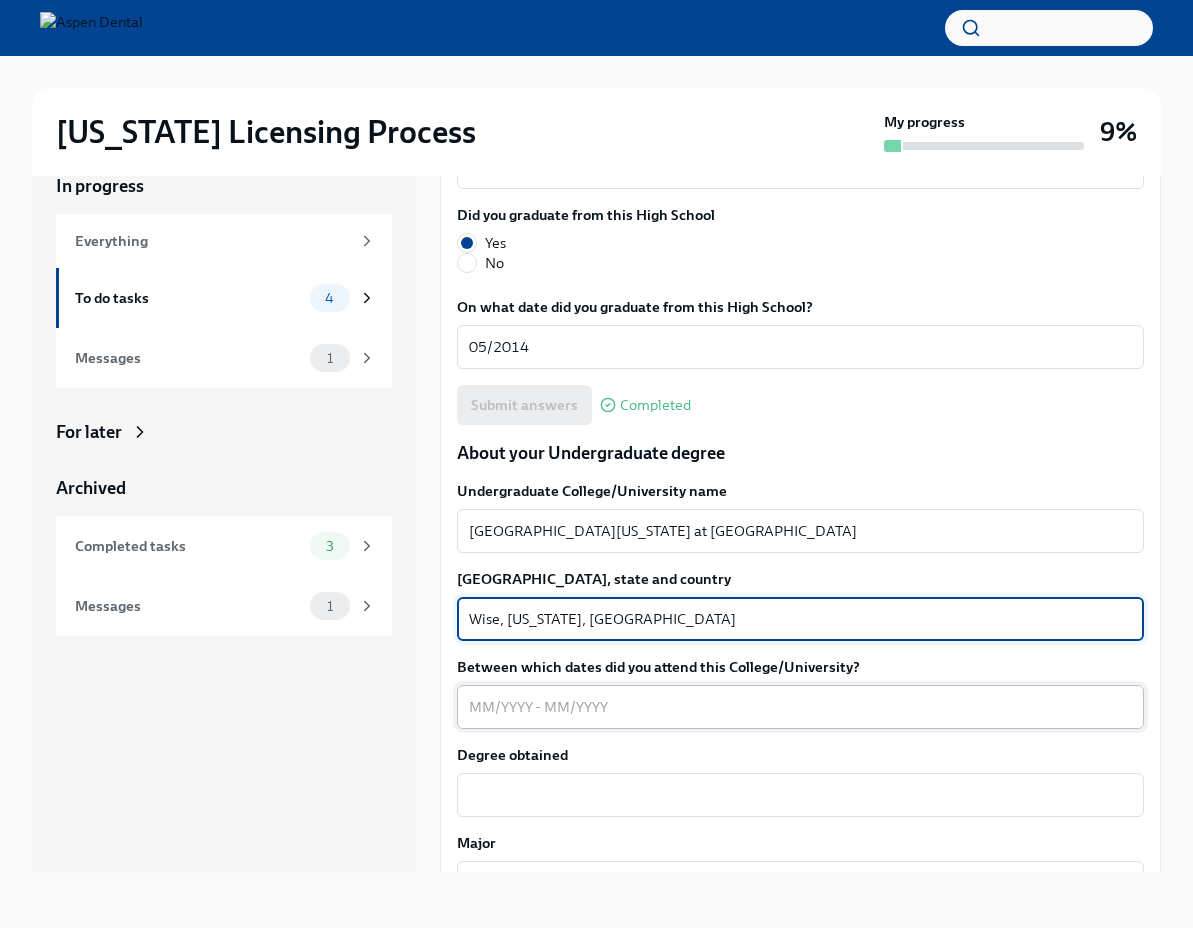 type on "Wise, [US_STATE], [GEOGRAPHIC_DATA]" 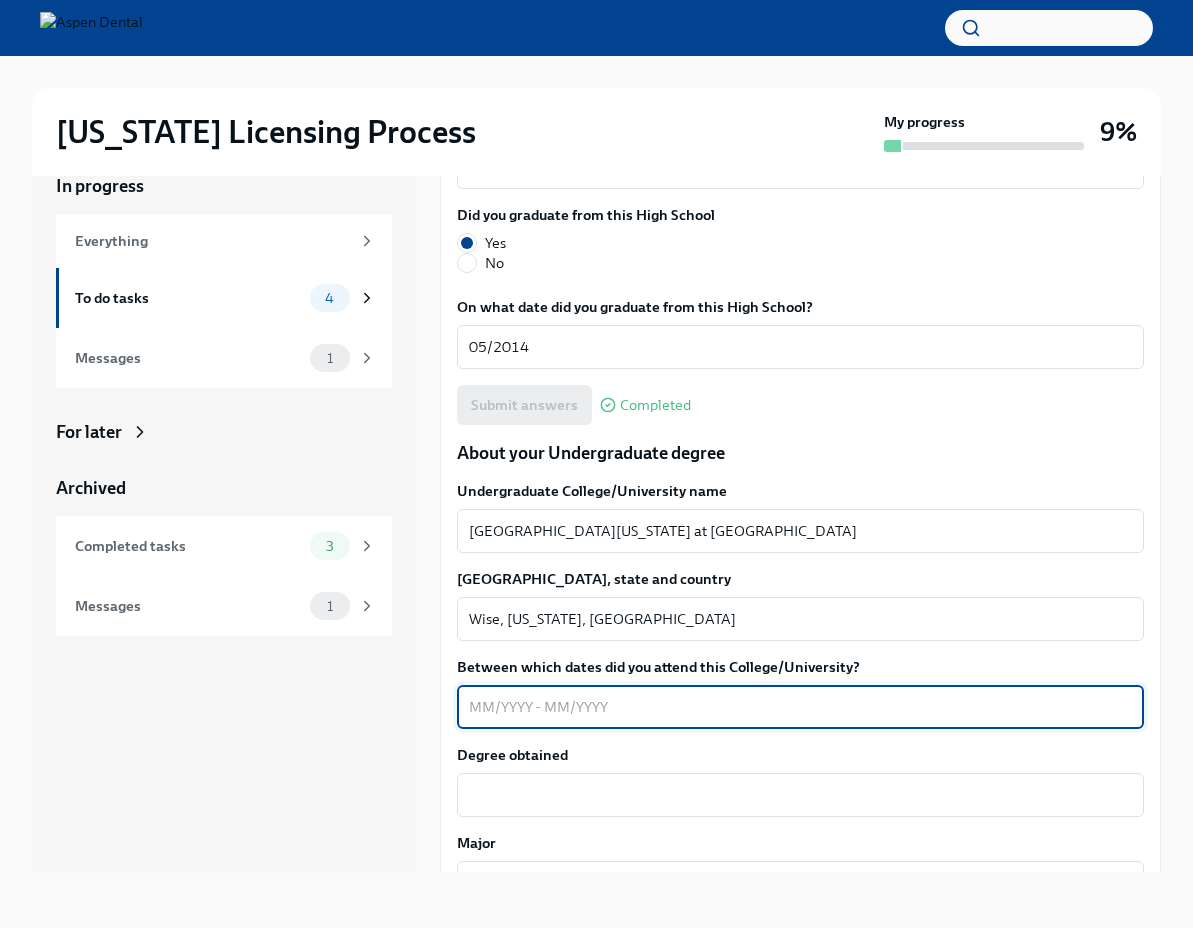 click on "Between which dates did you attend this College/University?" at bounding box center (800, 707) 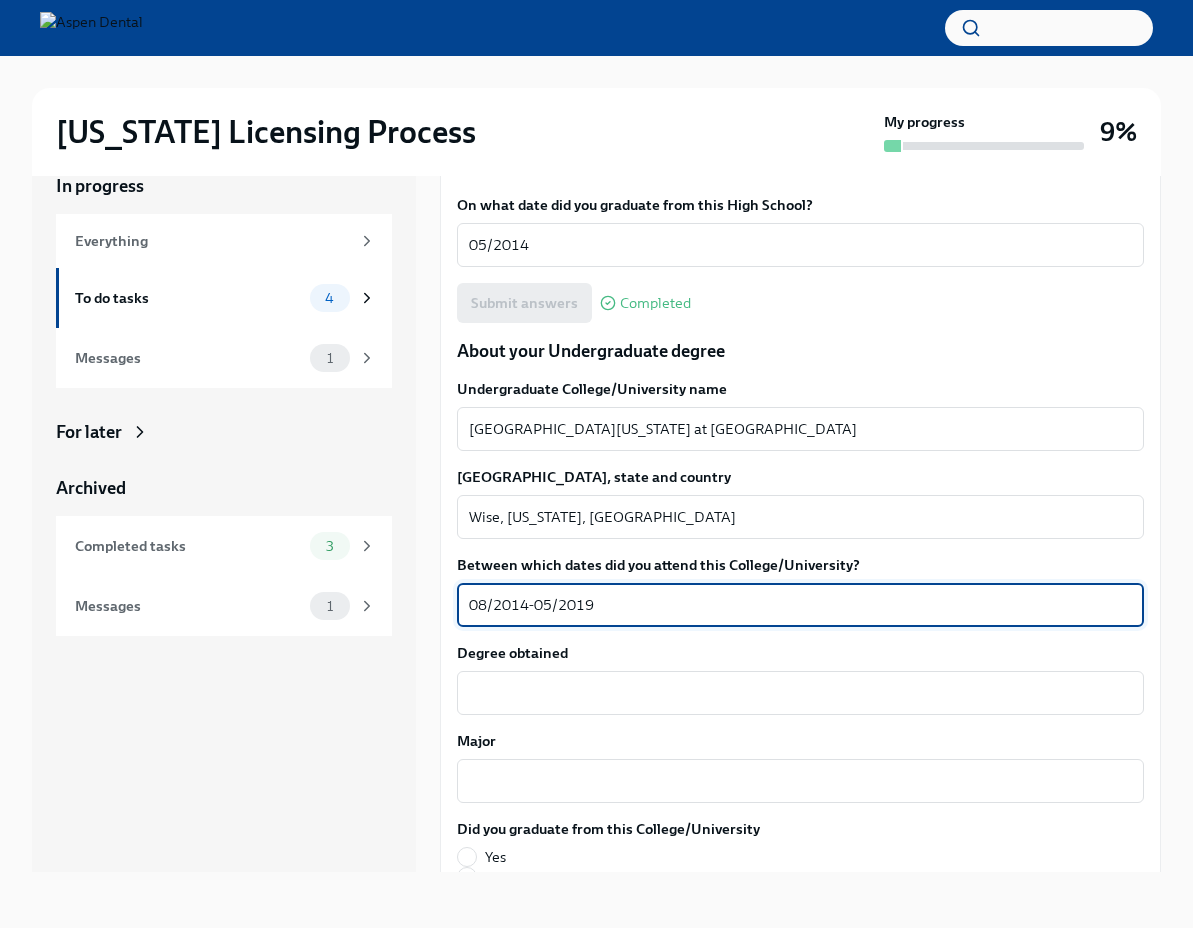 scroll, scrollTop: 1741, scrollLeft: 0, axis: vertical 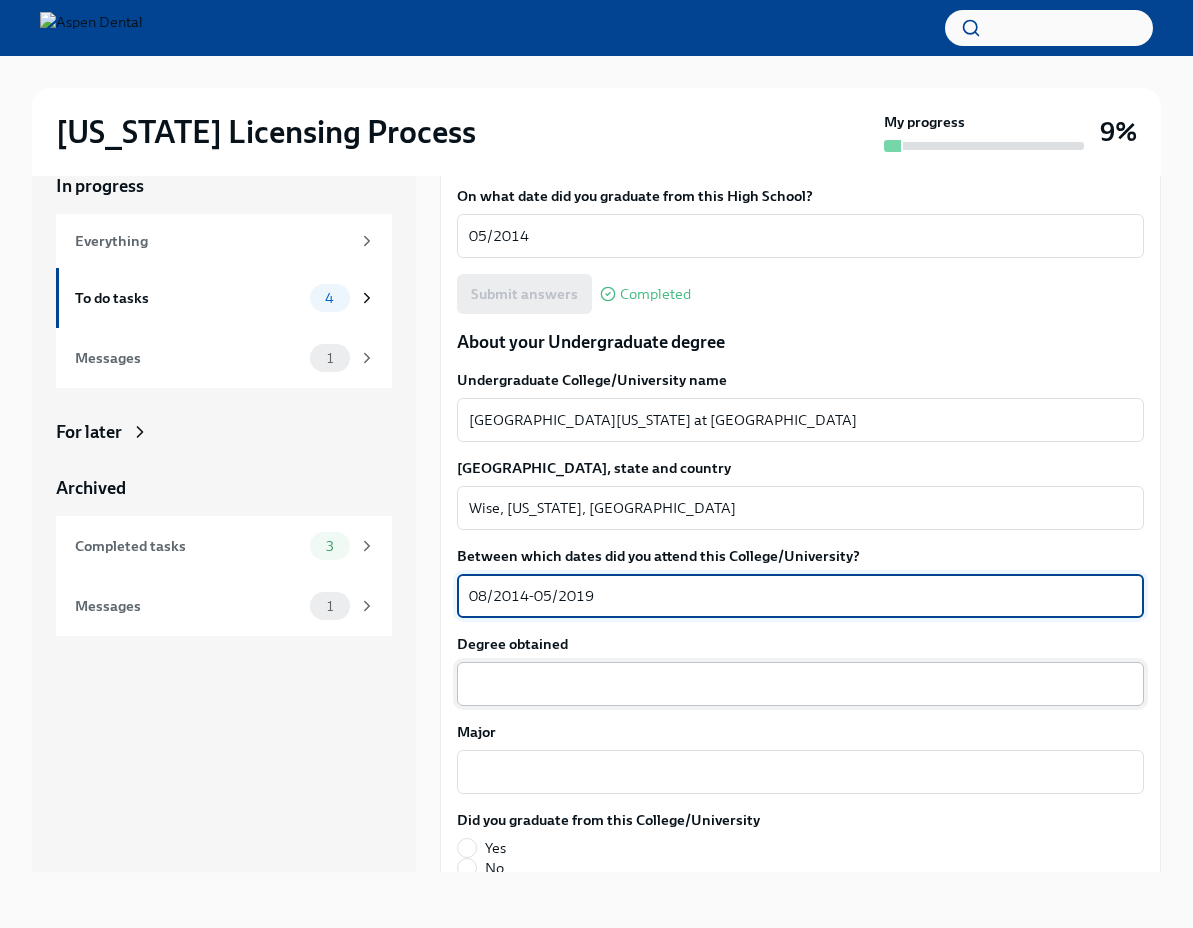 type on "08/2014-05/2019" 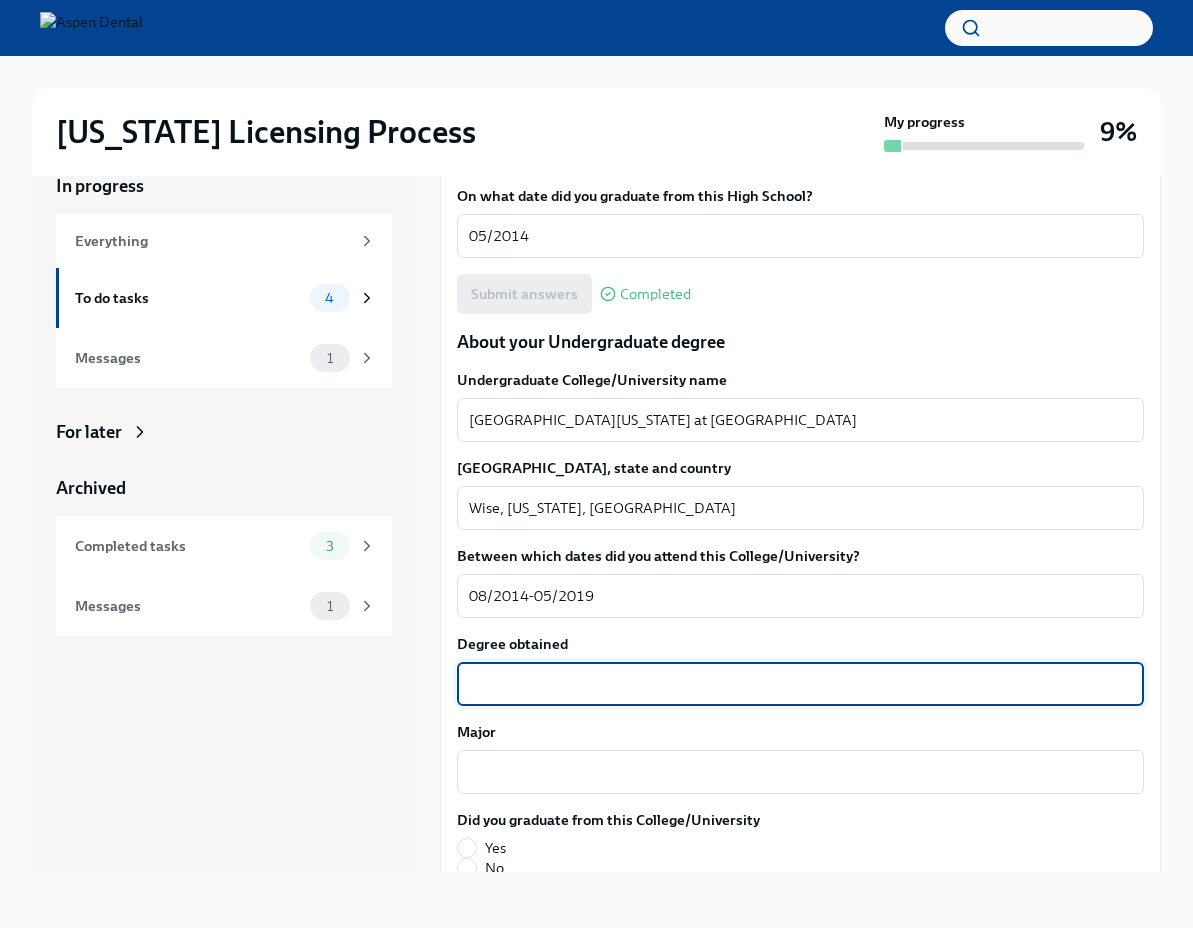 click on "Degree obtained" at bounding box center [800, 684] 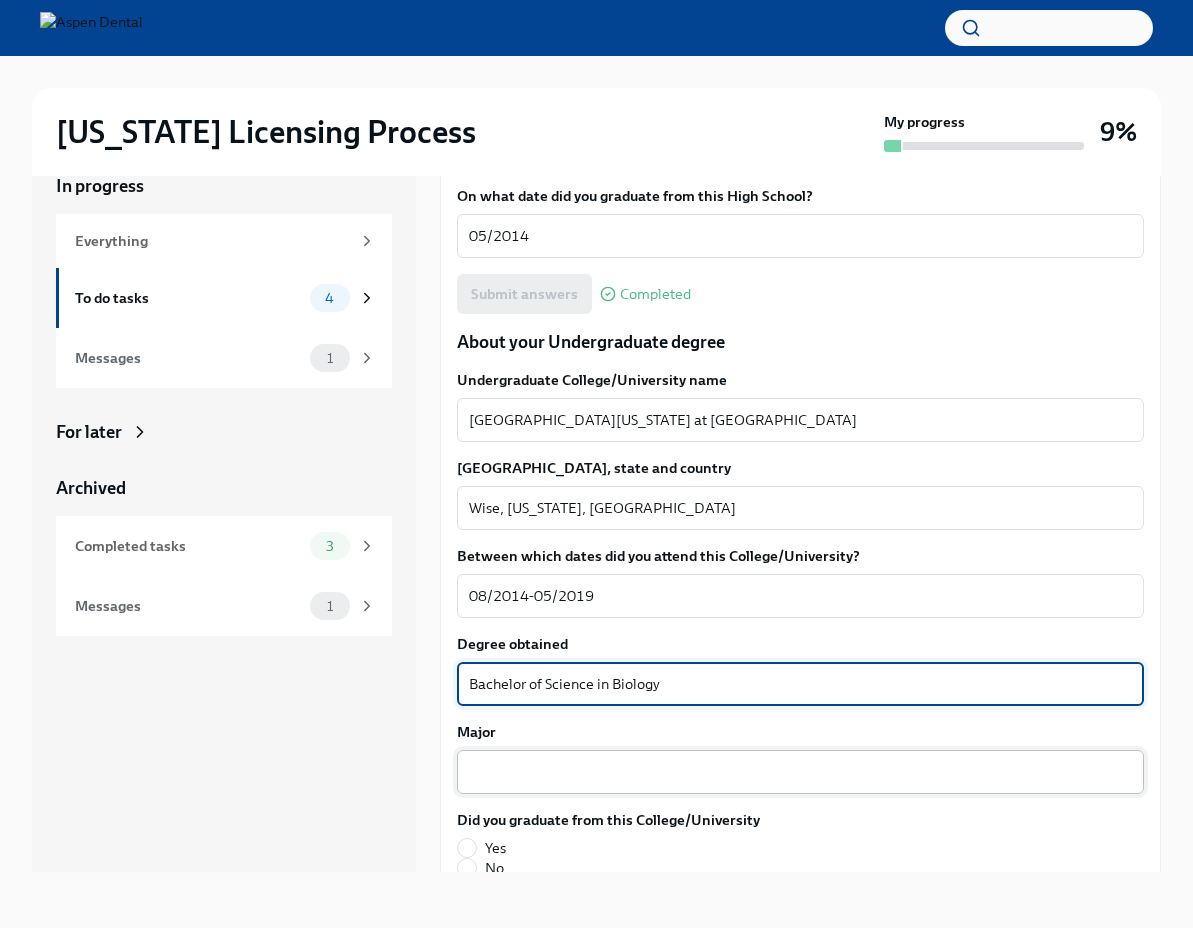 type on "Bachelor of Science in Biology" 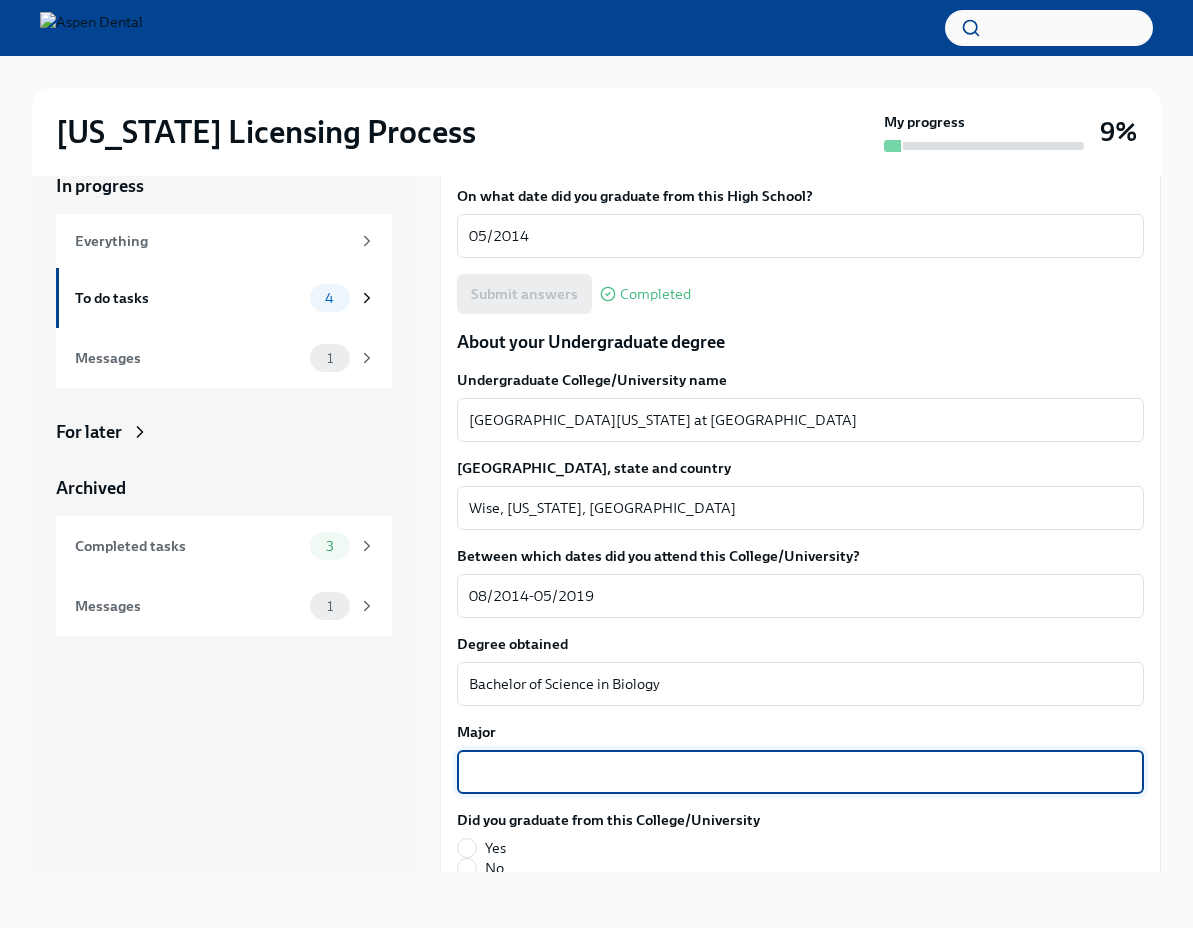 click on "Major" at bounding box center (800, 772) 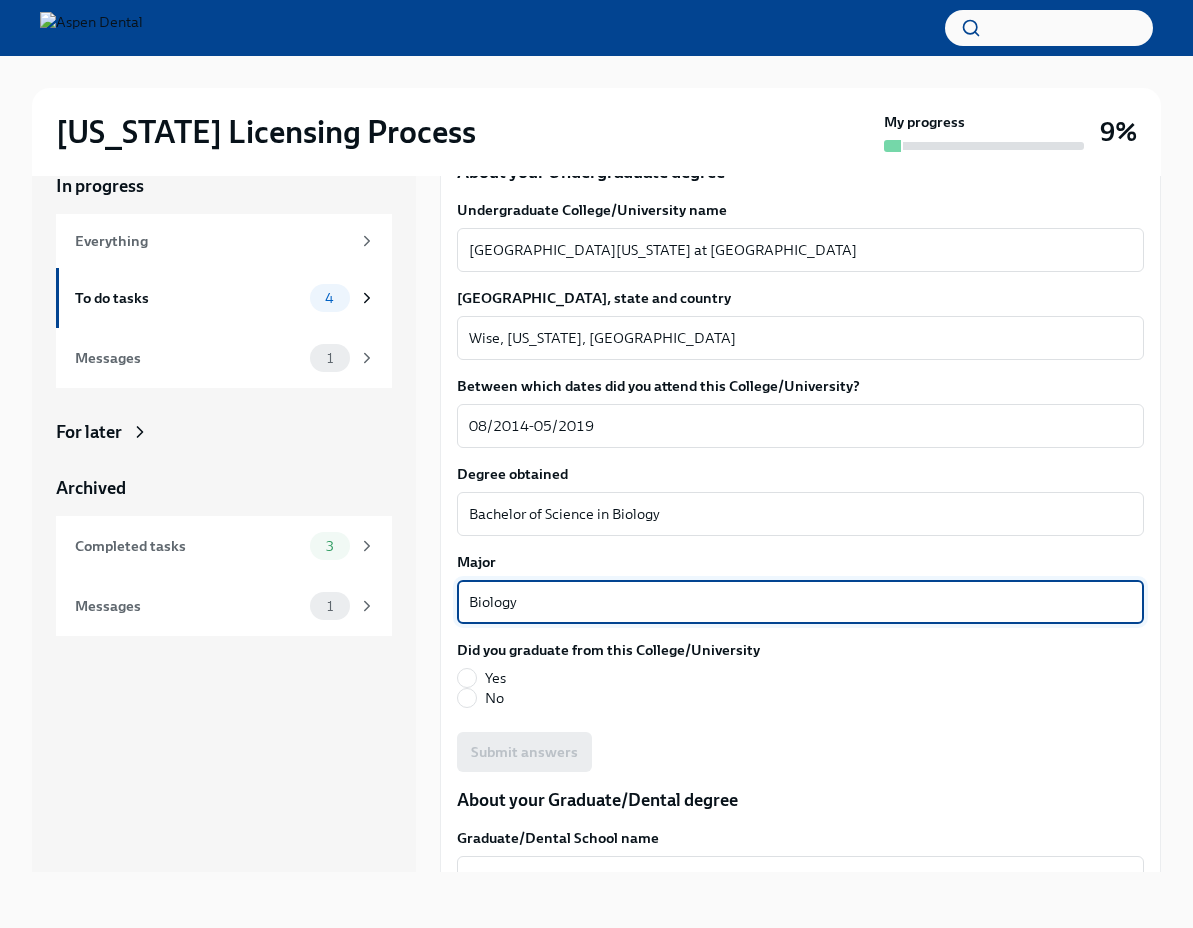 scroll, scrollTop: 1915, scrollLeft: 0, axis: vertical 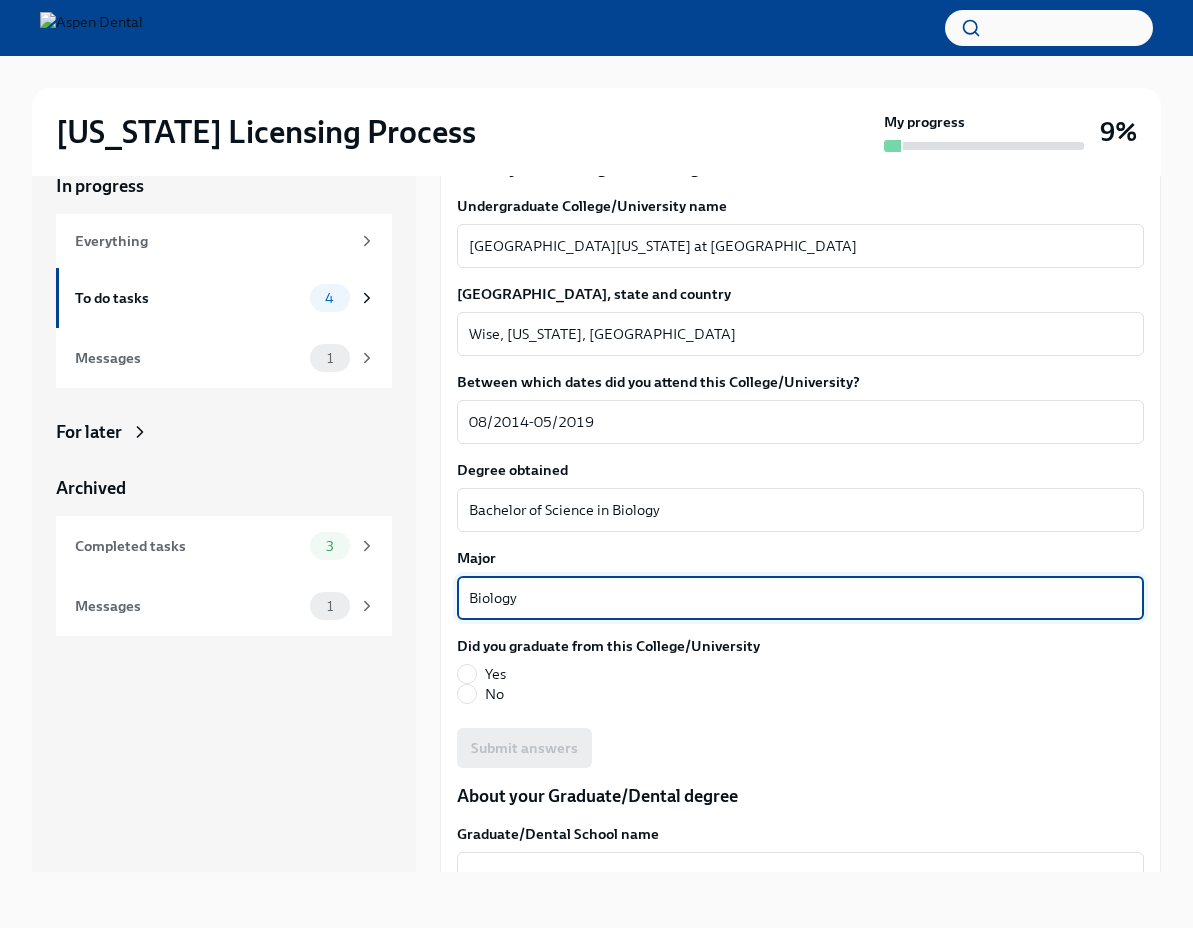 type on "Biology" 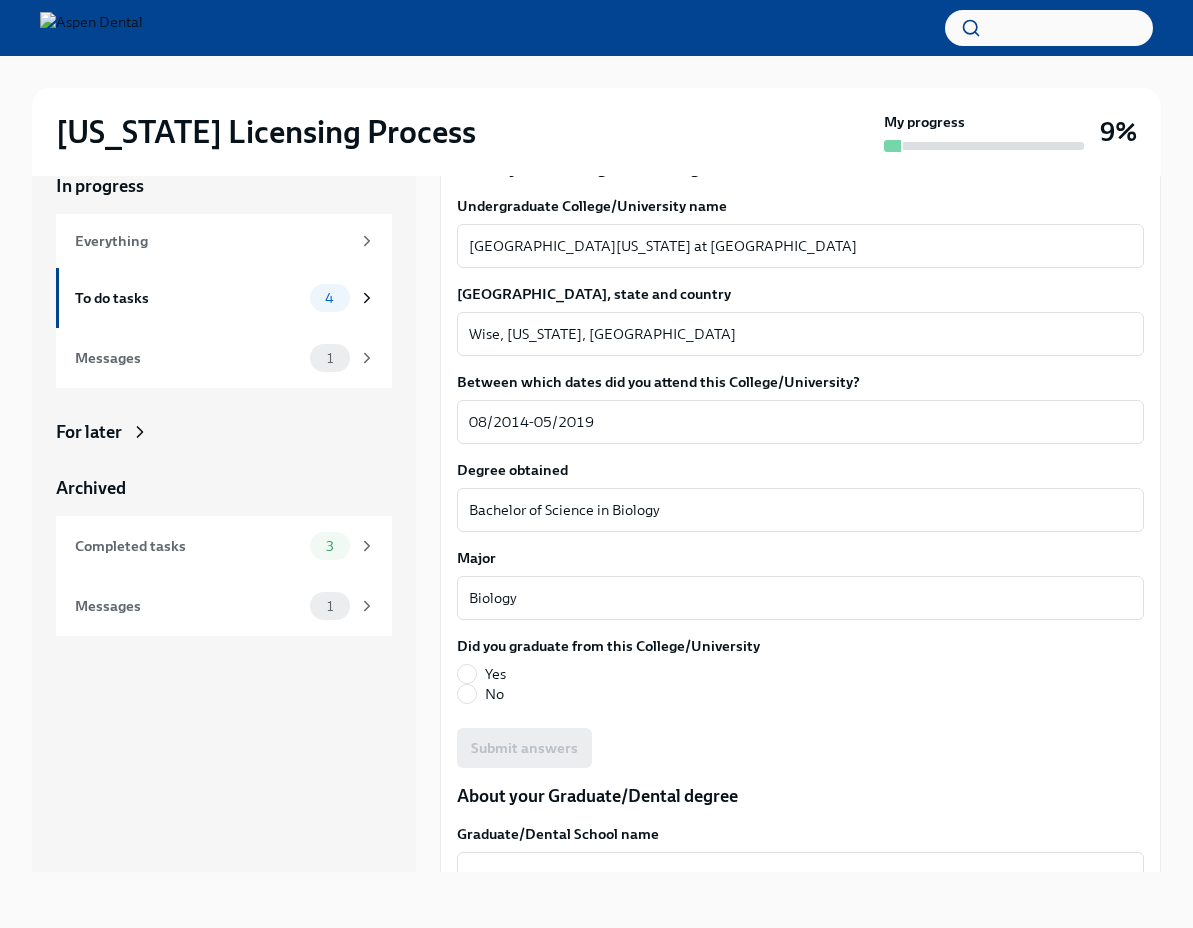 click on "Yes" at bounding box center [495, 674] 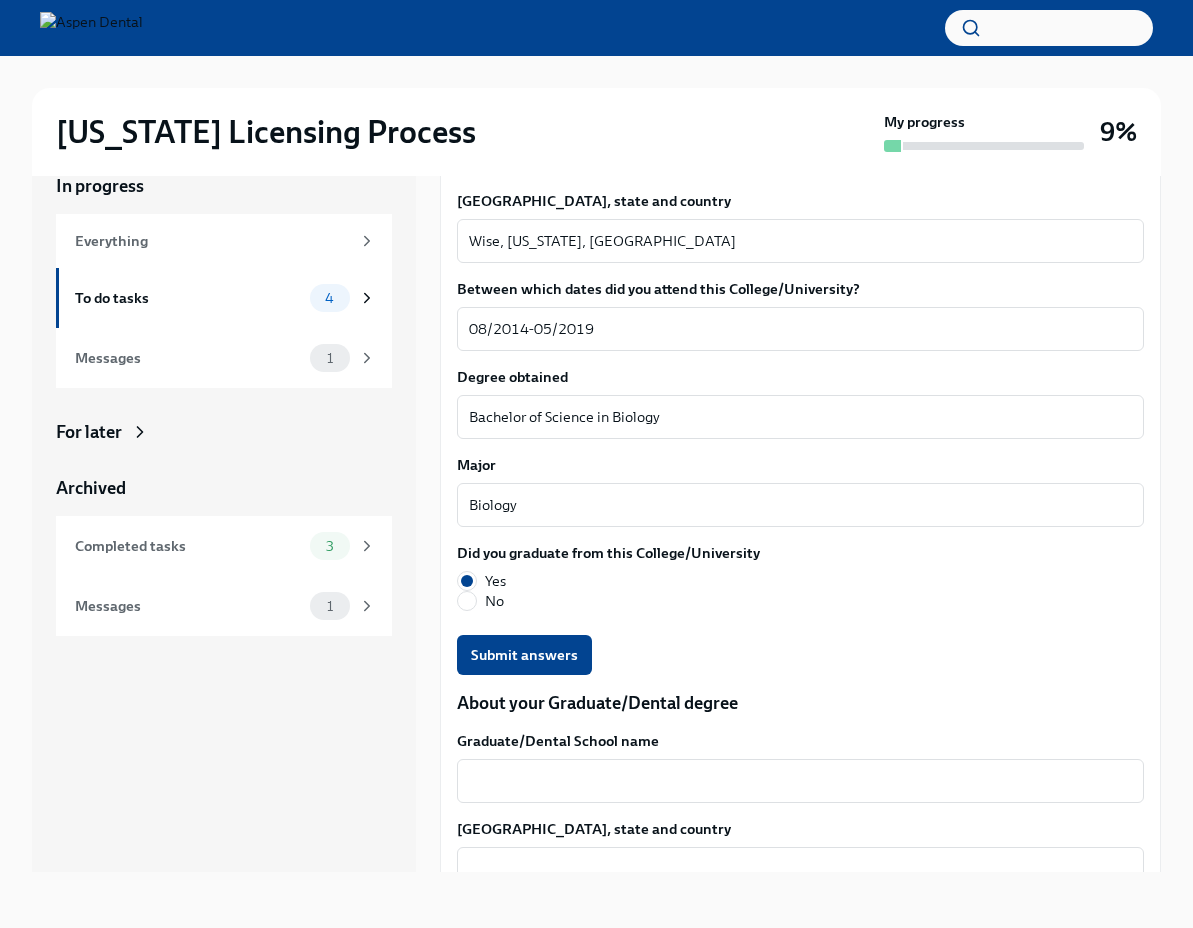 scroll, scrollTop: 2013, scrollLeft: 0, axis: vertical 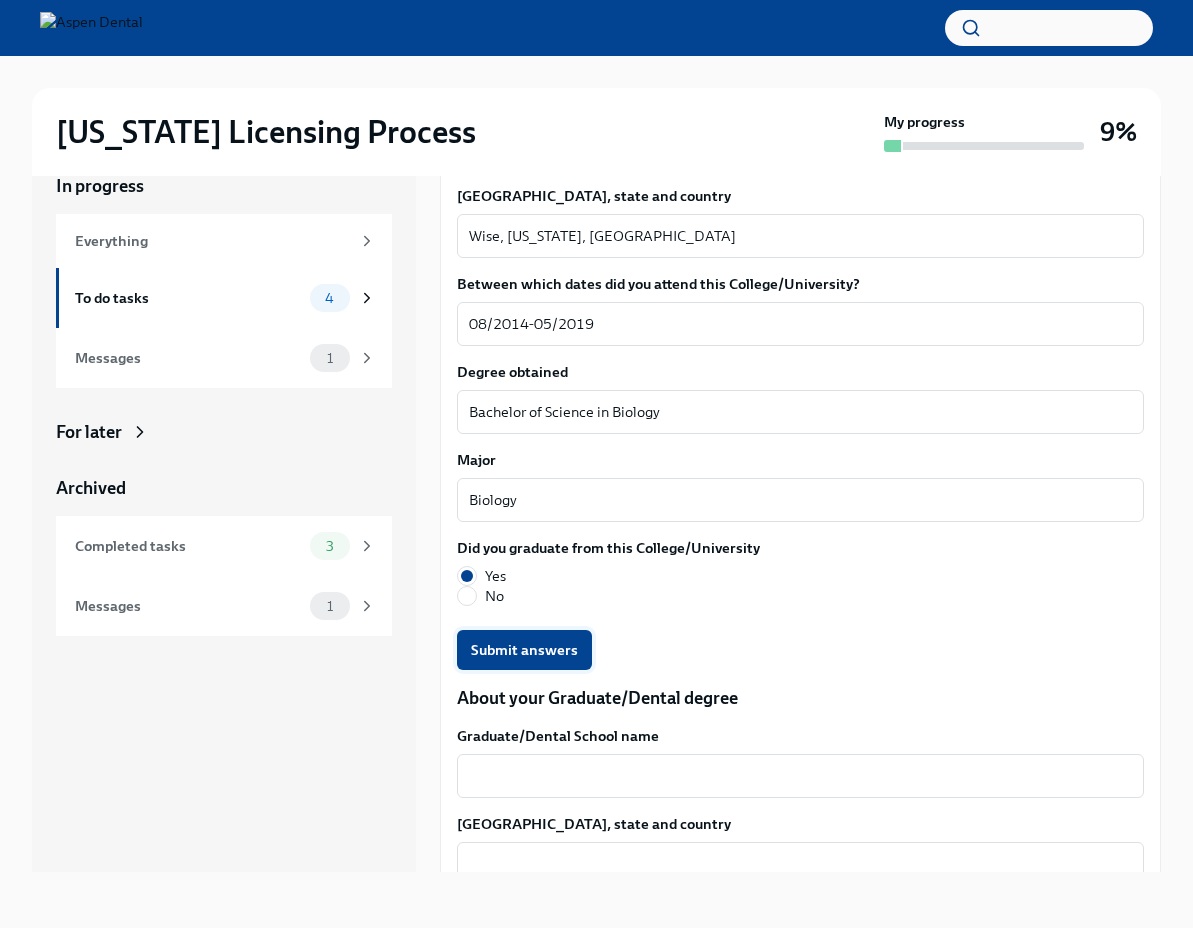 click on "Submit answers" at bounding box center (524, 650) 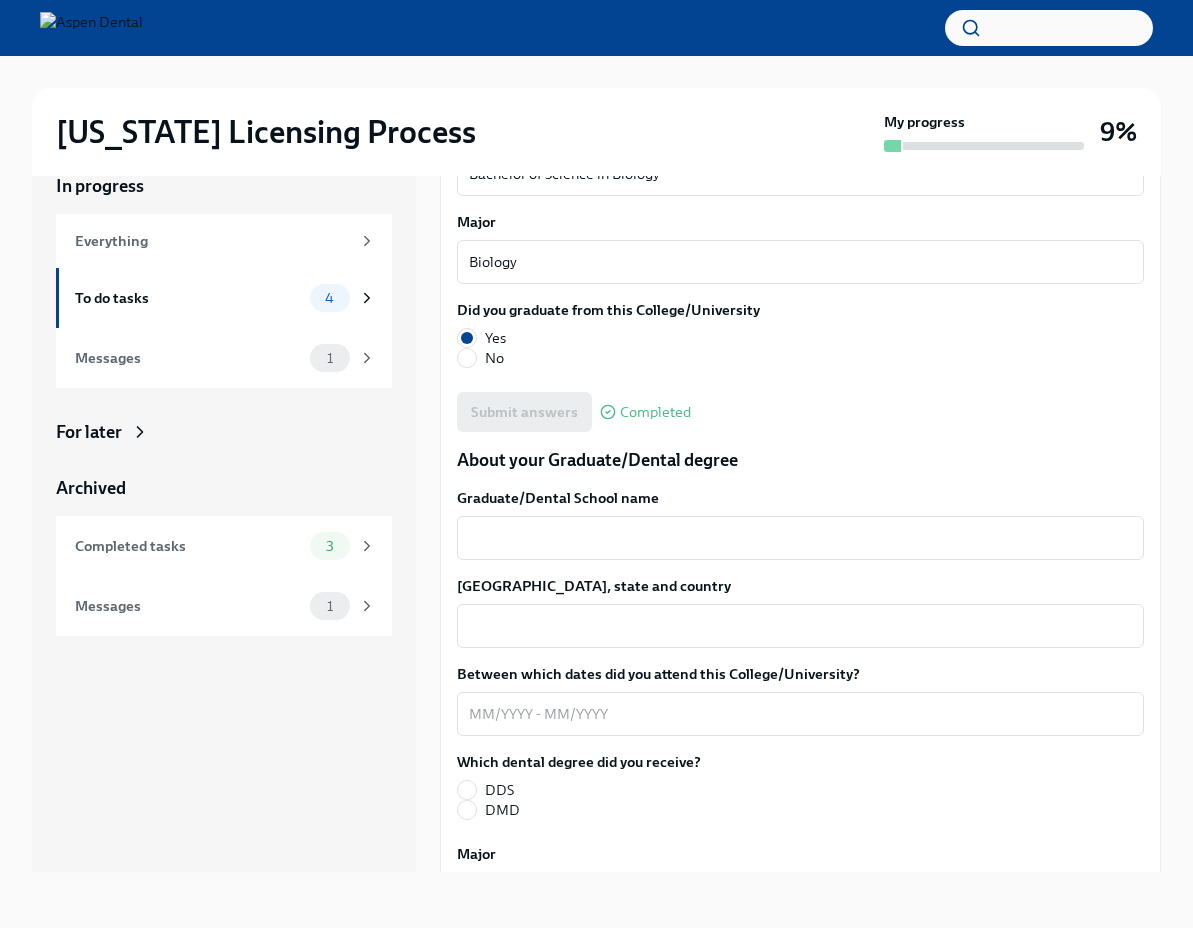 scroll, scrollTop: 2275, scrollLeft: 0, axis: vertical 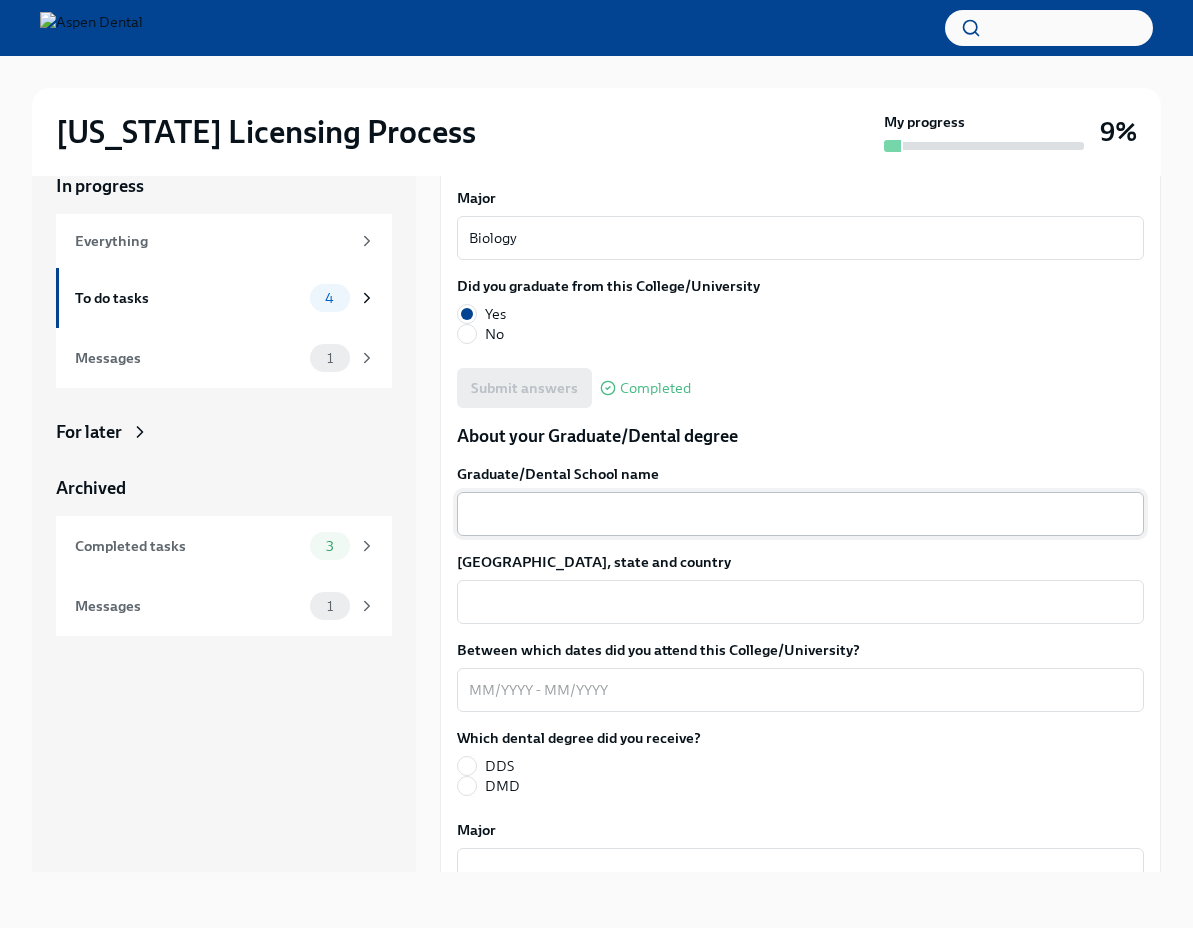 click on "x ​" at bounding box center [800, 514] 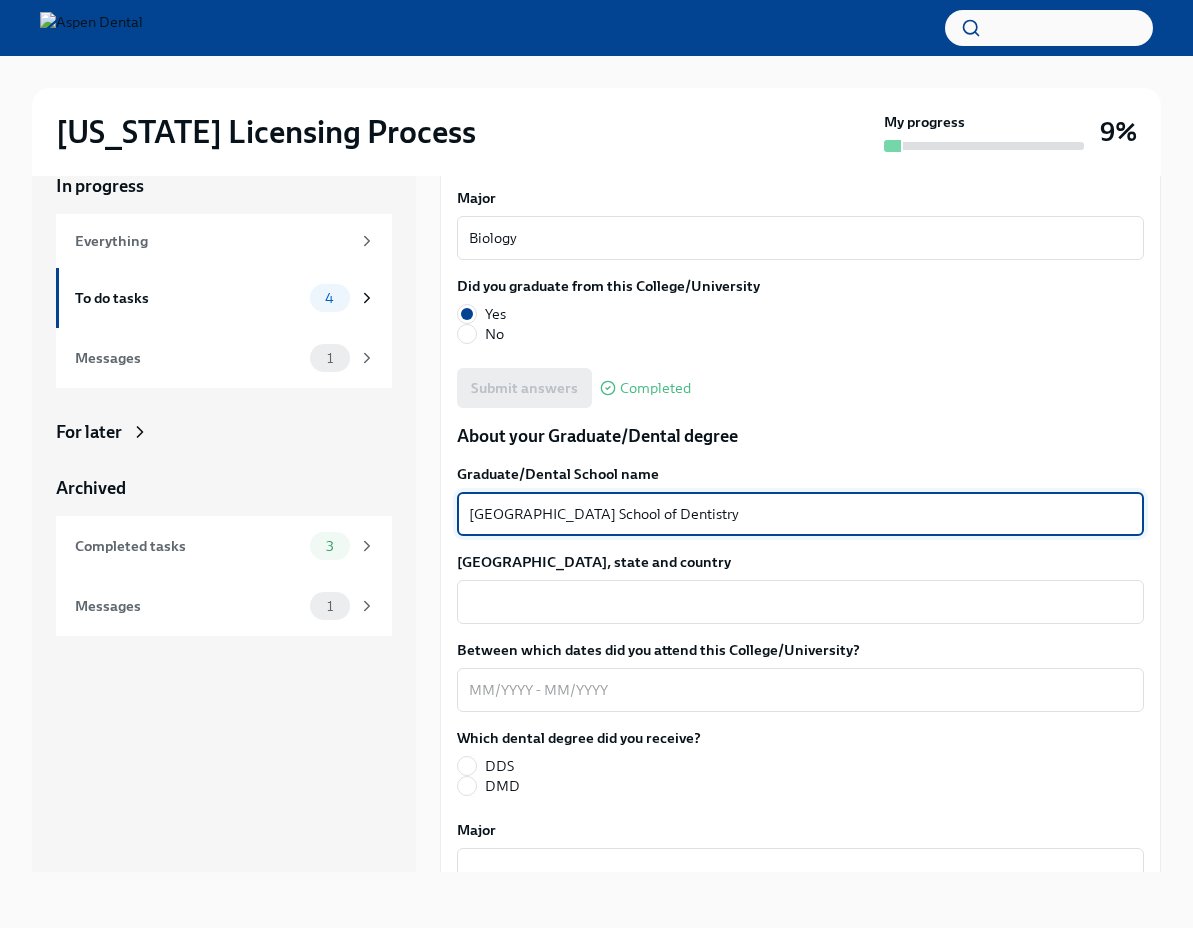 type on "[GEOGRAPHIC_DATA] School of Dentistry" 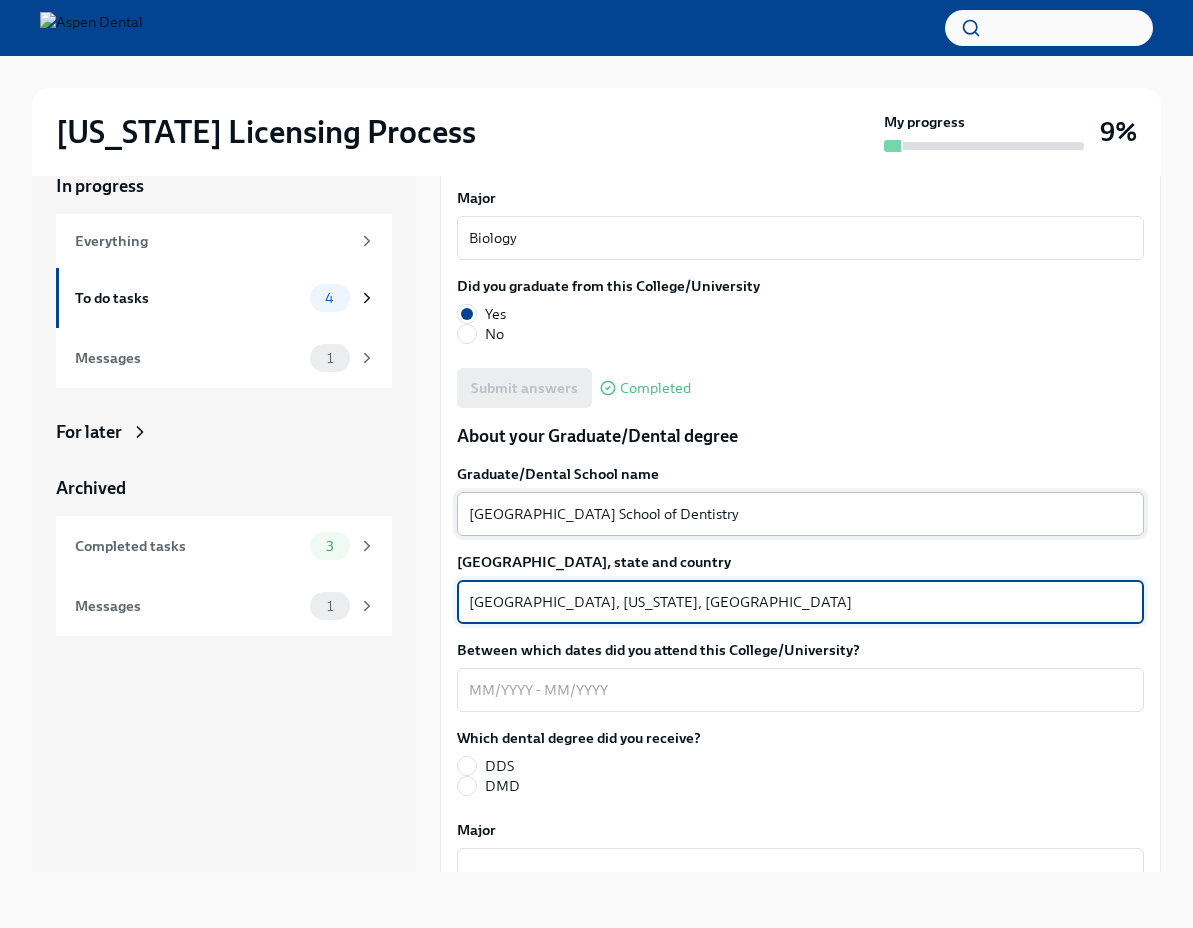 type on "[GEOGRAPHIC_DATA], [US_STATE], [GEOGRAPHIC_DATA]" 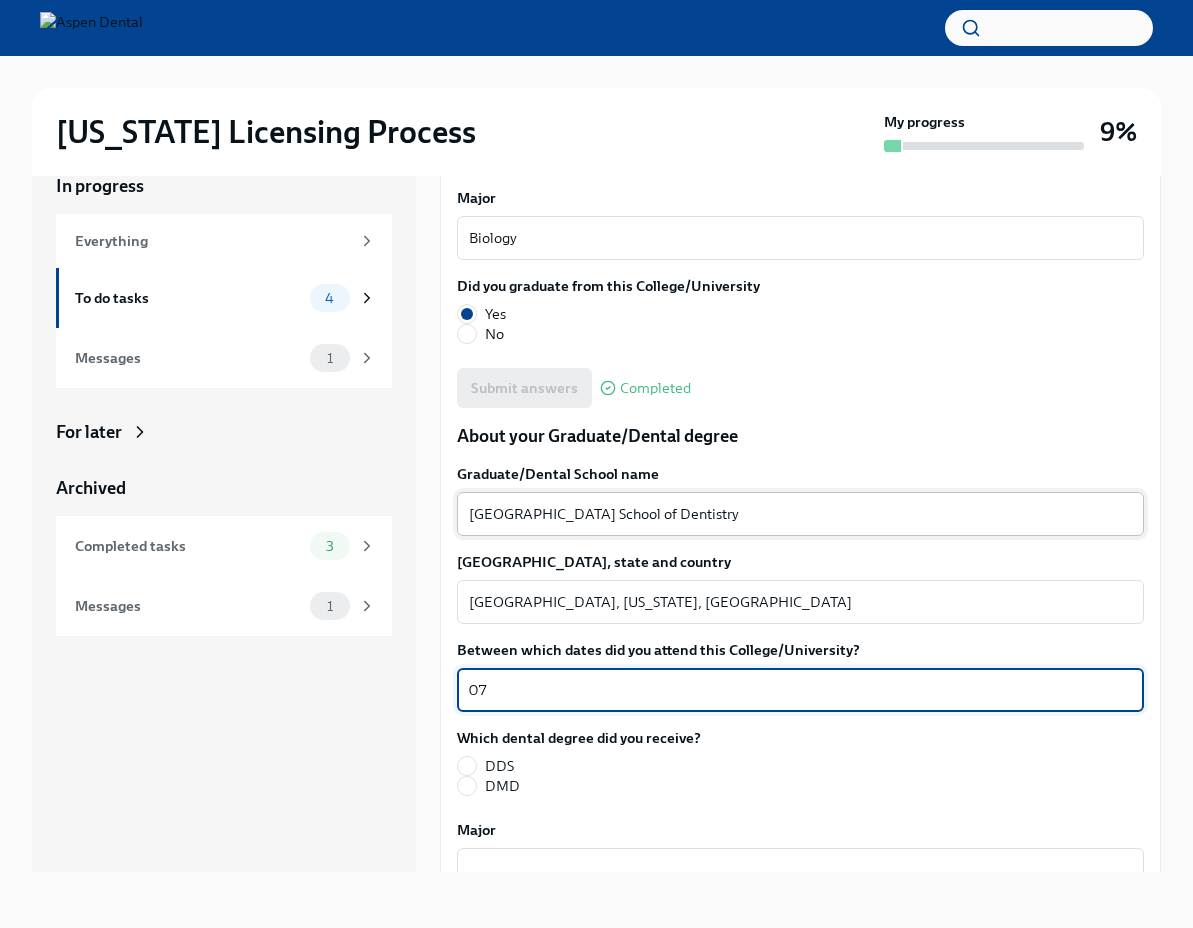type on "0" 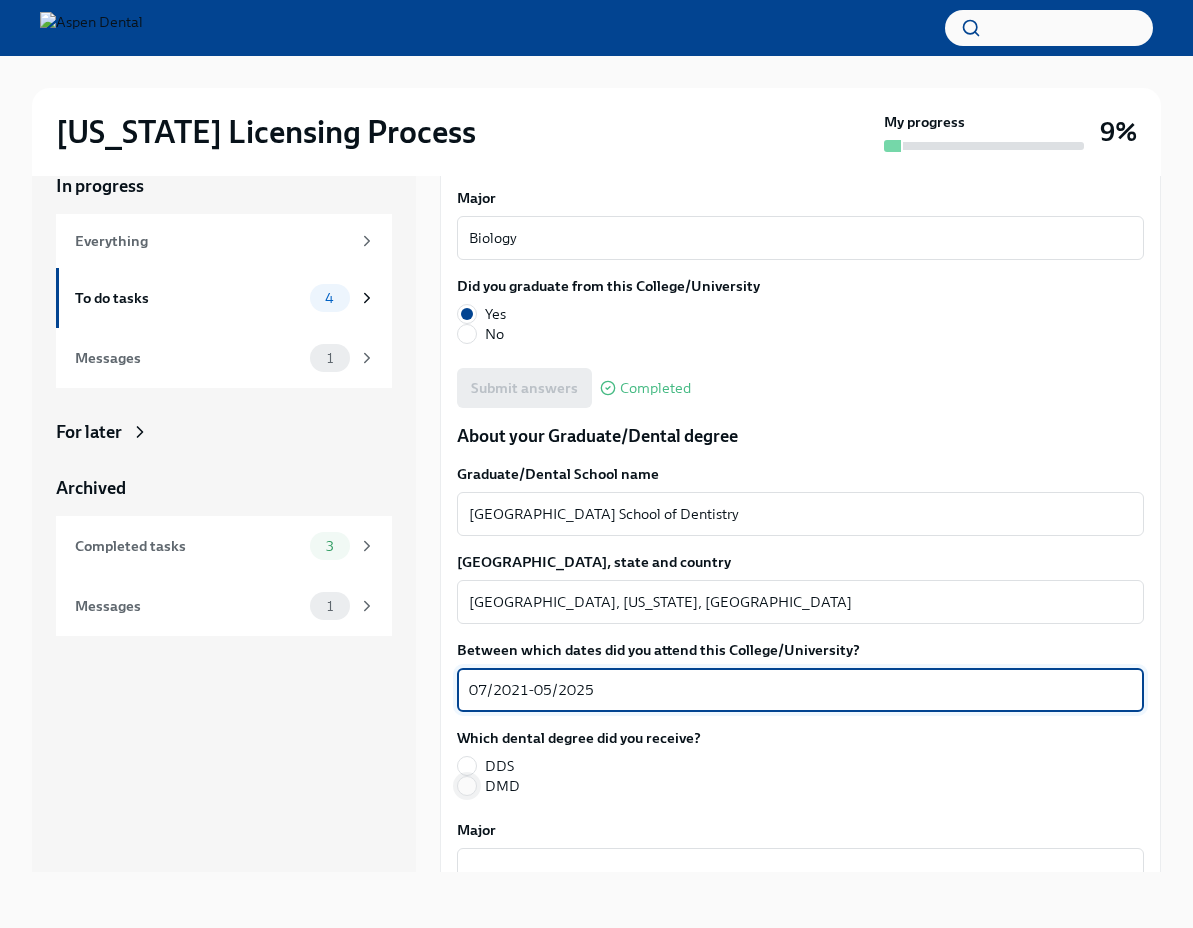 type on "07/2021-05/2025" 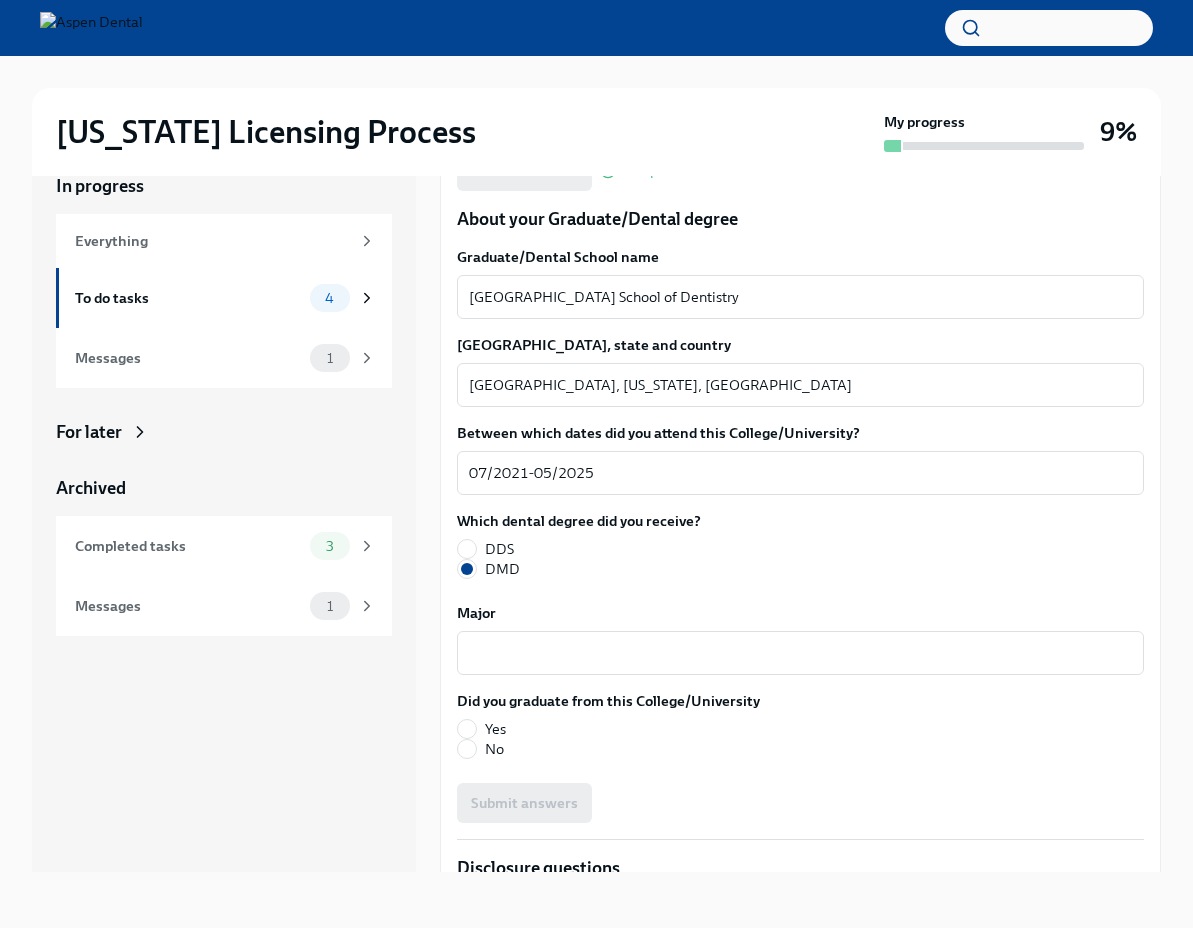 scroll, scrollTop: 2508, scrollLeft: 0, axis: vertical 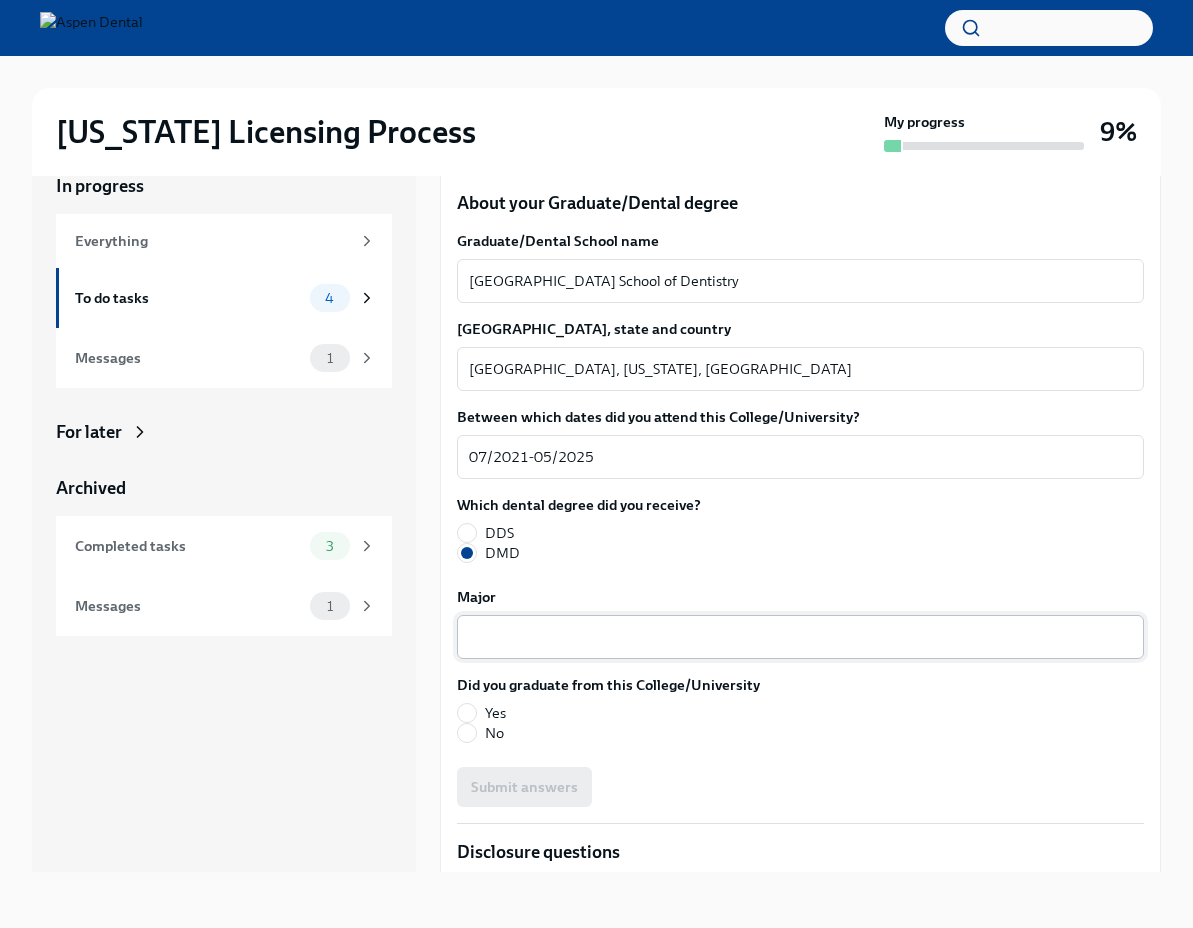 click on "Major" at bounding box center (800, 637) 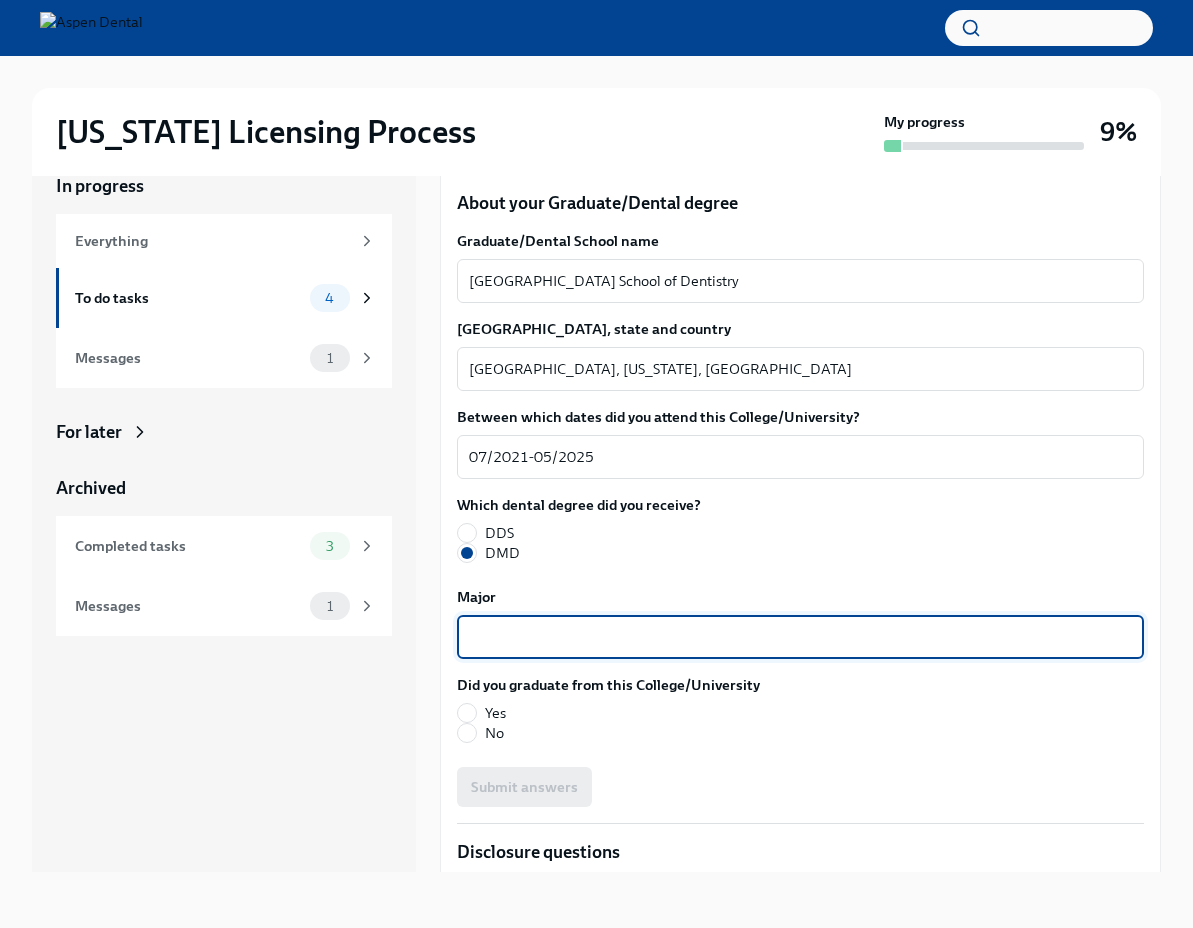 paste on "Doctor of Dental Medicine" 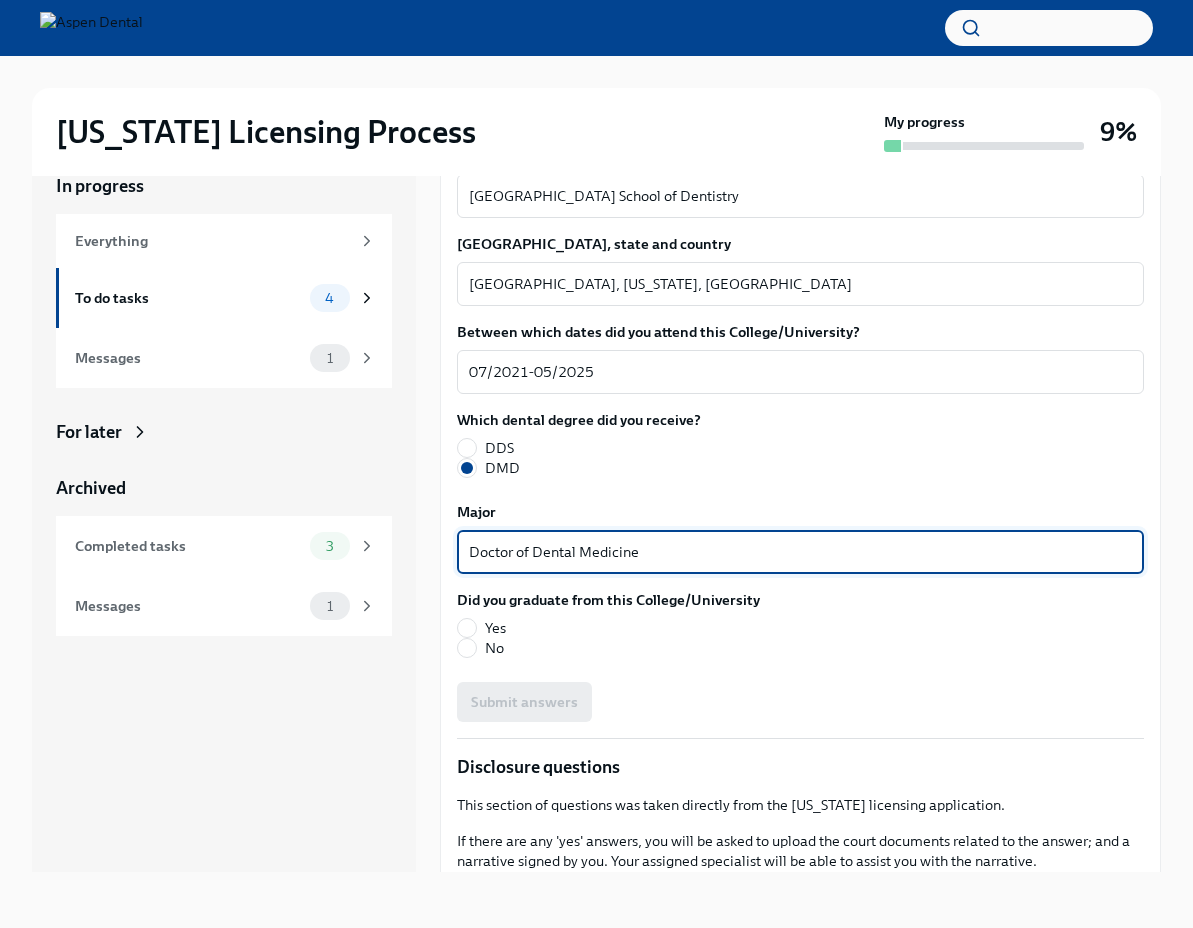 scroll, scrollTop: 2594, scrollLeft: 0, axis: vertical 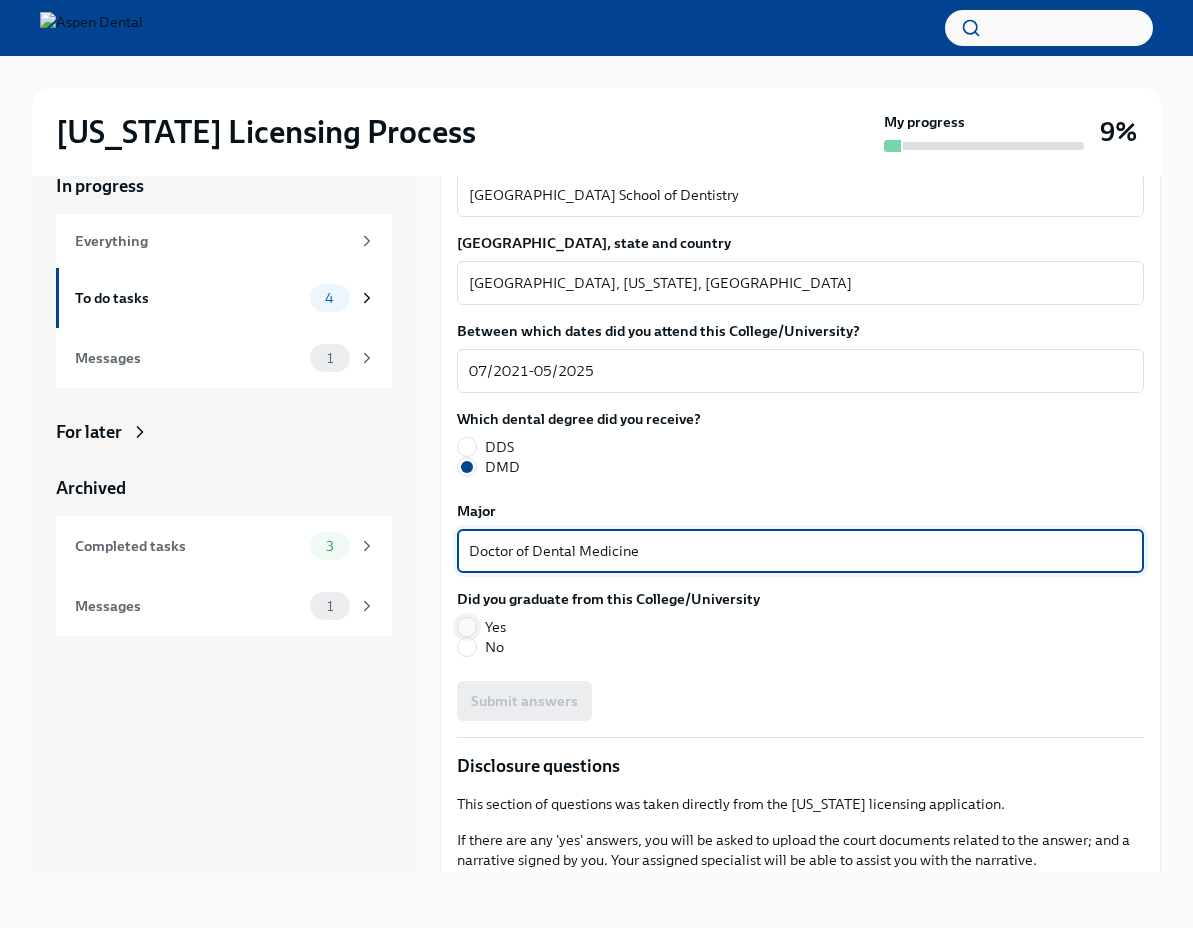 type on "Doctor of Dental Medicine" 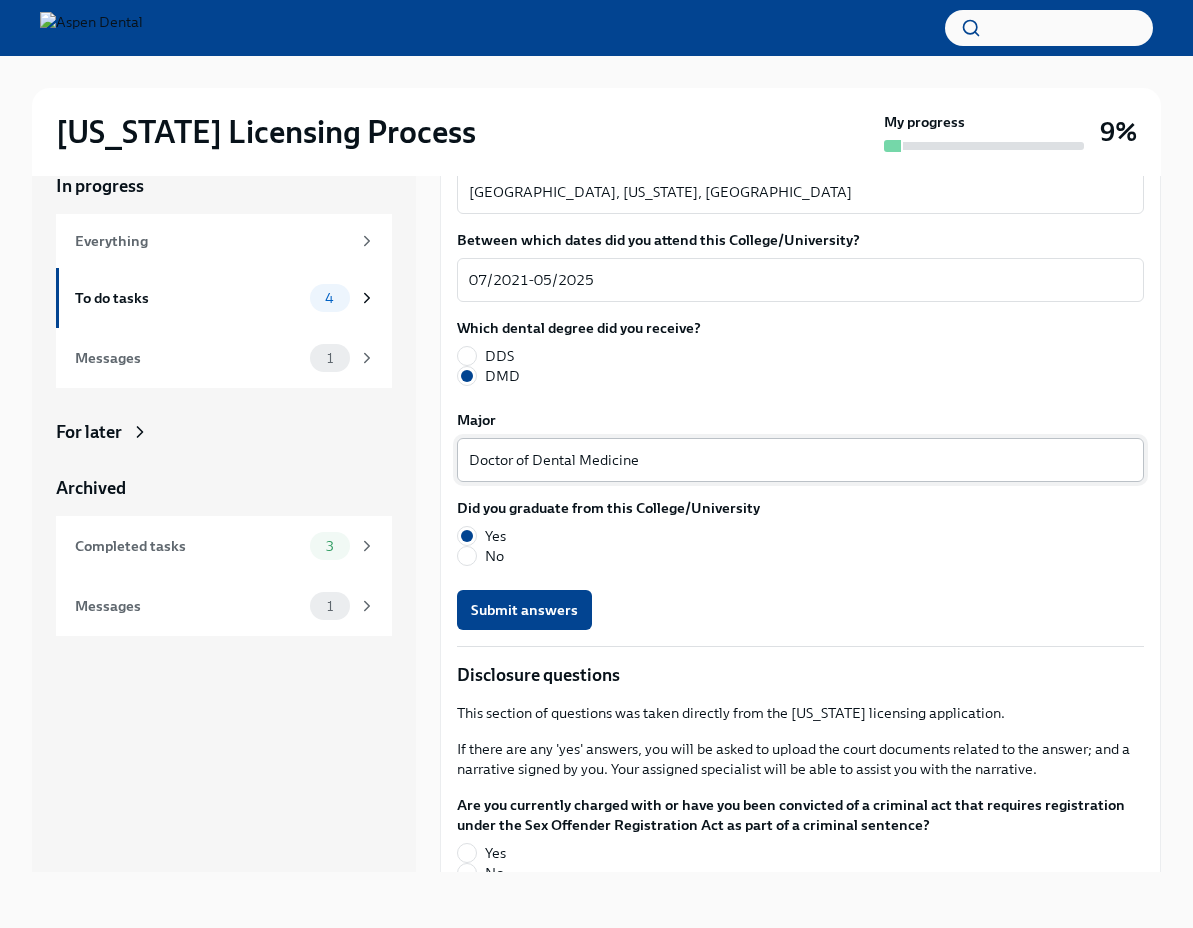 scroll, scrollTop: 2686, scrollLeft: 0, axis: vertical 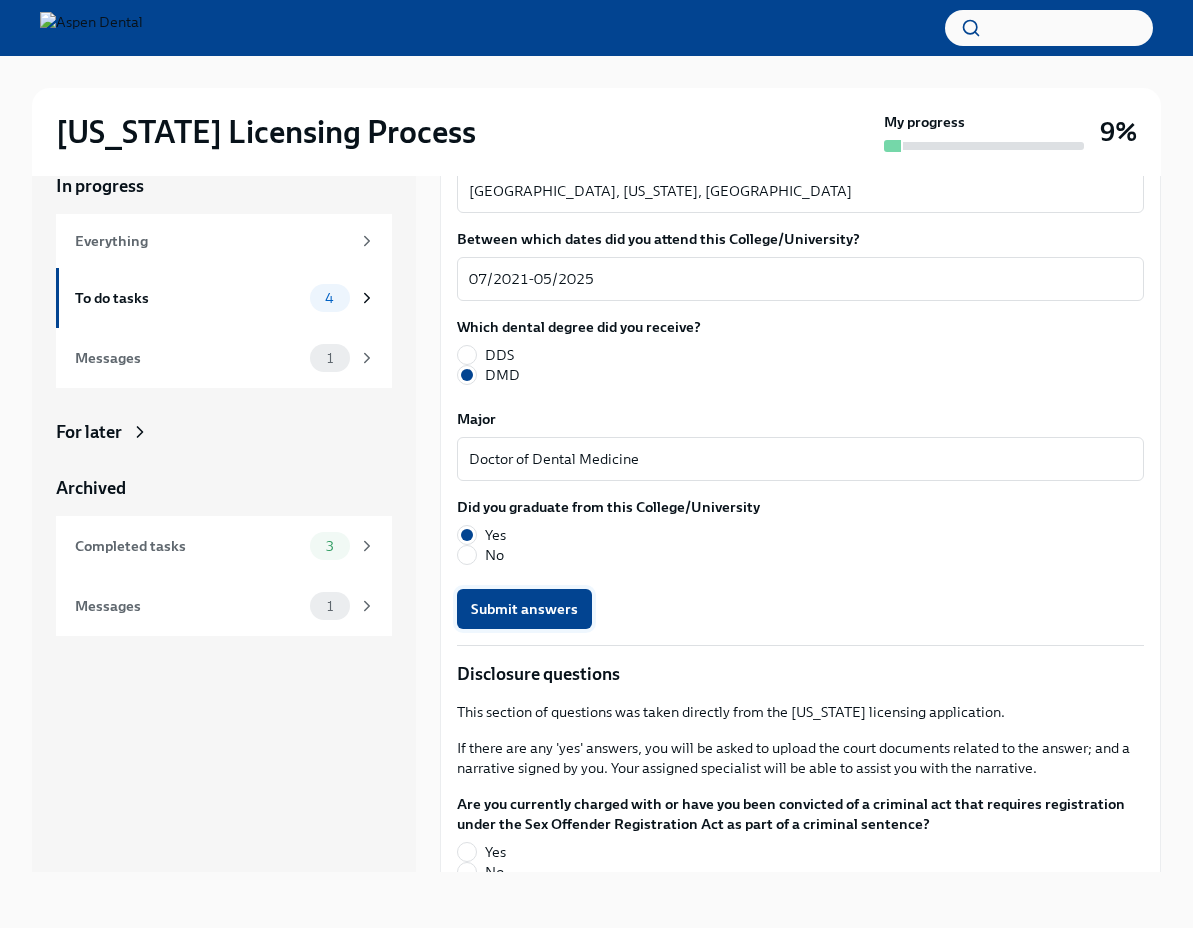 click on "Submit answers" at bounding box center (524, 609) 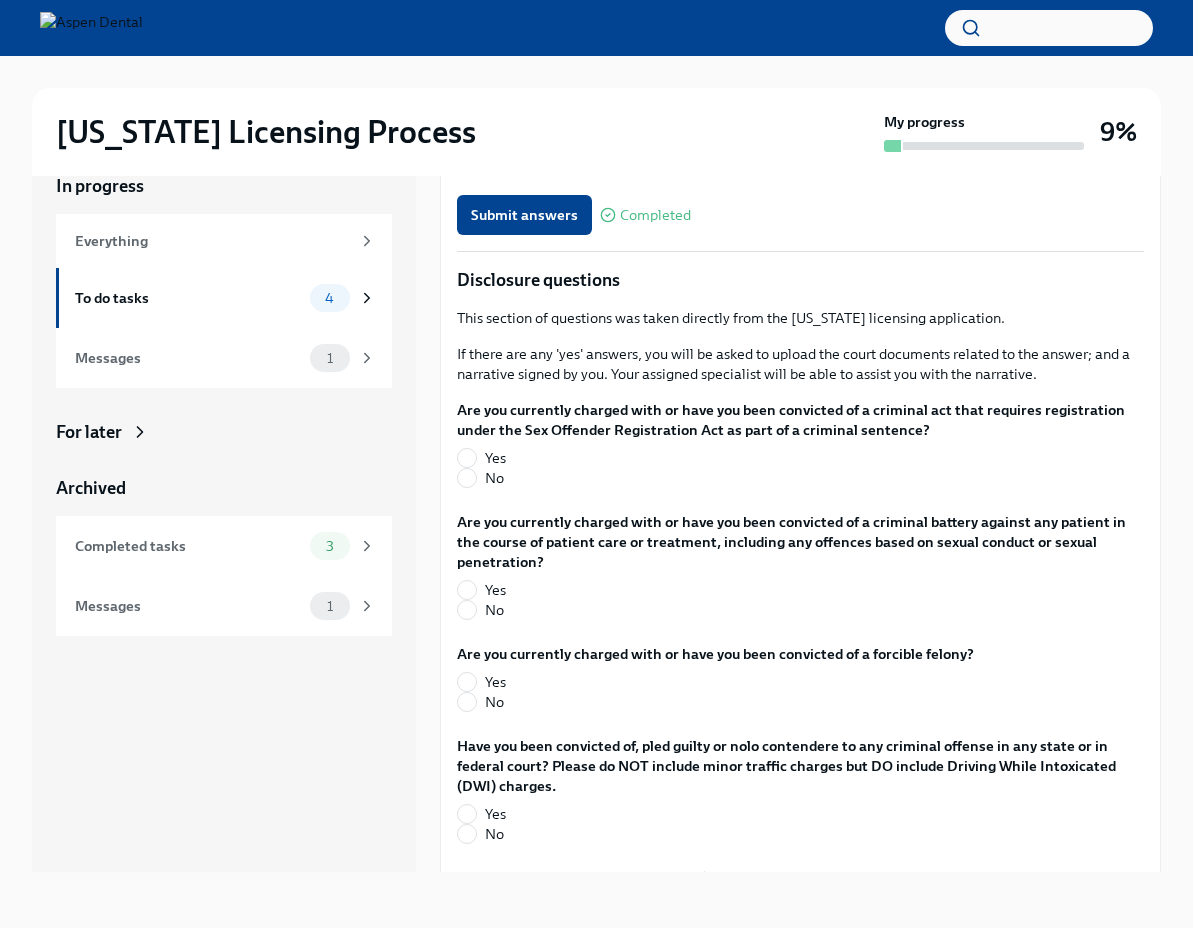 scroll, scrollTop: 3113, scrollLeft: 0, axis: vertical 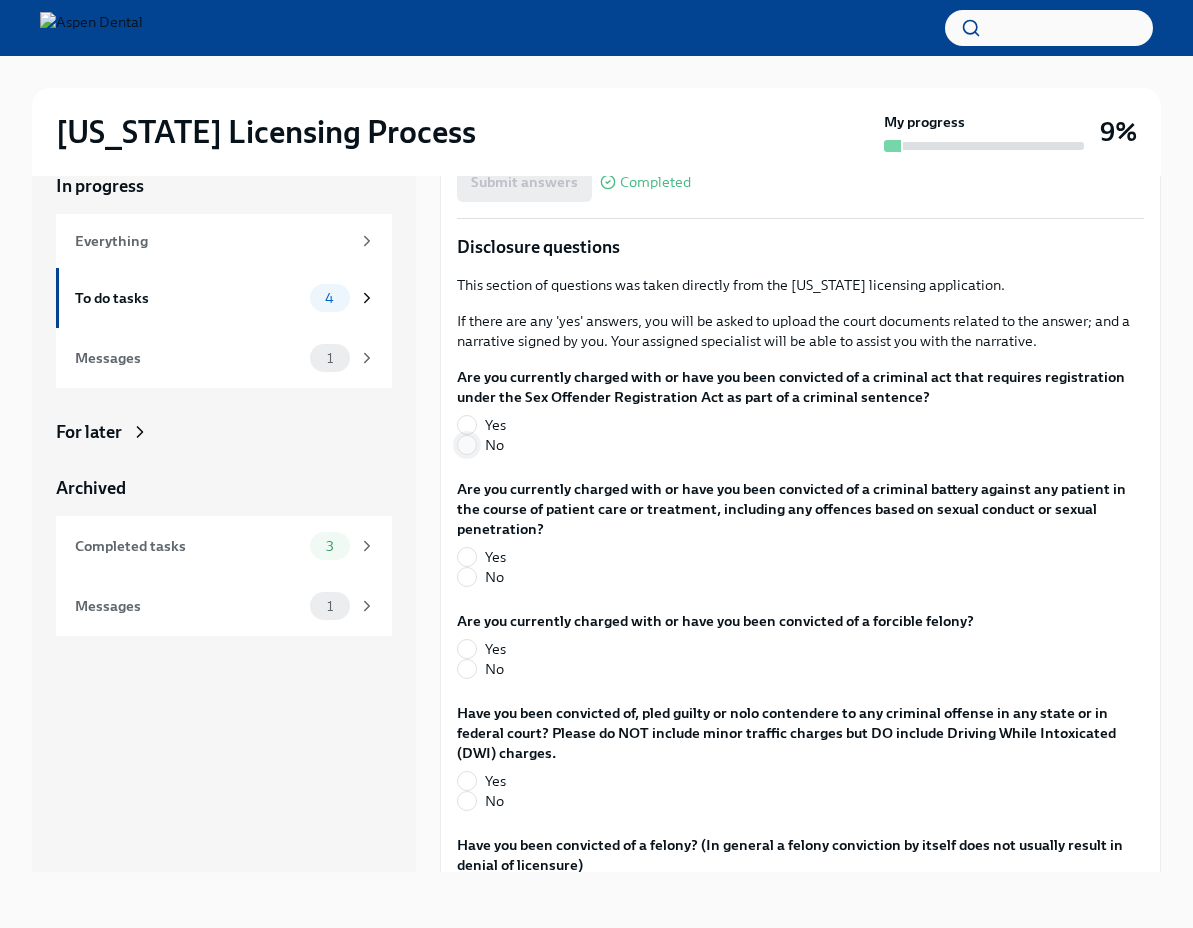 click on "No" at bounding box center [467, 445] 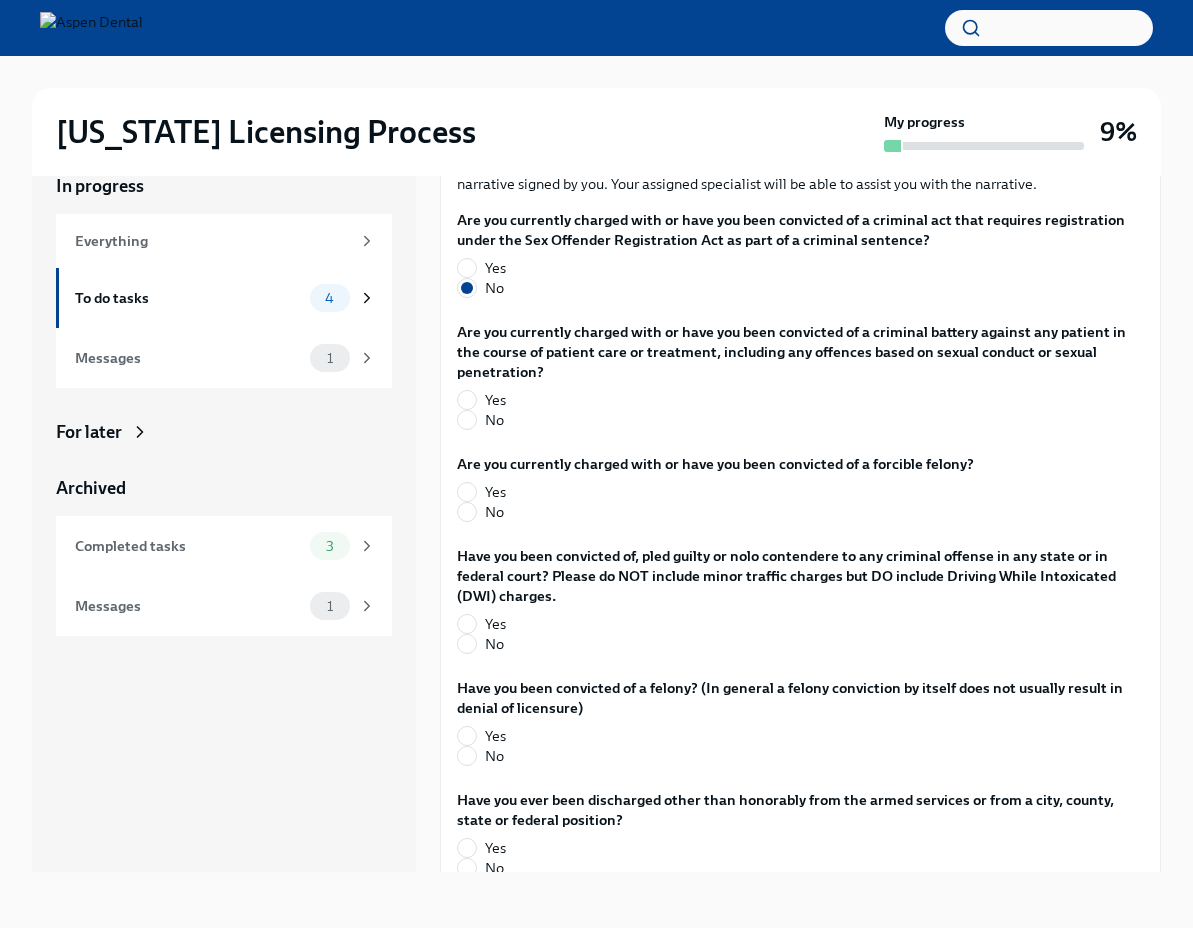 scroll, scrollTop: 3271, scrollLeft: 0, axis: vertical 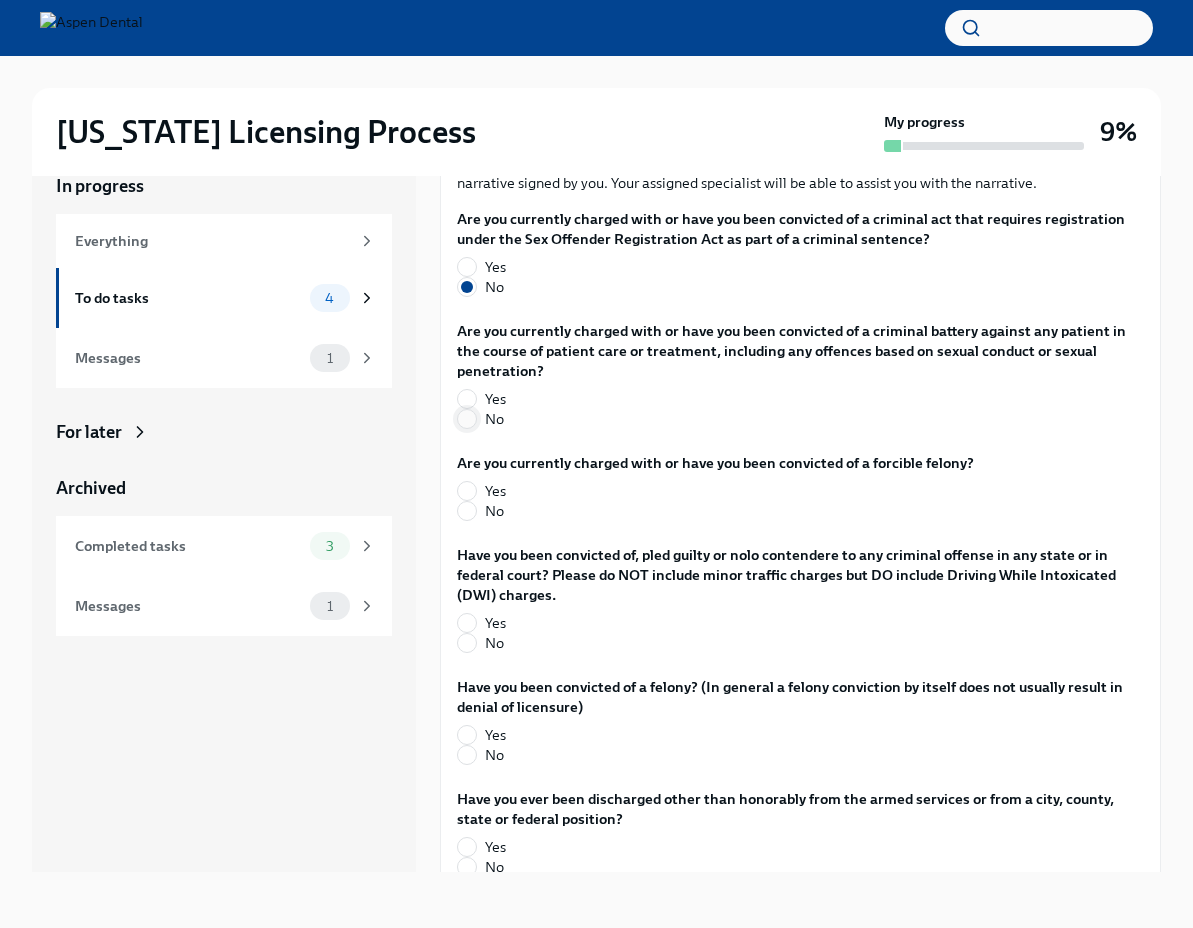 click on "No" at bounding box center [467, 419] 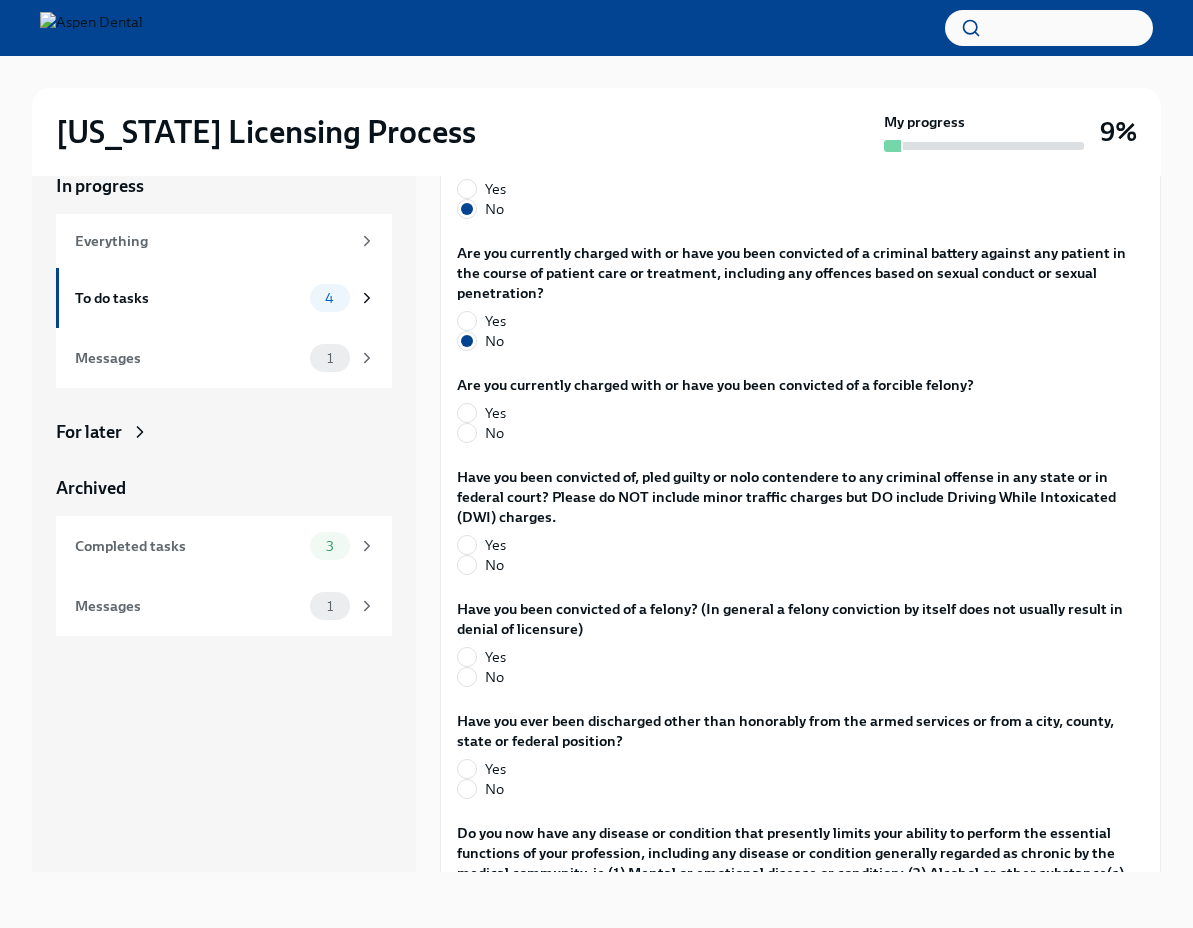 scroll, scrollTop: 3371, scrollLeft: 0, axis: vertical 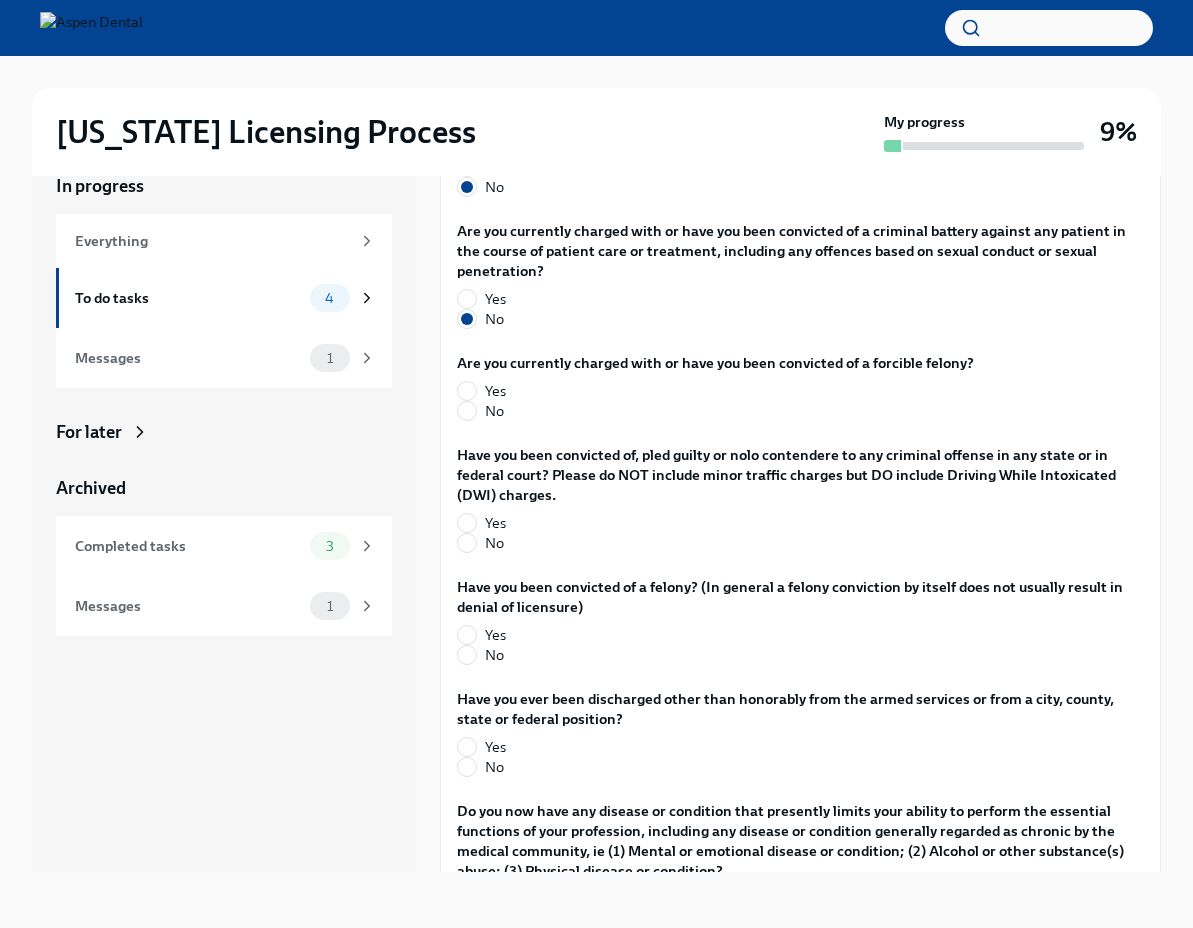 click on "No" at bounding box center (707, 411) 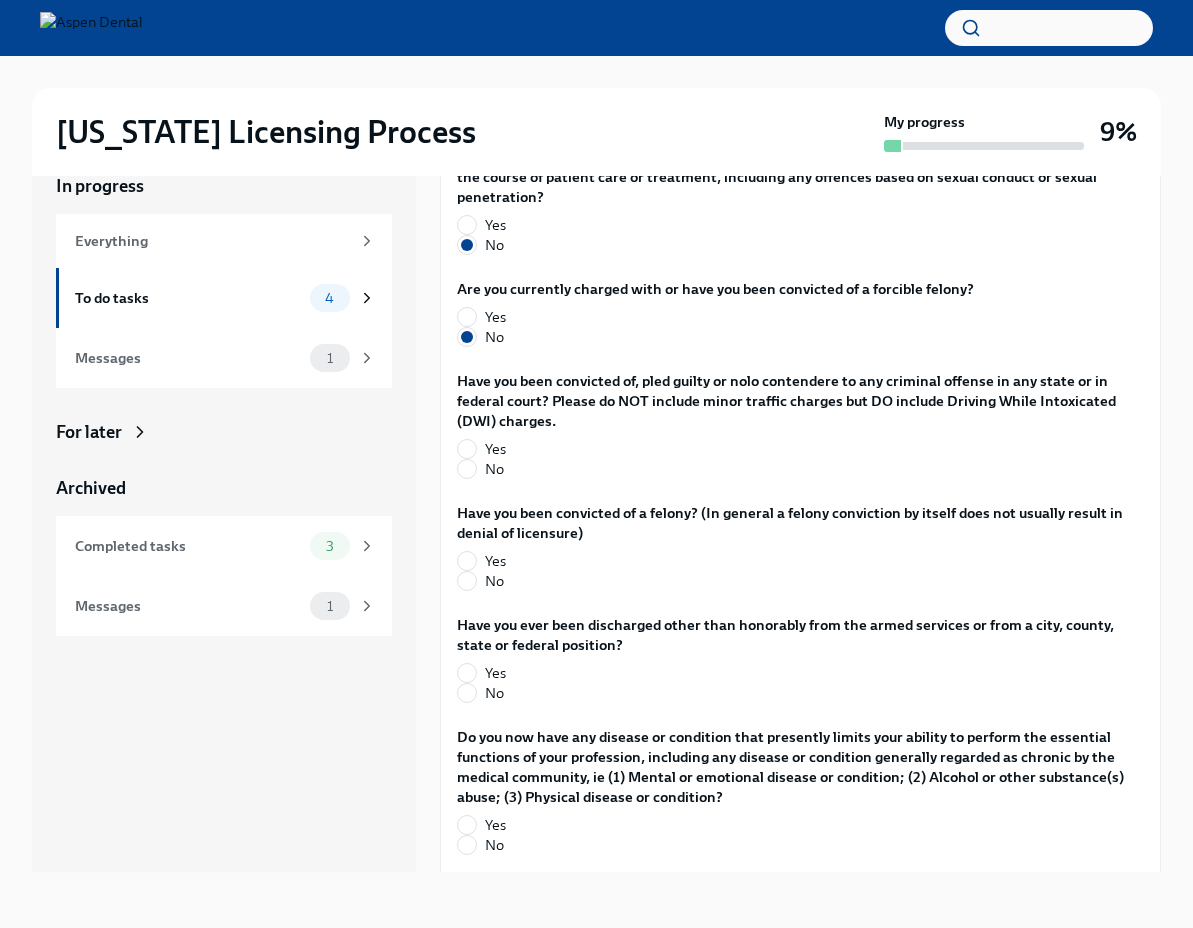 scroll, scrollTop: 3456, scrollLeft: 0, axis: vertical 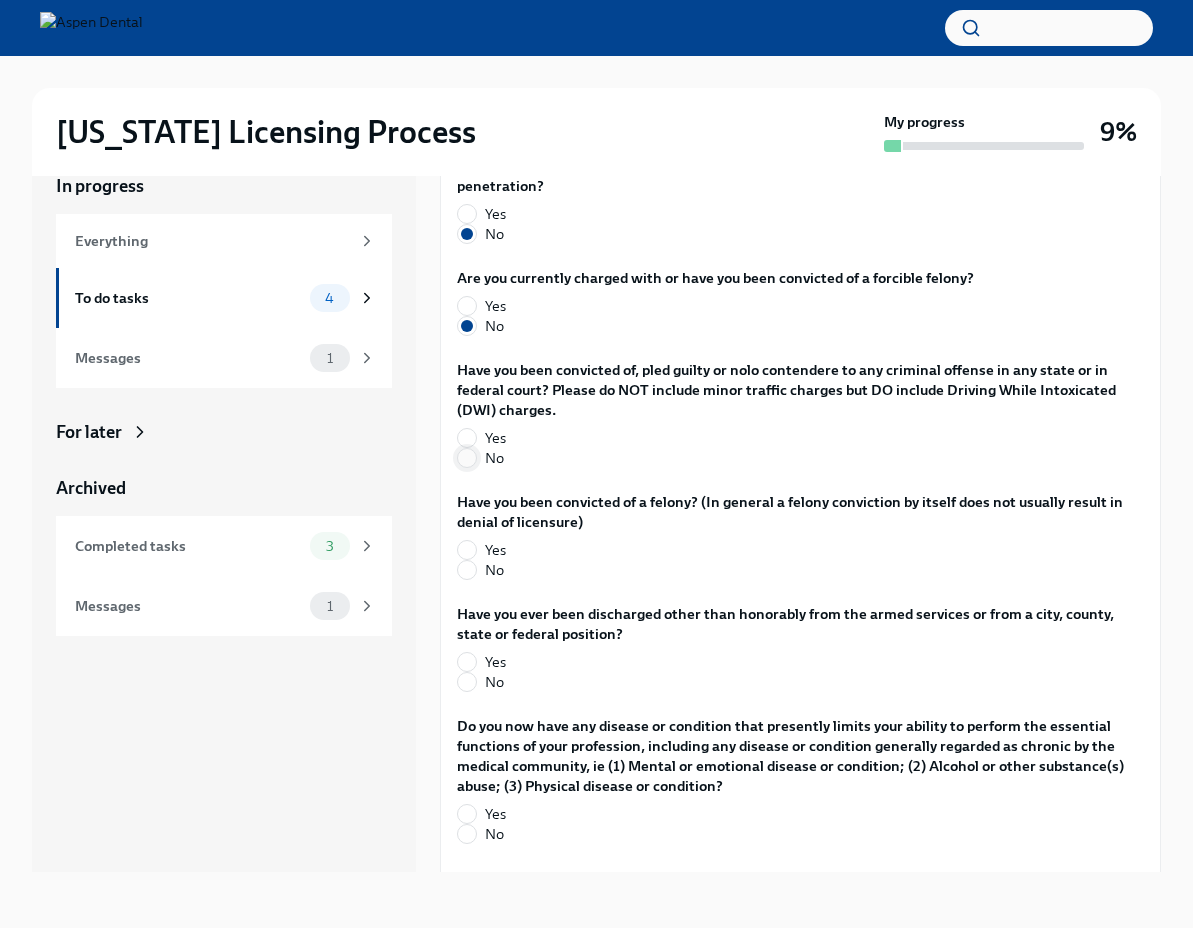 click at bounding box center (467, 458) 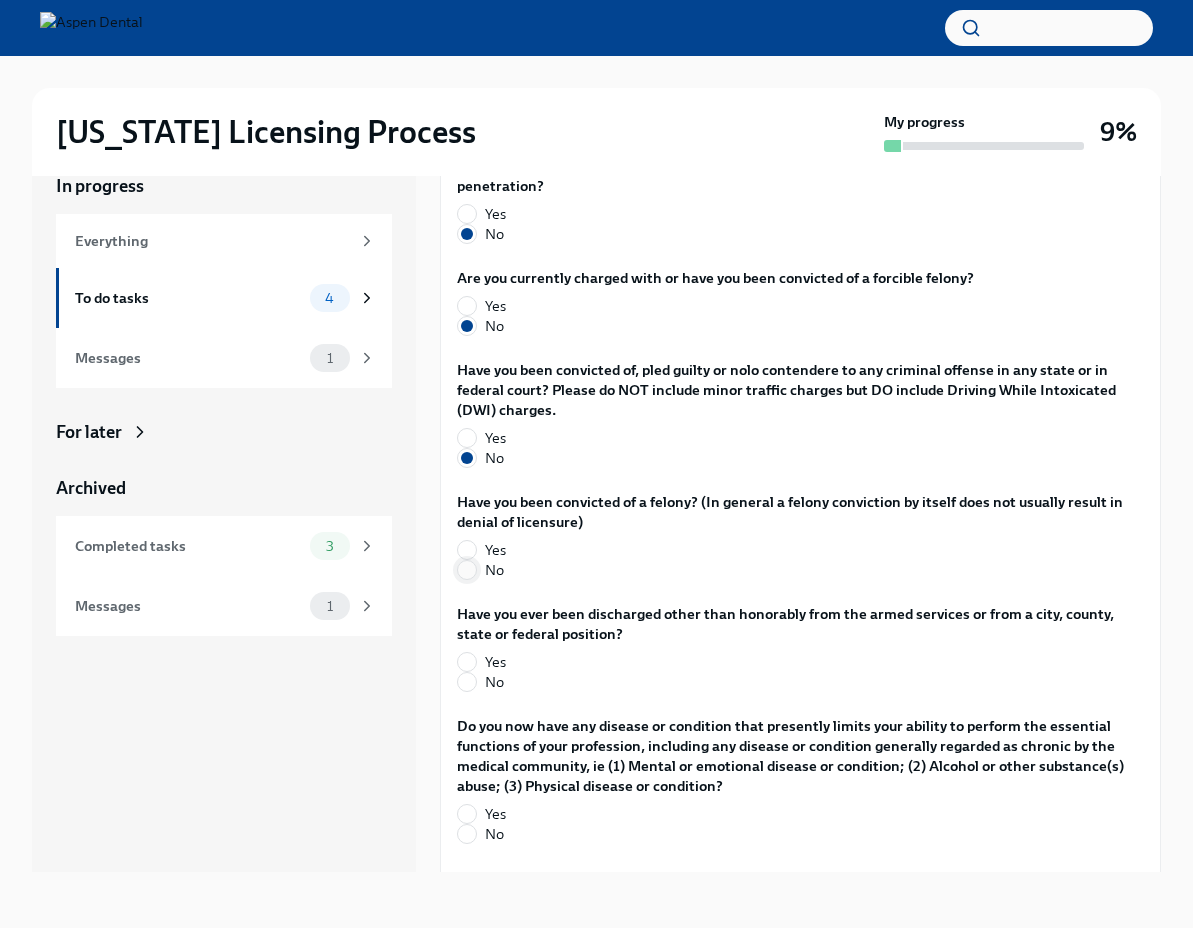 click on "No" at bounding box center [467, 570] 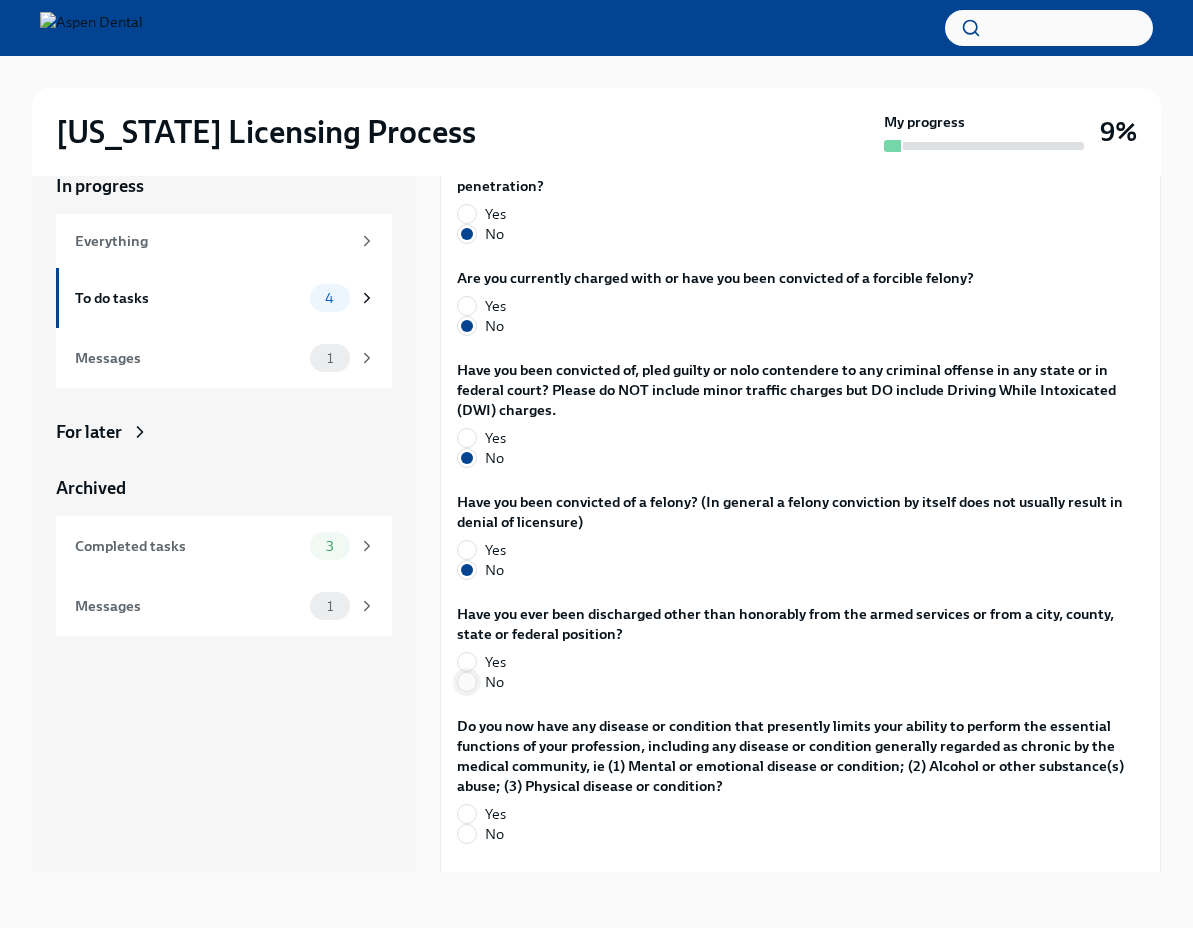 click on "No" at bounding box center [467, 682] 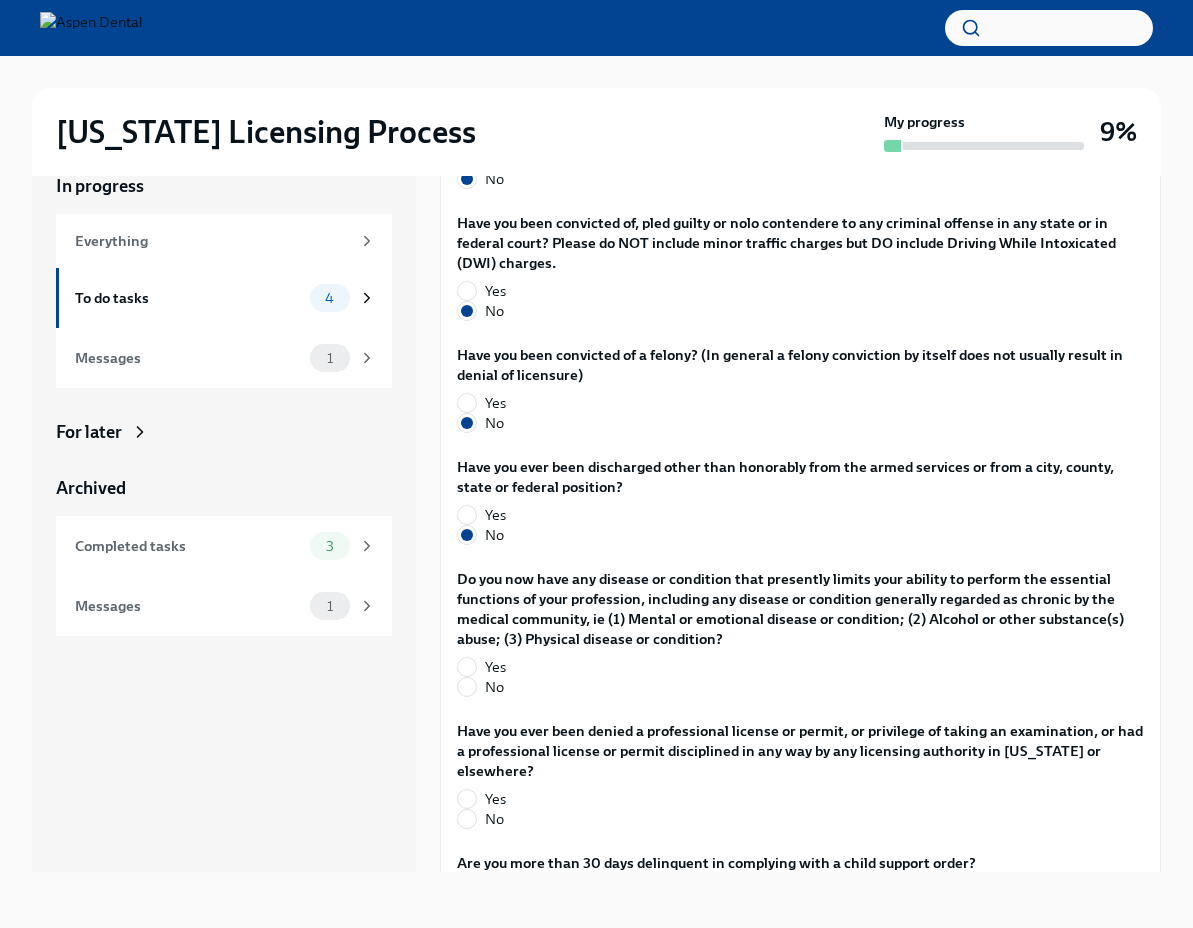 scroll, scrollTop: 3659, scrollLeft: 0, axis: vertical 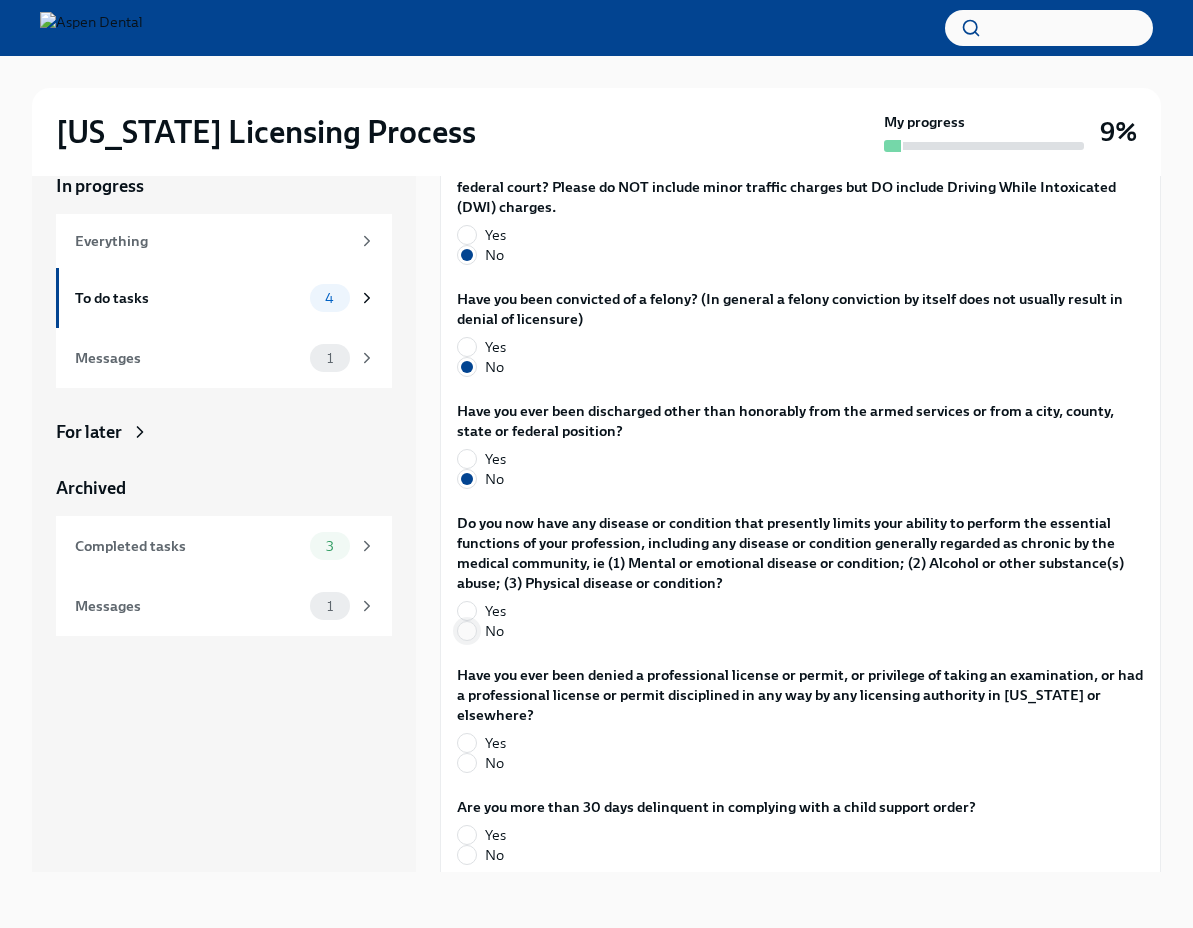 click at bounding box center (467, 631) 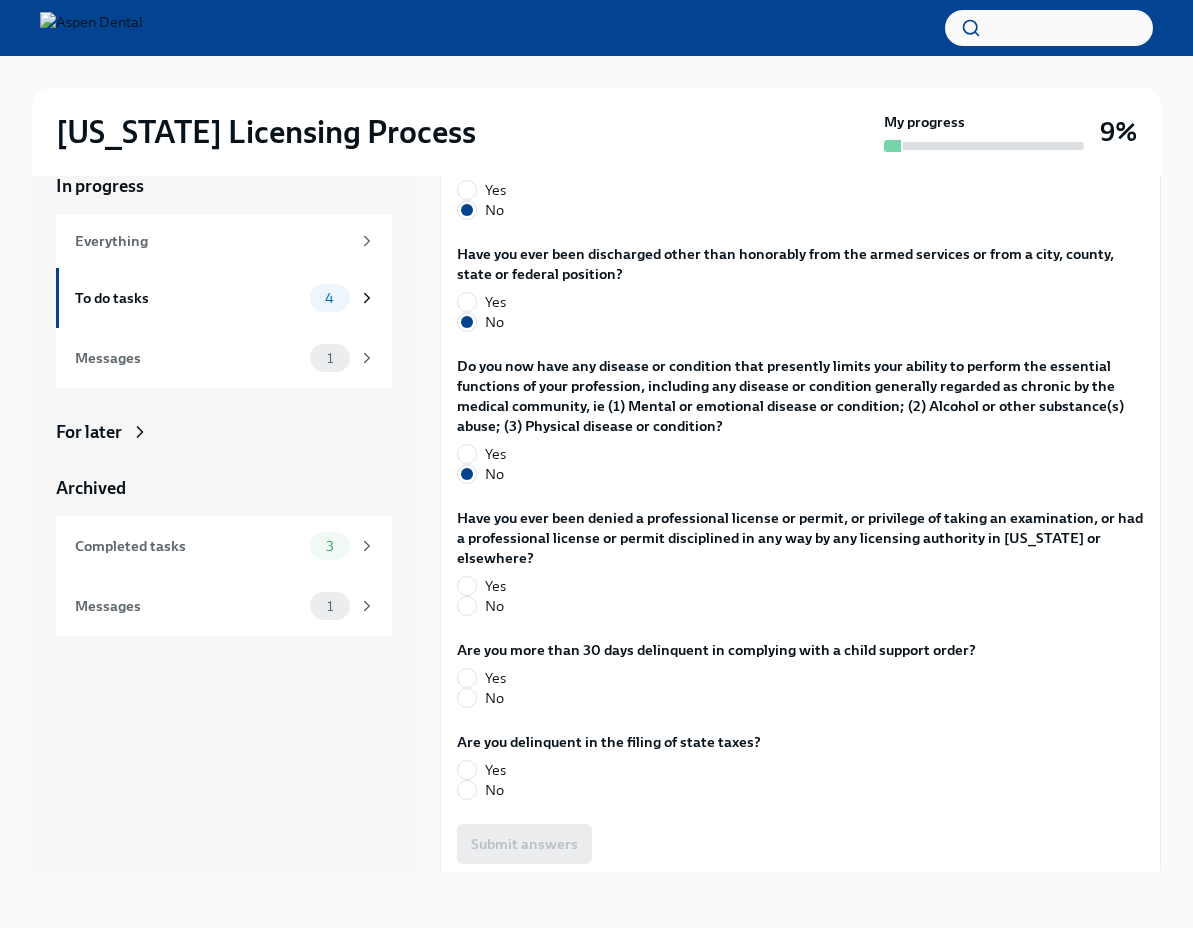 scroll, scrollTop: 3849, scrollLeft: 0, axis: vertical 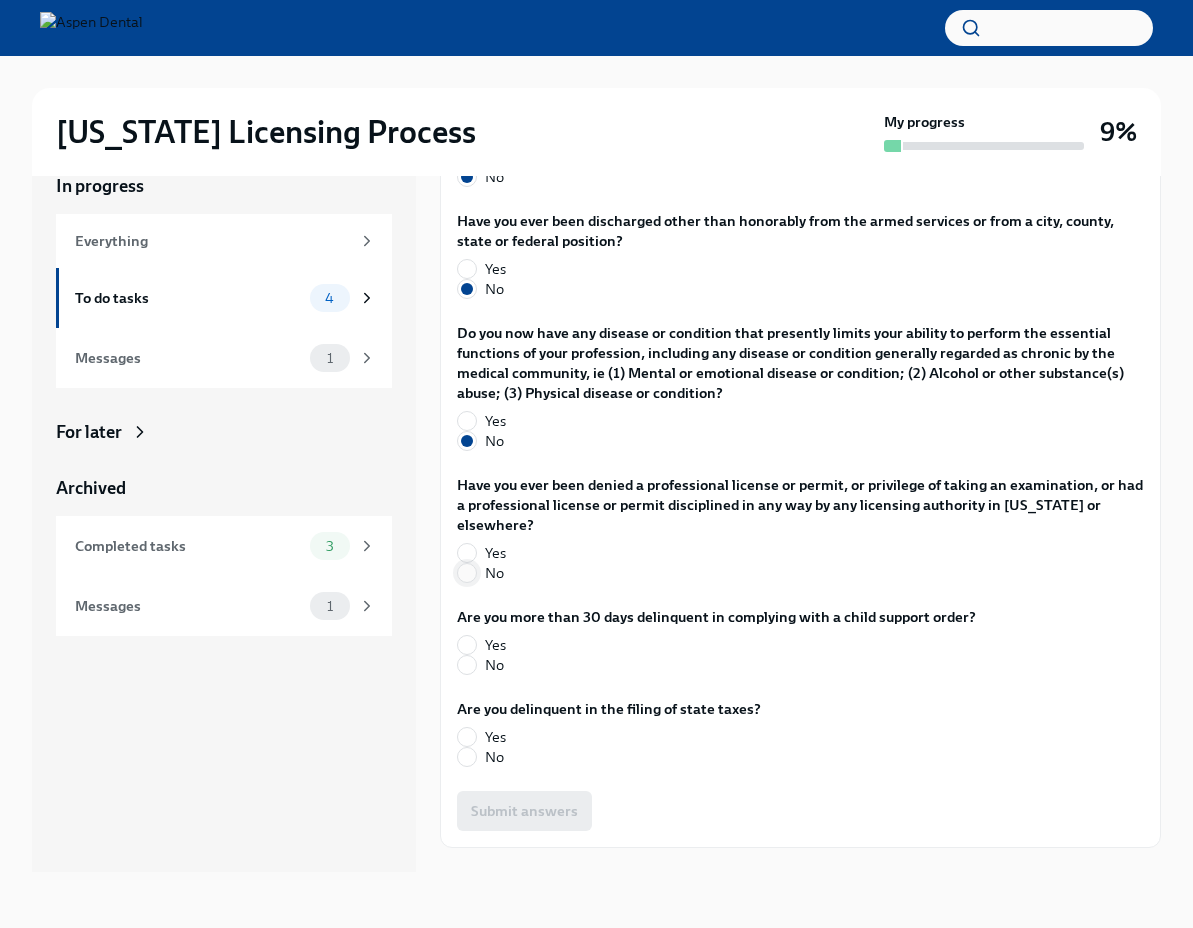 click on "No" at bounding box center [467, 573] 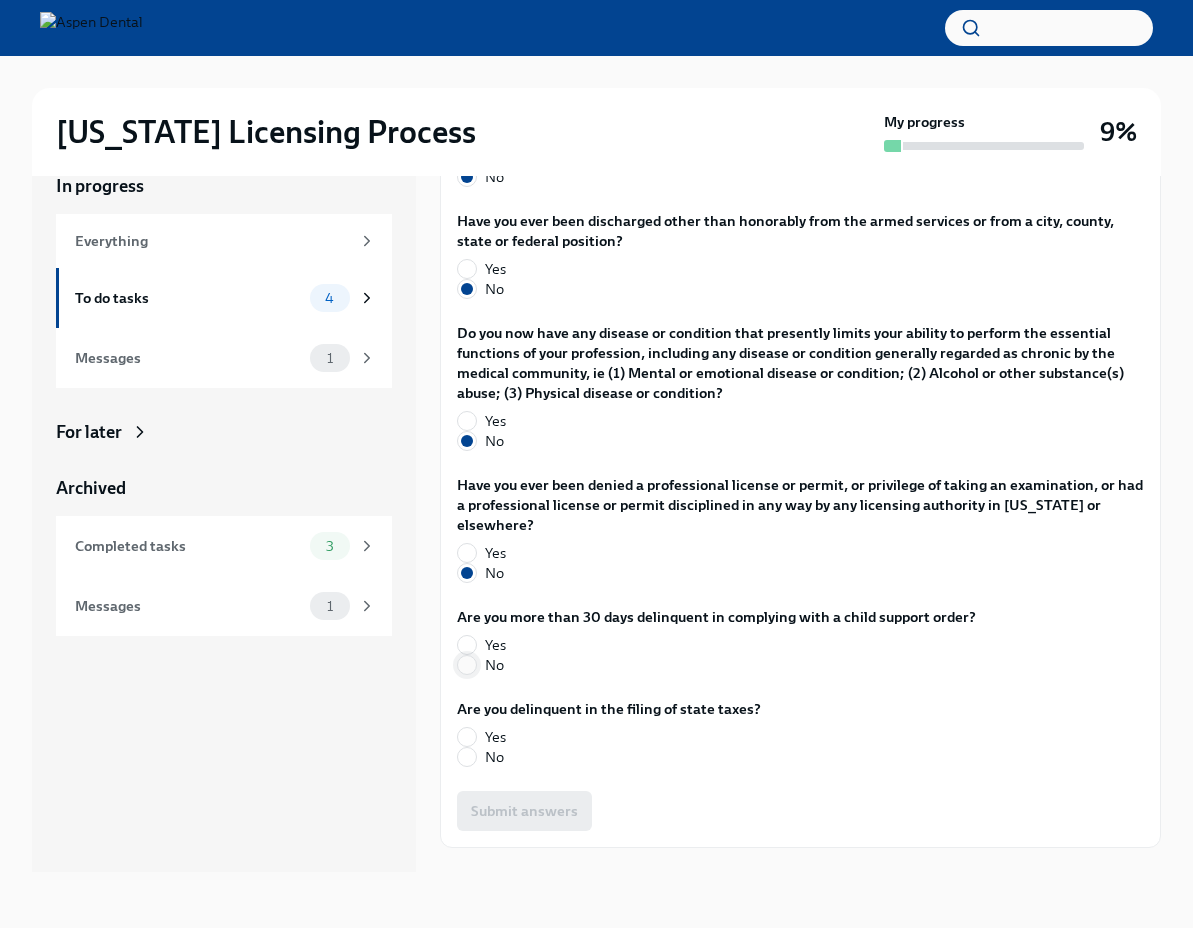 click on "No" at bounding box center [467, 665] 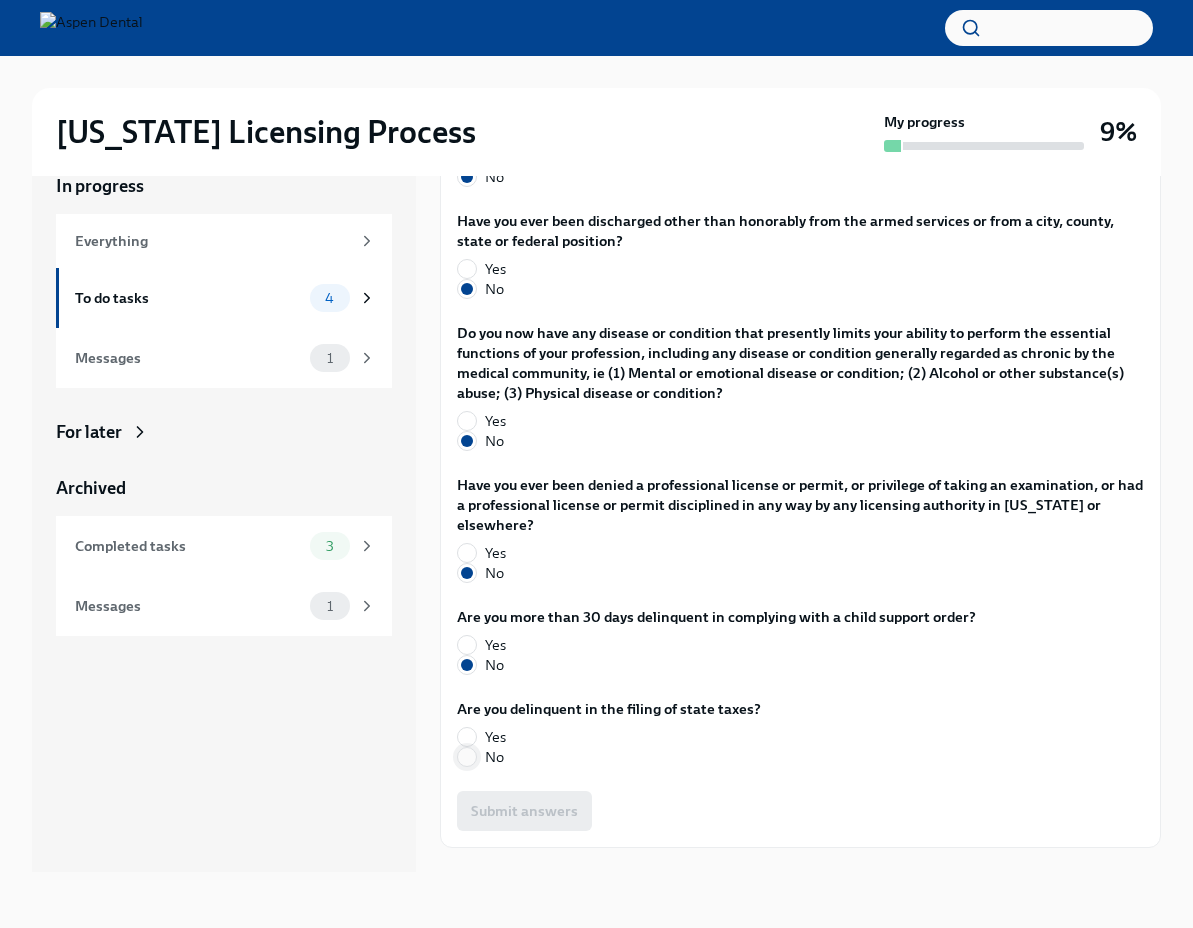 click on "No" at bounding box center (467, 757) 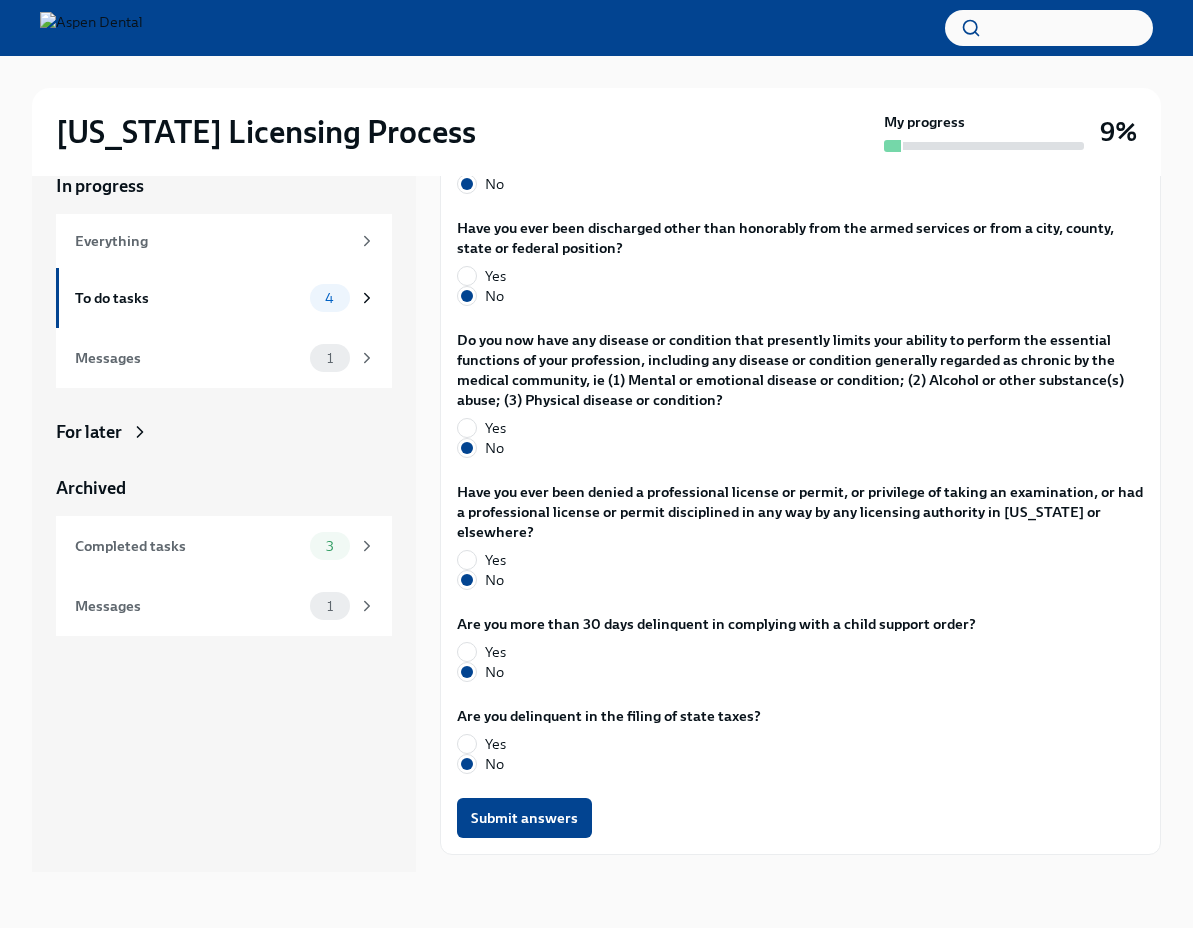 scroll, scrollTop: 3849, scrollLeft: 0, axis: vertical 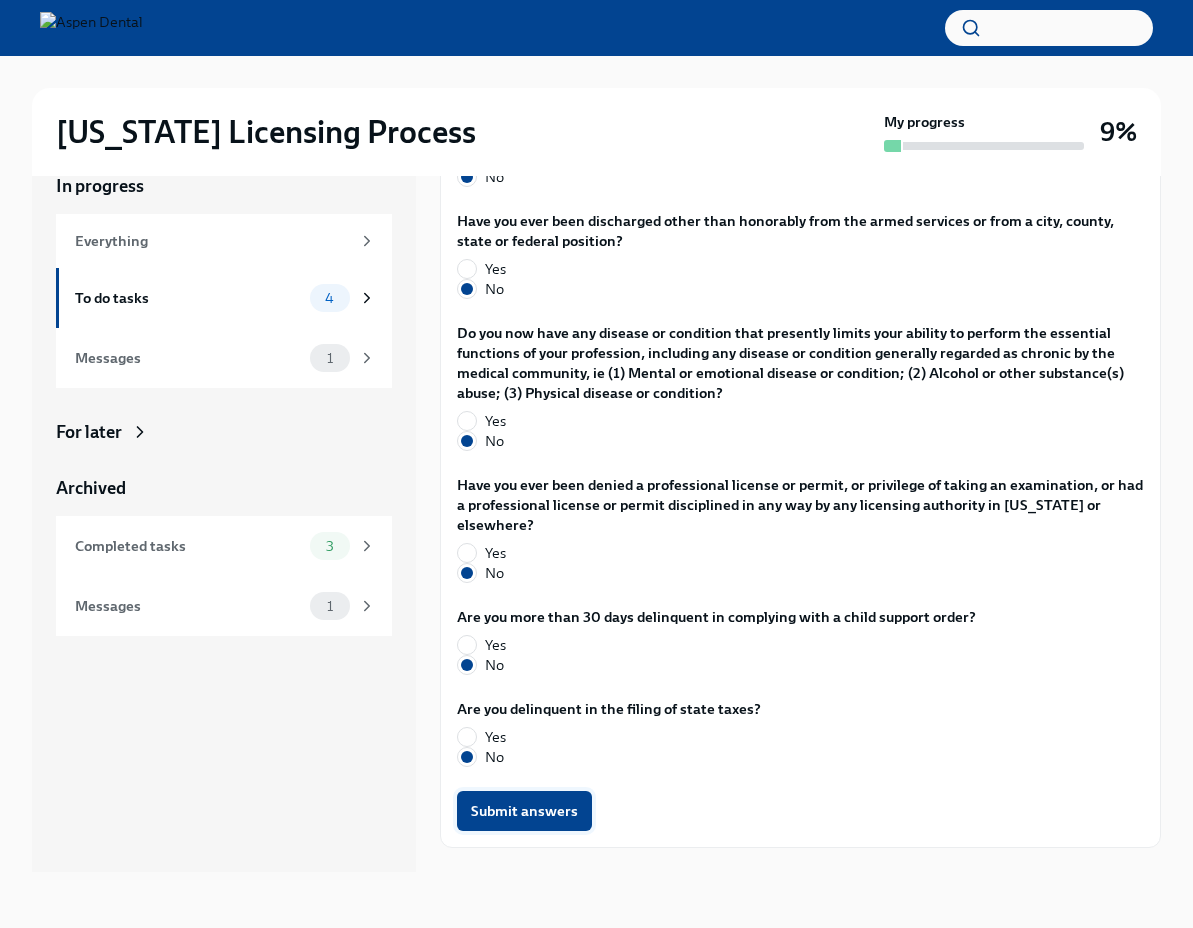 click on "Submit answers" at bounding box center (524, 811) 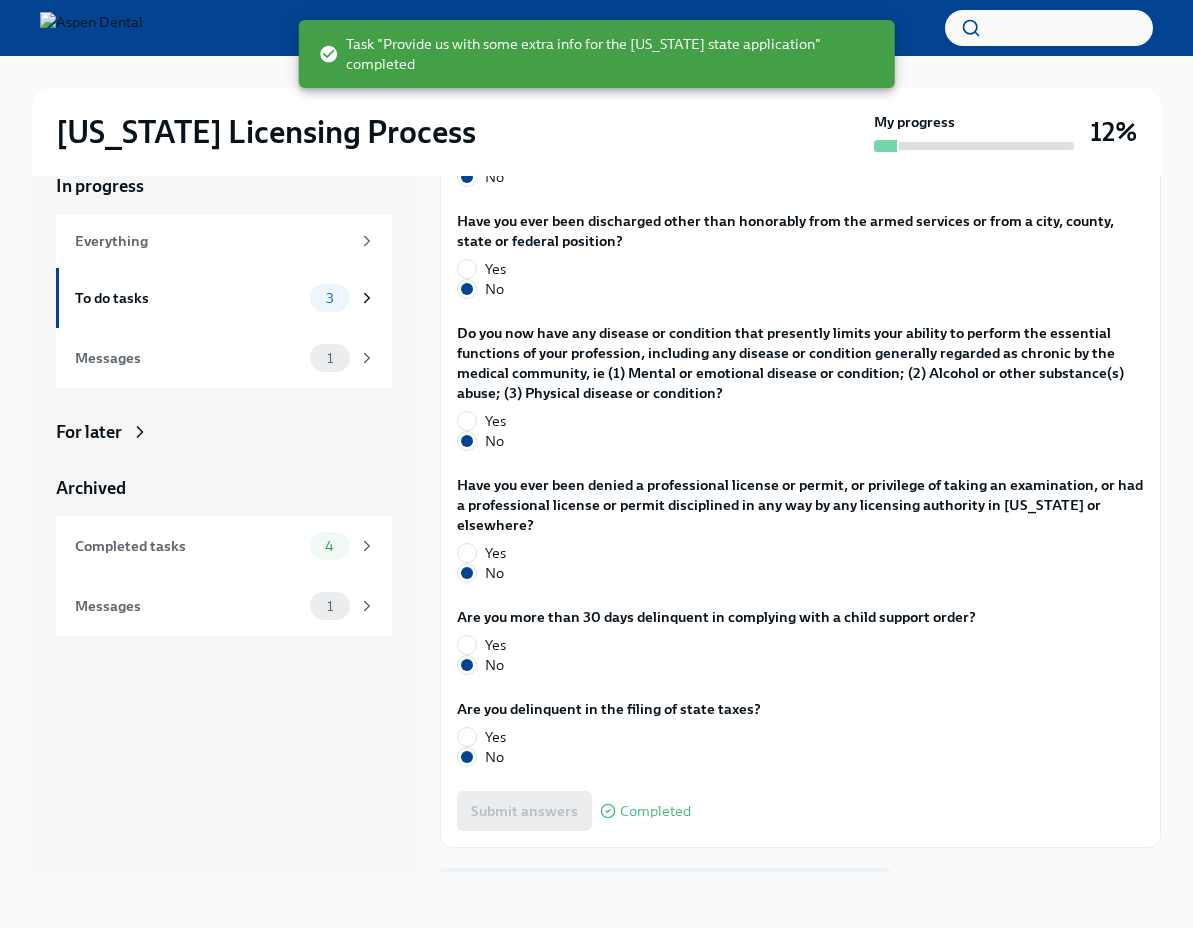 click on "Next task :  Authorize us to work with [US_STATE] on your behalf" at bounding box center (664, 892) 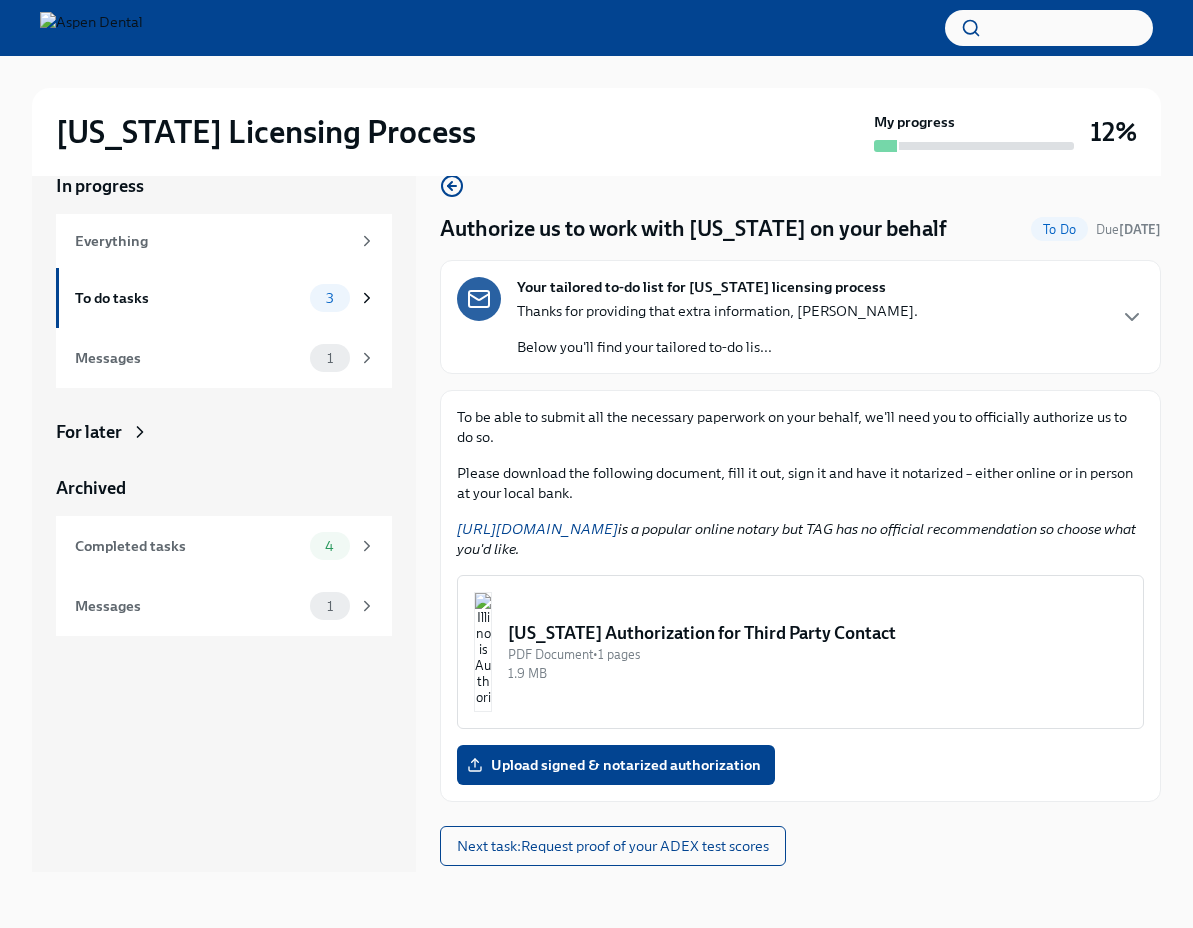 click on "[US_STATE] Authorization for Third Party Contact" at bounding box center (817, 633) 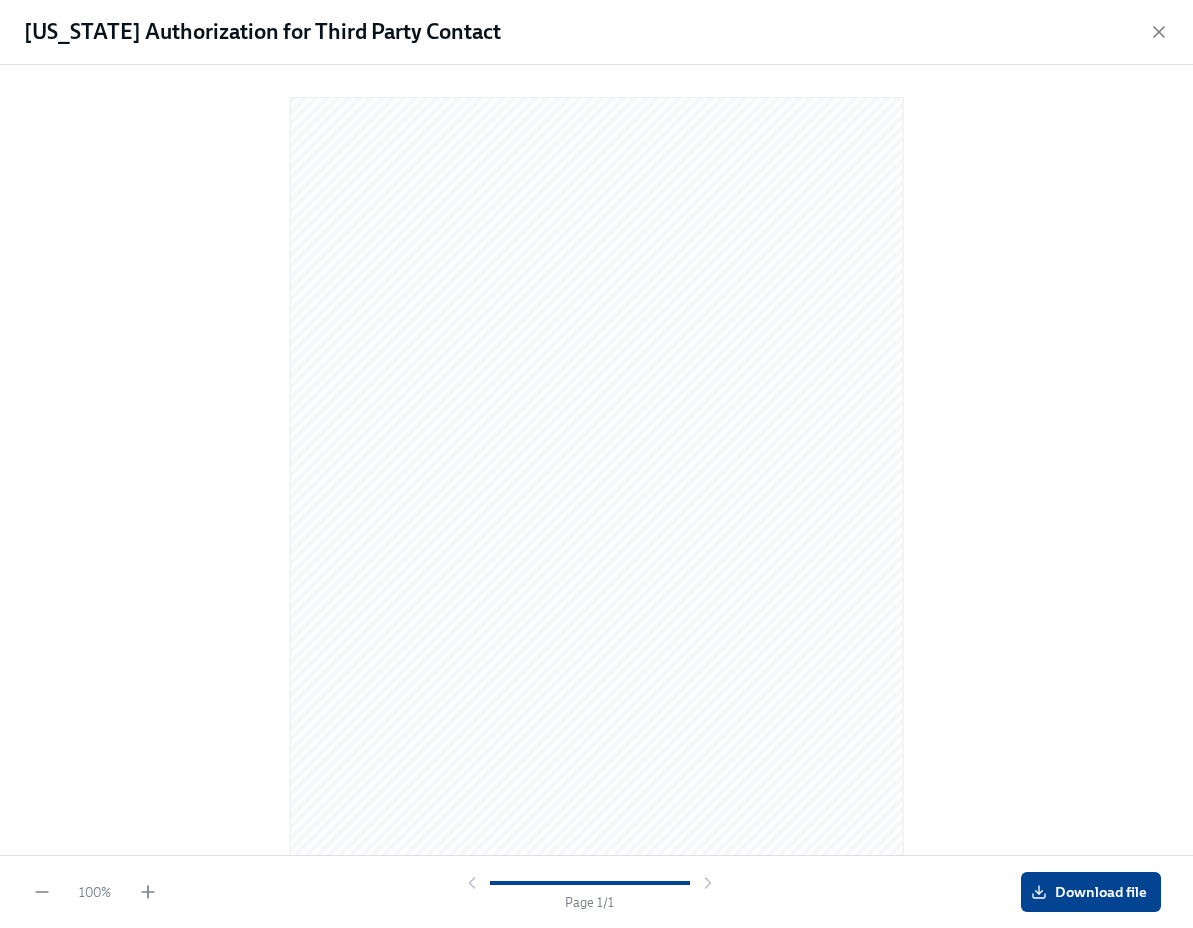 scroll, scrollTop: 36, scrollLeft: 0, axis: vertical 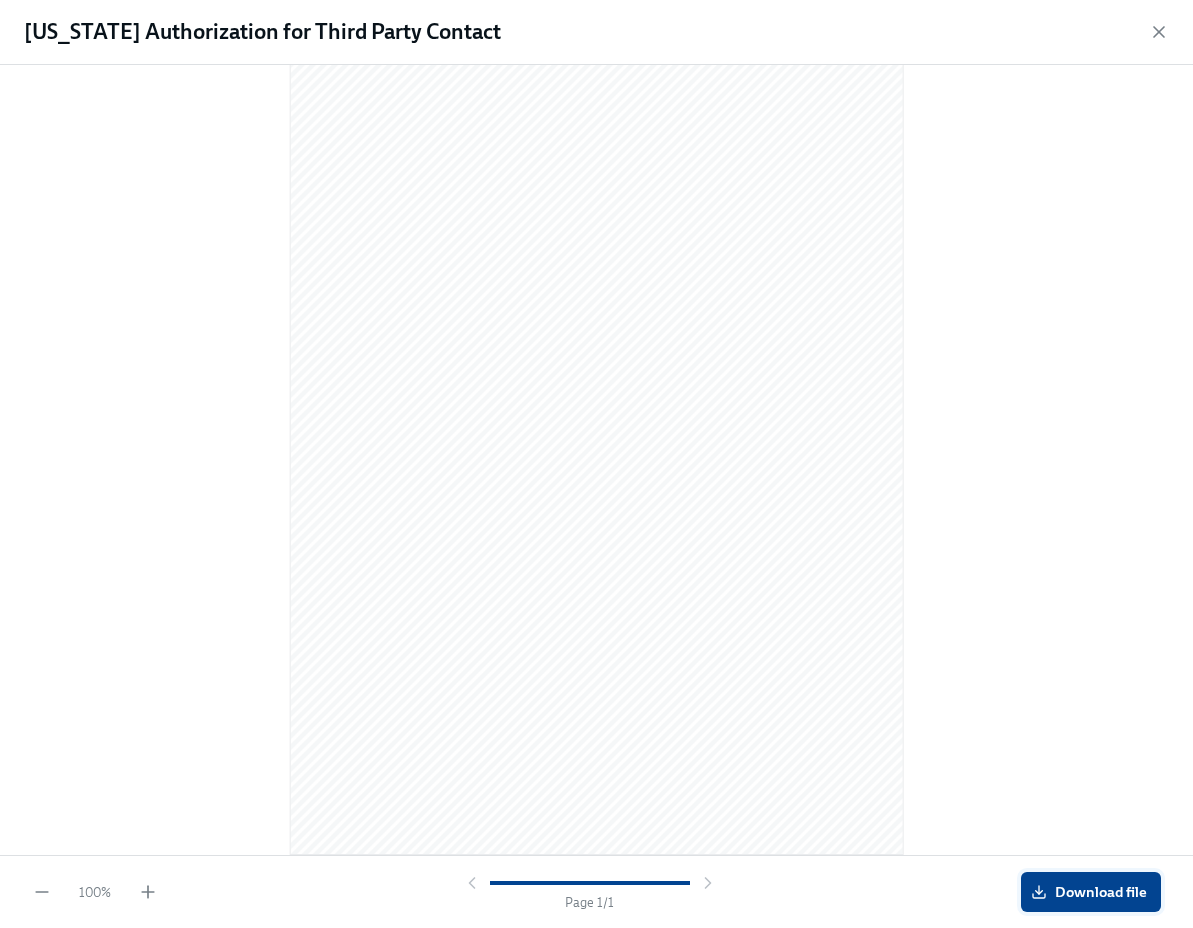 click on "Download file" at bounding box center [1091, 892] 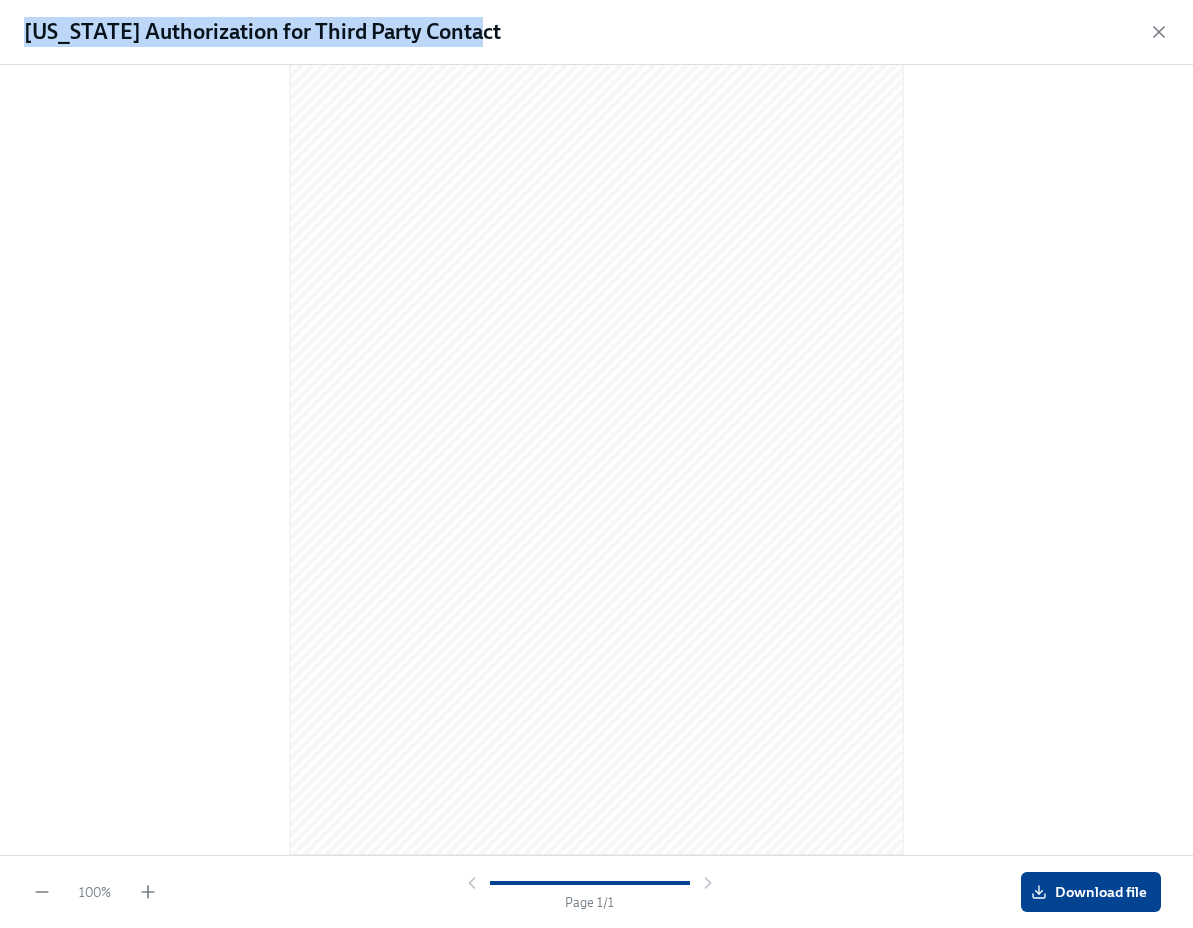 drag, startPoint x: 453, startPoint y: 34, endPoint x: 24, endPoint y: 24, distance: 429.11655 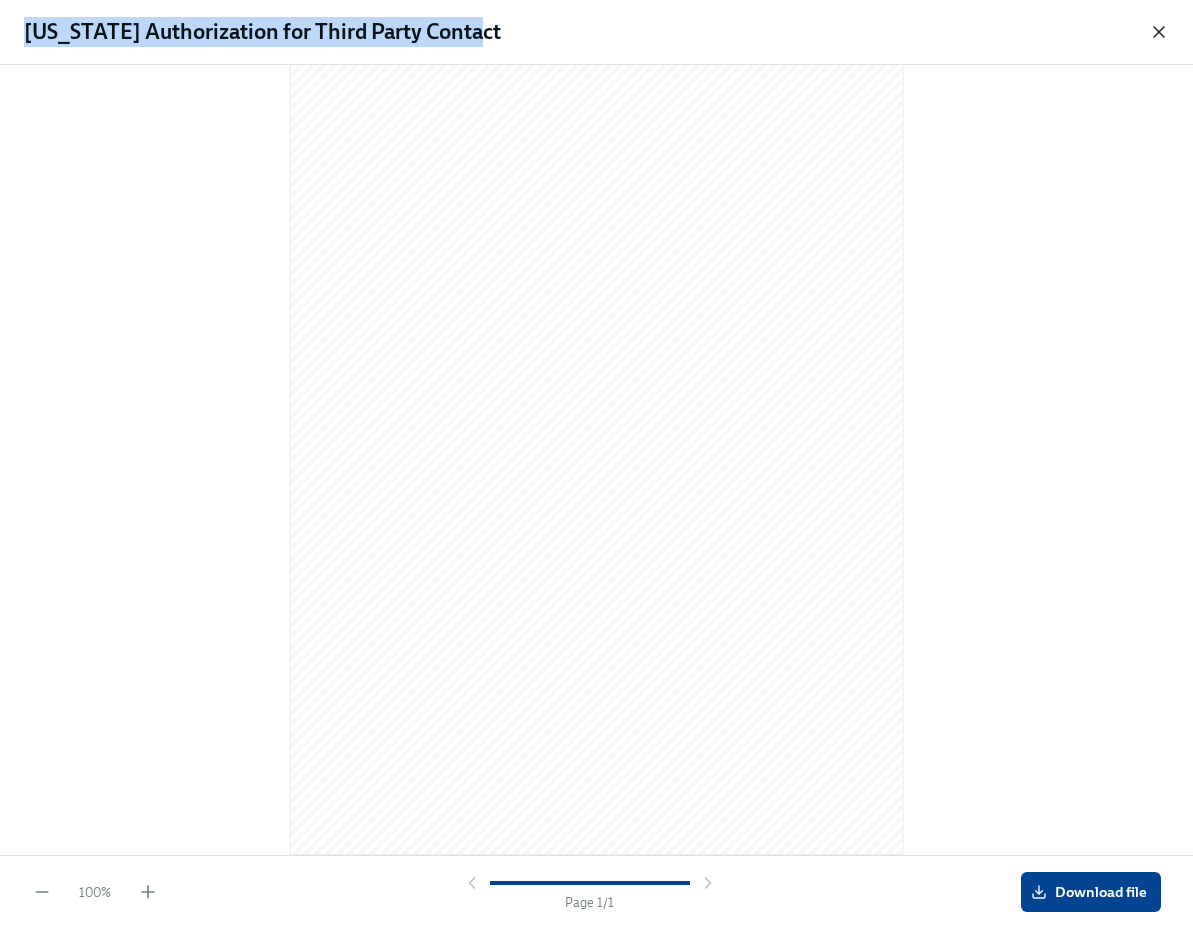 click 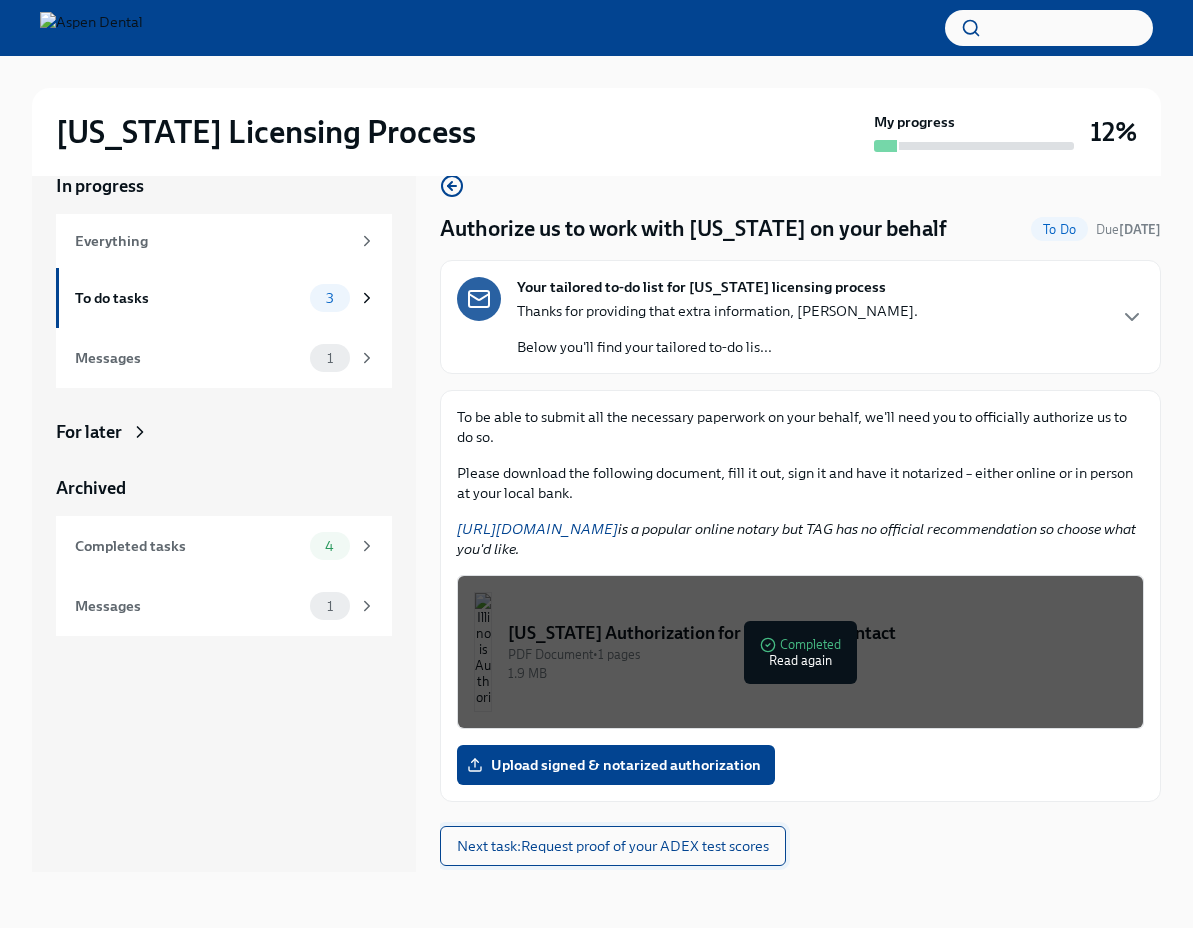 click on "Next task :  Request proof of your ADEX test scores" at bounding box center (613, 846) 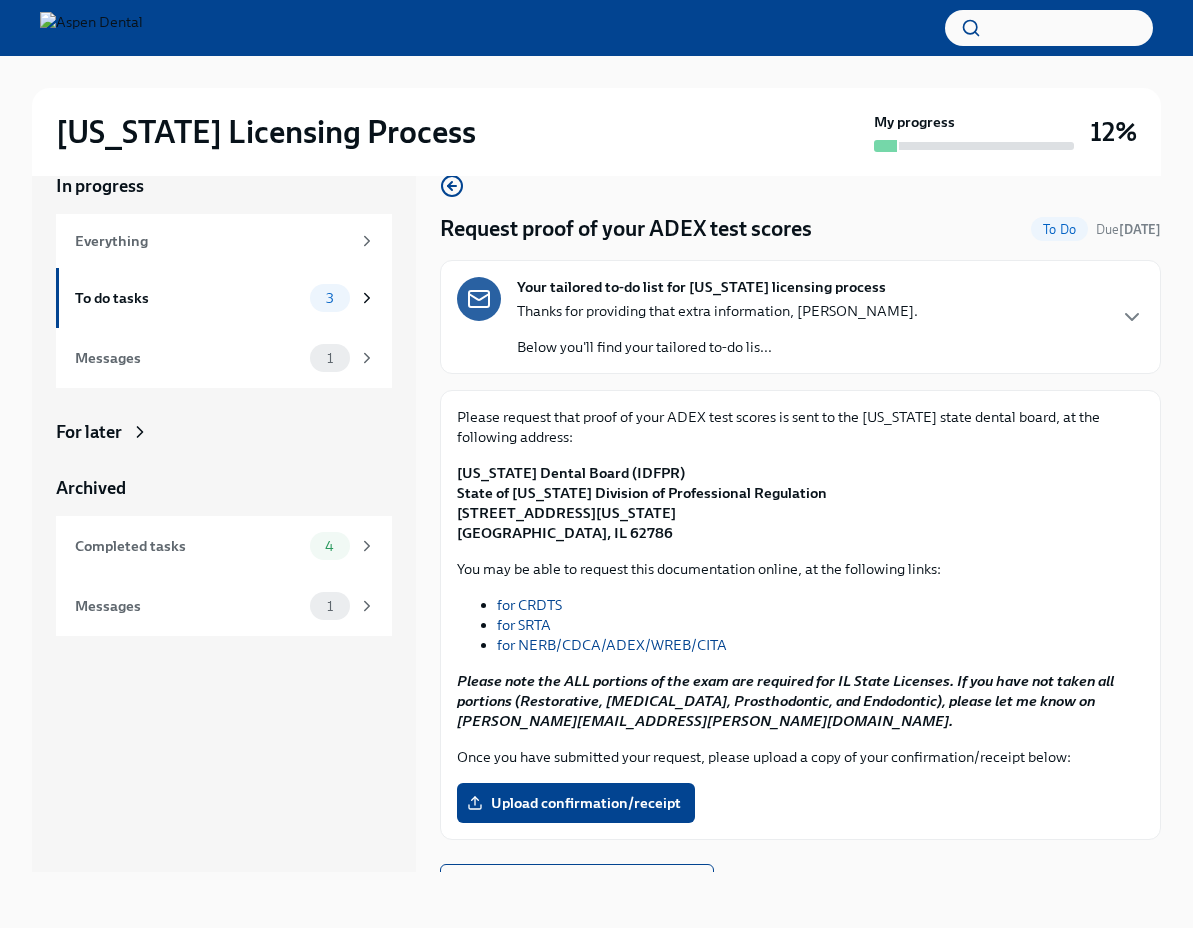 scroll, scrollTop: 32, scrollLeft: 0, axis: vertical 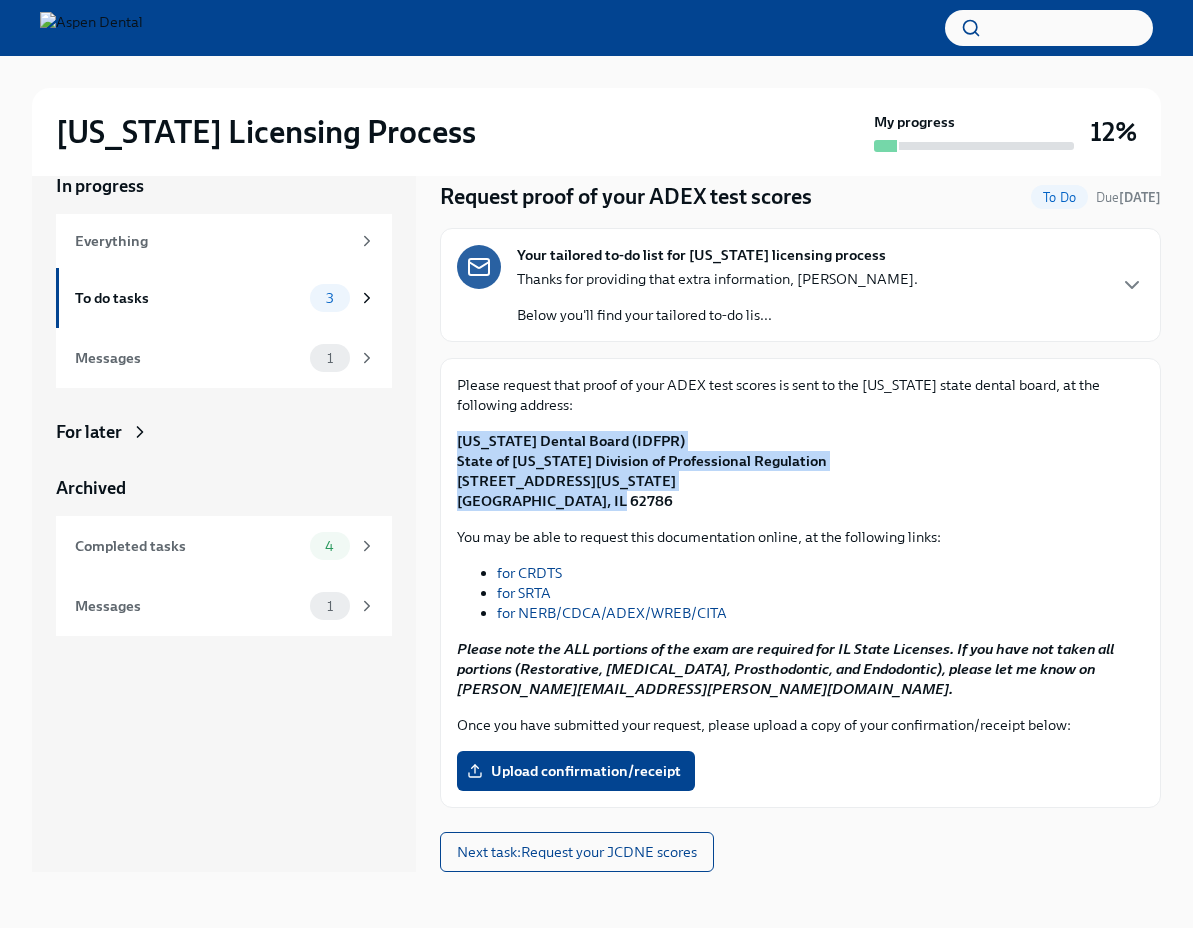 drag, startPoint x: 600, startPoint y: 500, endPoint x: 453, endPoint y: 438, distance: 159.53996 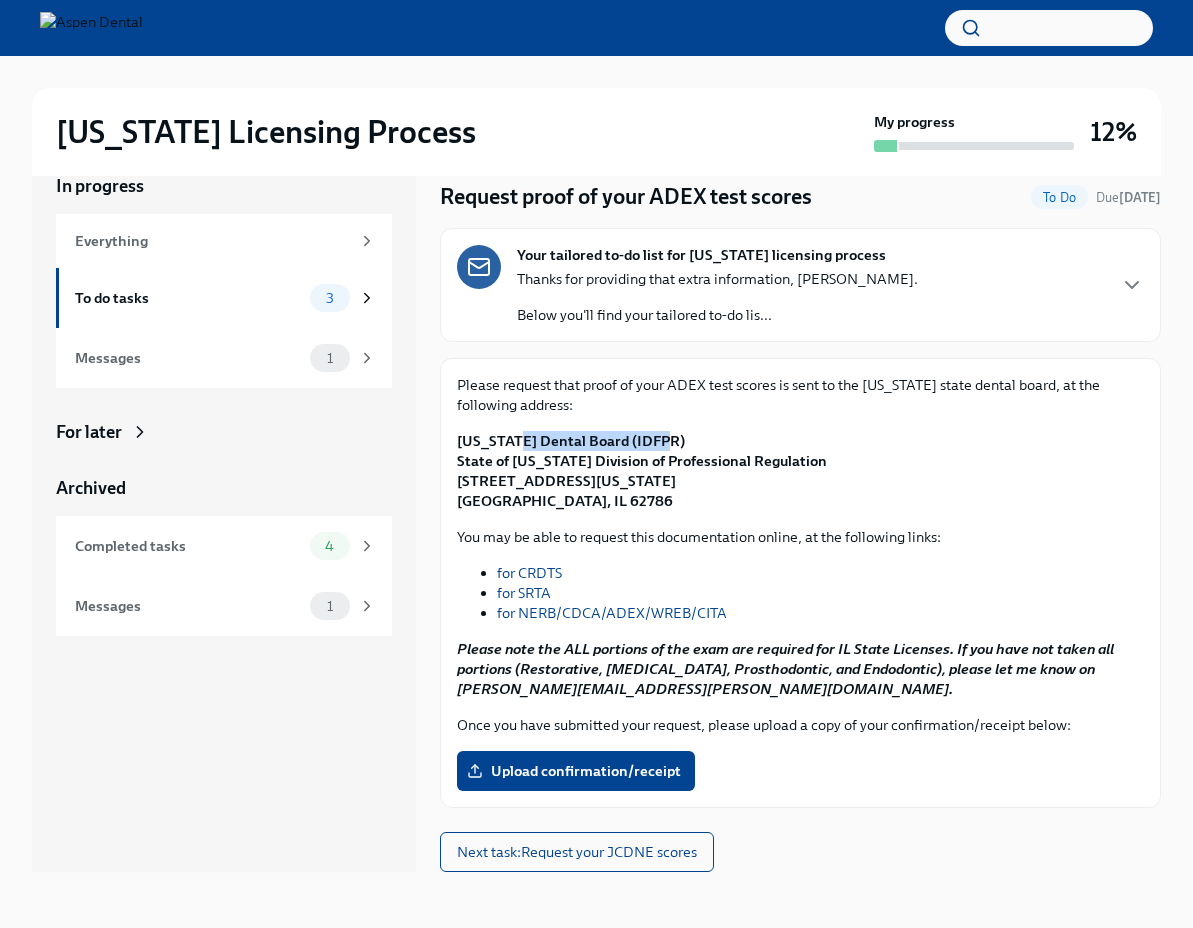 drag, startPoint x: 653, startPoint y: 437, endPoint x: 501, endPoint y: 438, distance: 152.0033 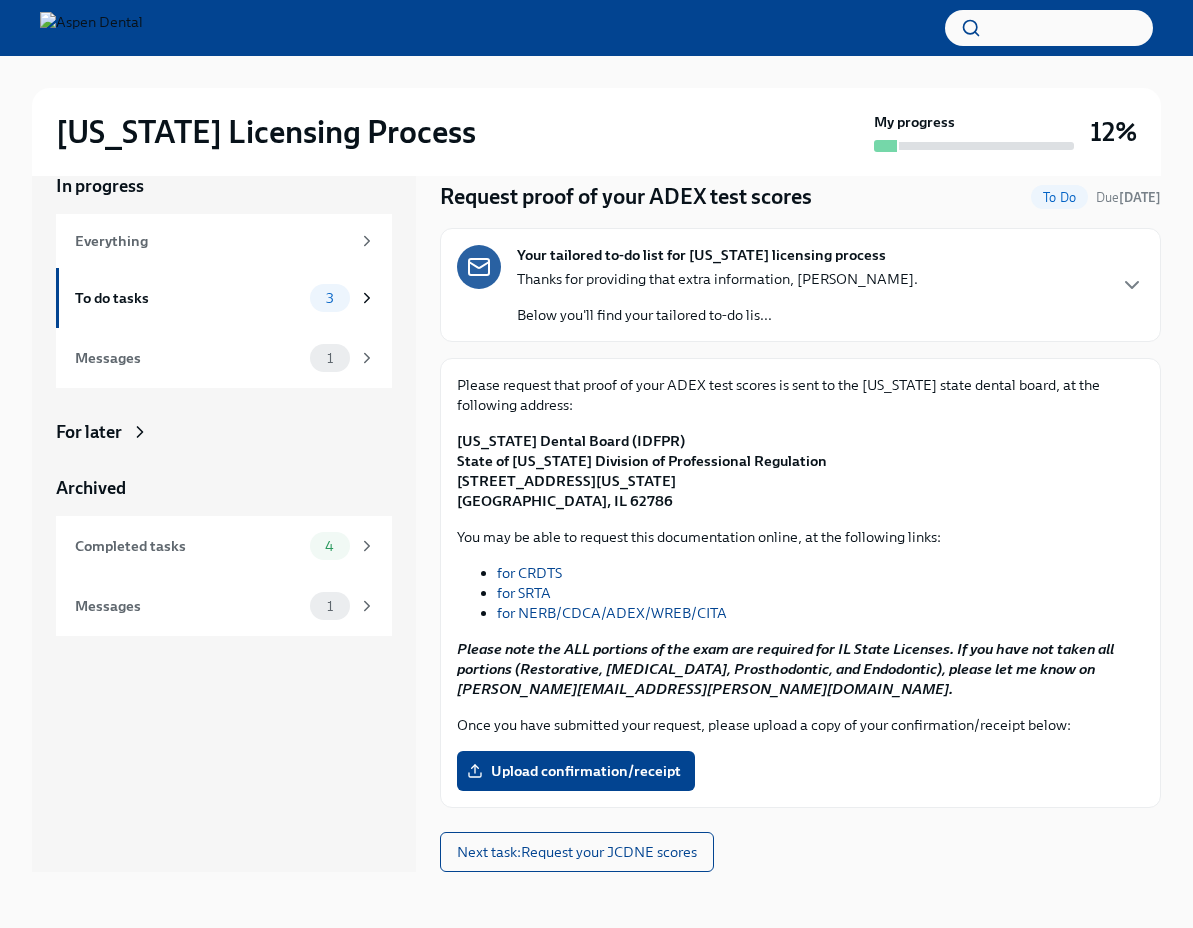 click on "[US_STATE] Dental Board (IDFPR)
State of [US_STATE] Division of Professional Regulation
[STREET_ADDRESS][US_STATE]" at bounding box center [642, 471] 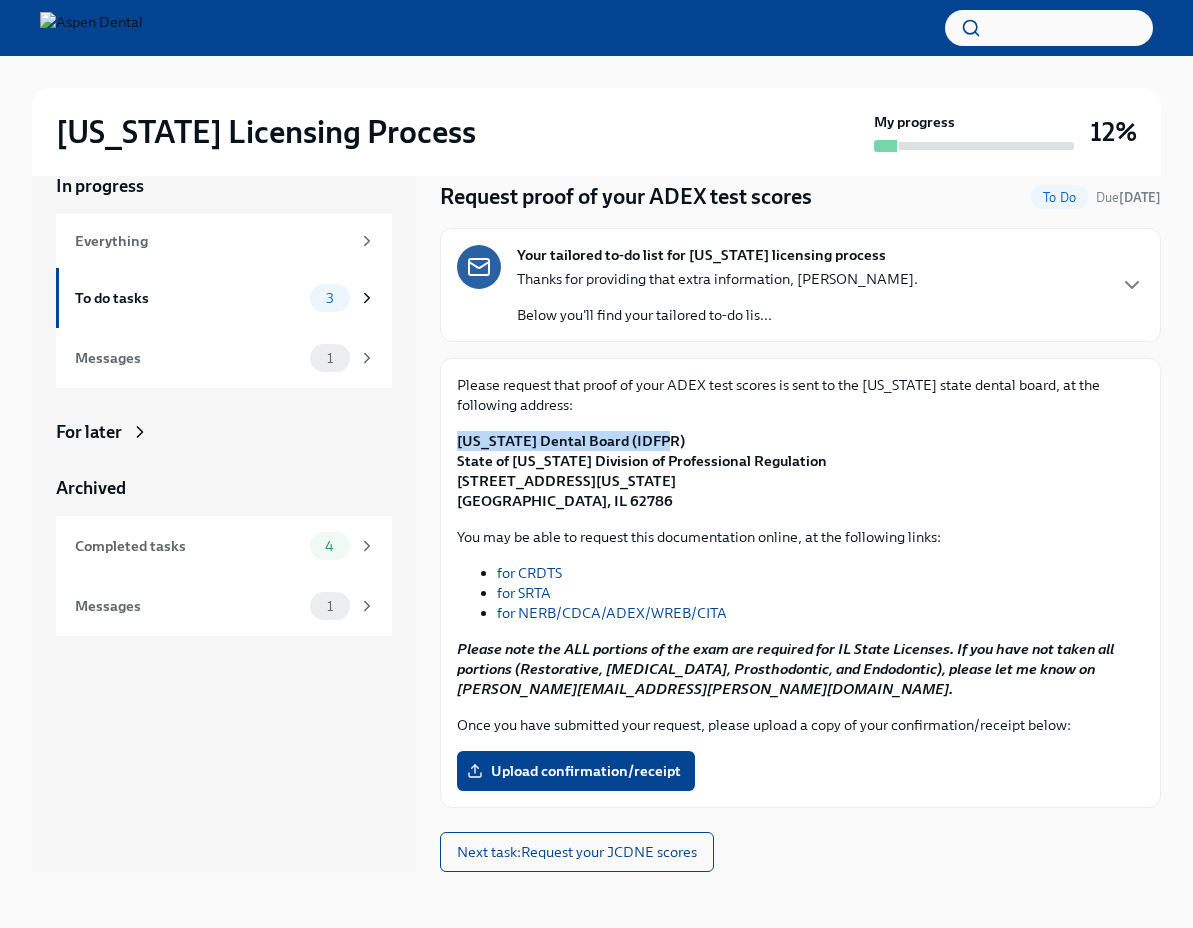 drag, startPoint x: 653, startPoint y: 438, endPoint x: 453, endPoint y: 437, distance: 200.0025 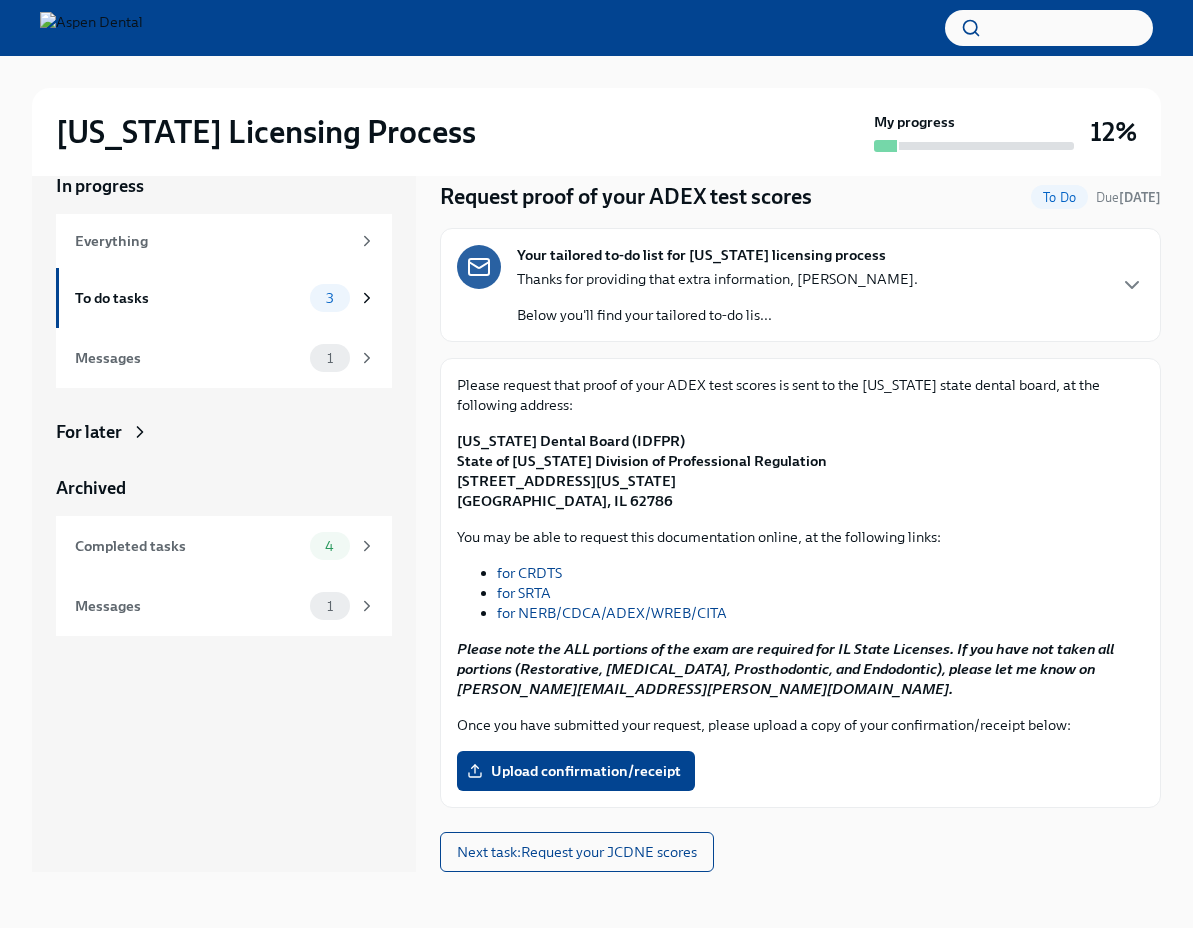 click on "[US_STATE] Dental Board (IDFPR)
State of [US_STATE] Division of Professional Regulation
[STREET_ADDRESS][US_STATE]" at bounding box center [800, 471] 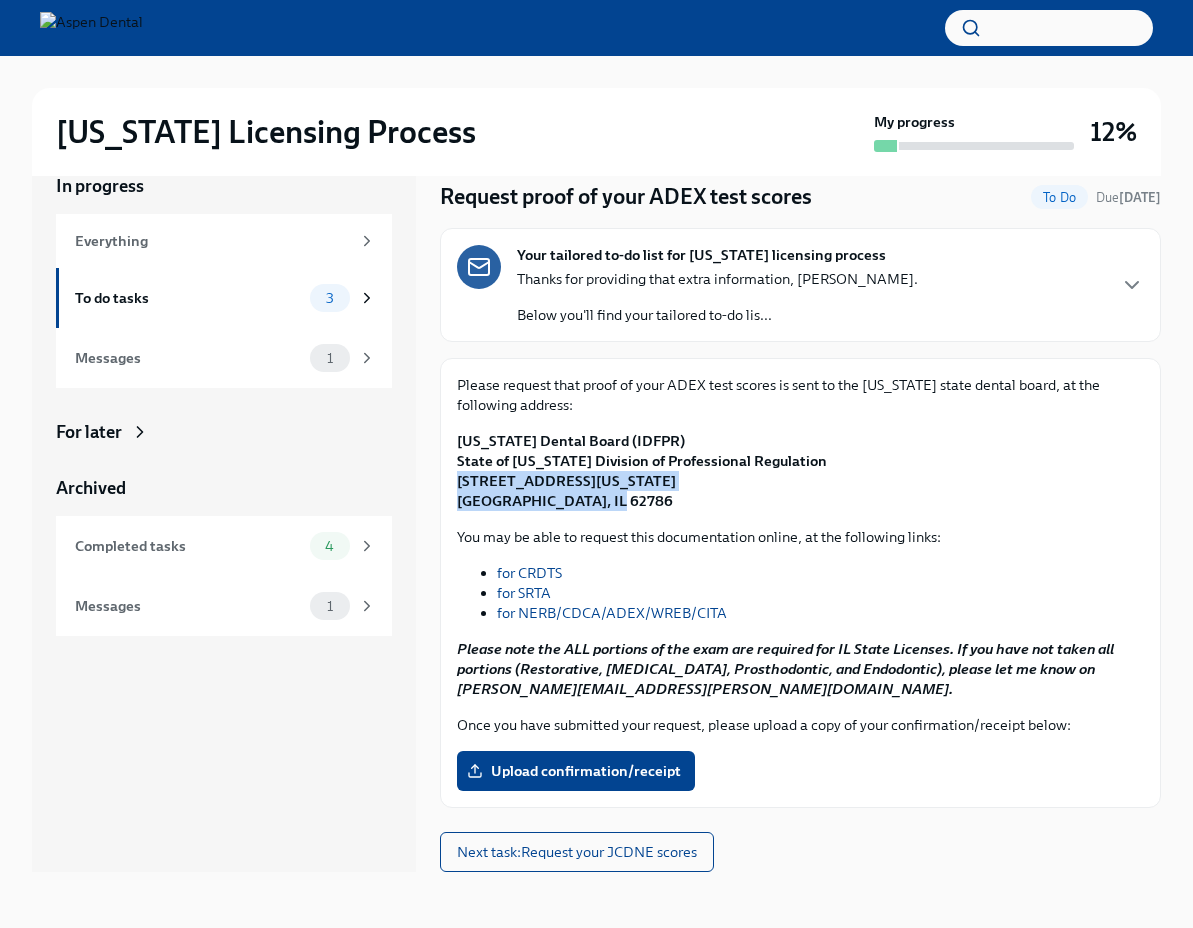 copy on "[STREET_ADDRESS][US_STATE]" 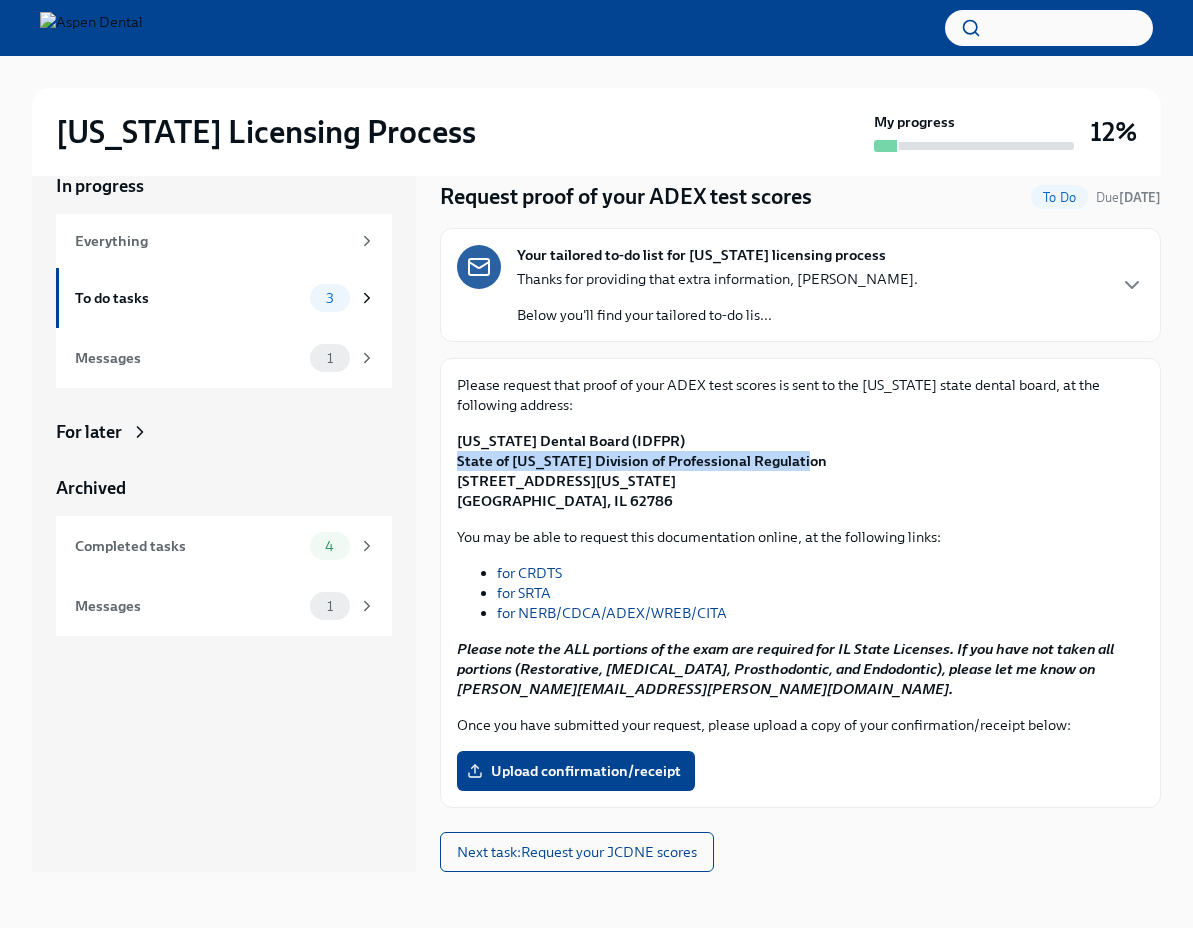 drag, startPoint x: 790, startPoint y: 457, endPoint x: 458, endPoint y: 460, distance: 332.01355 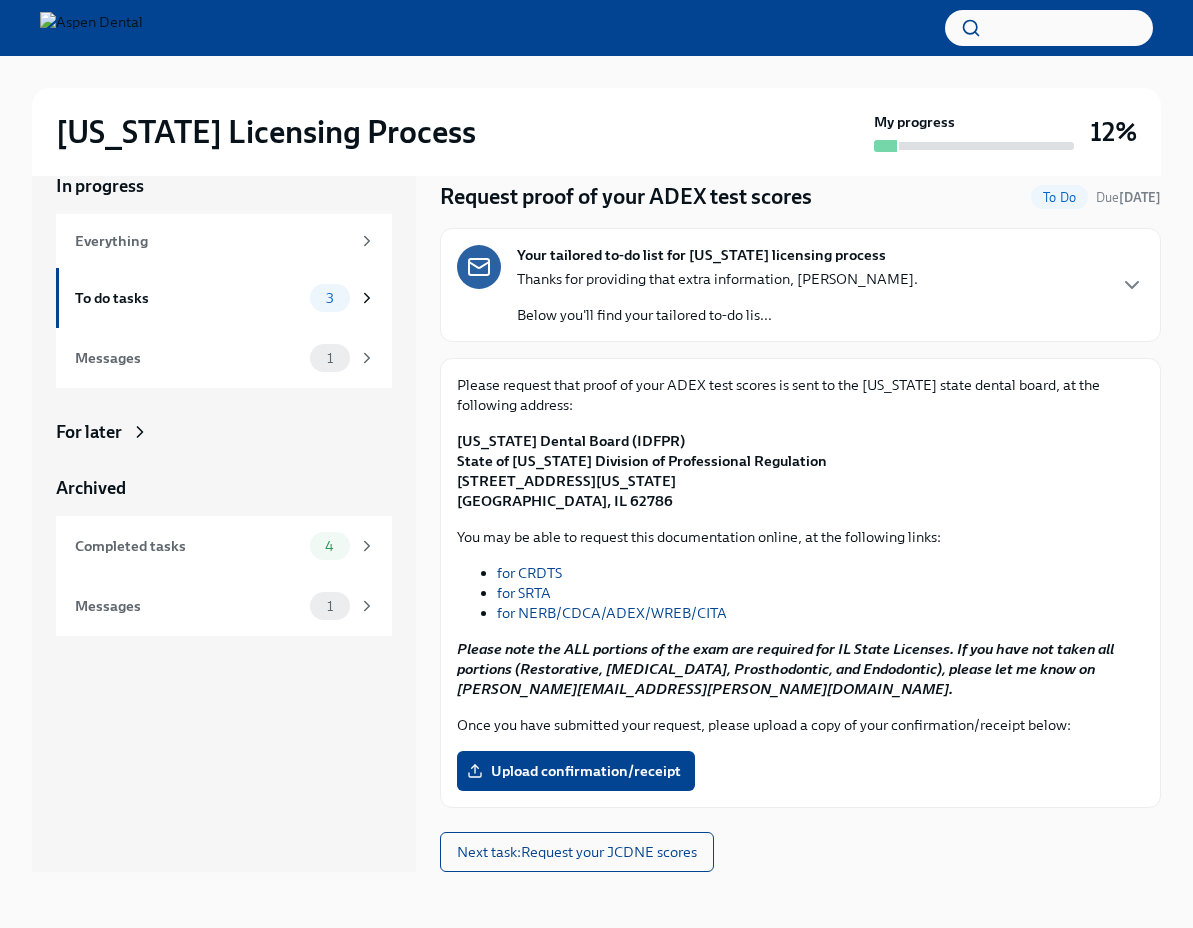click on "You may be able to request this documentation online, at the following links:" at bounding box center (800, 537) 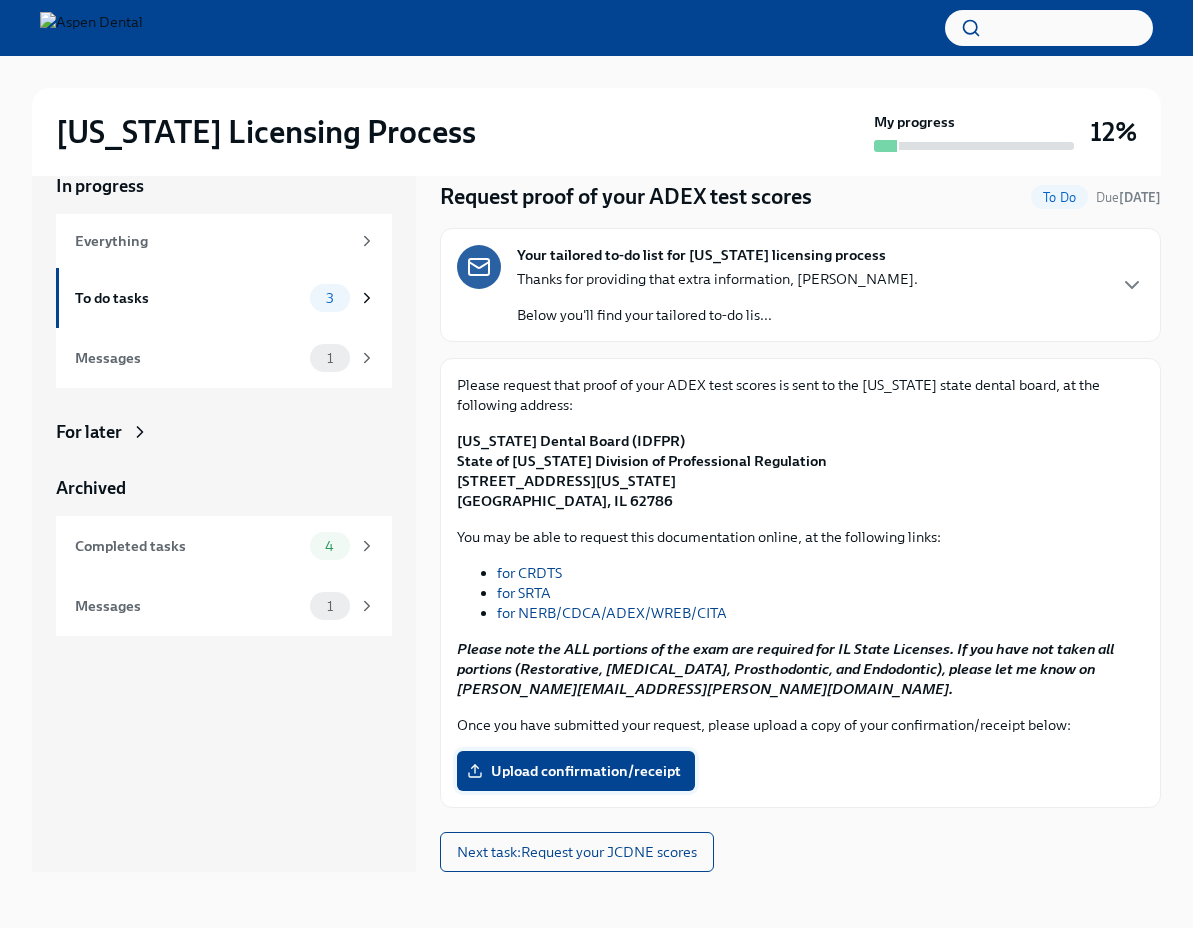 click on "Upload confirmation/receipt" at bounding box center (576, 771) 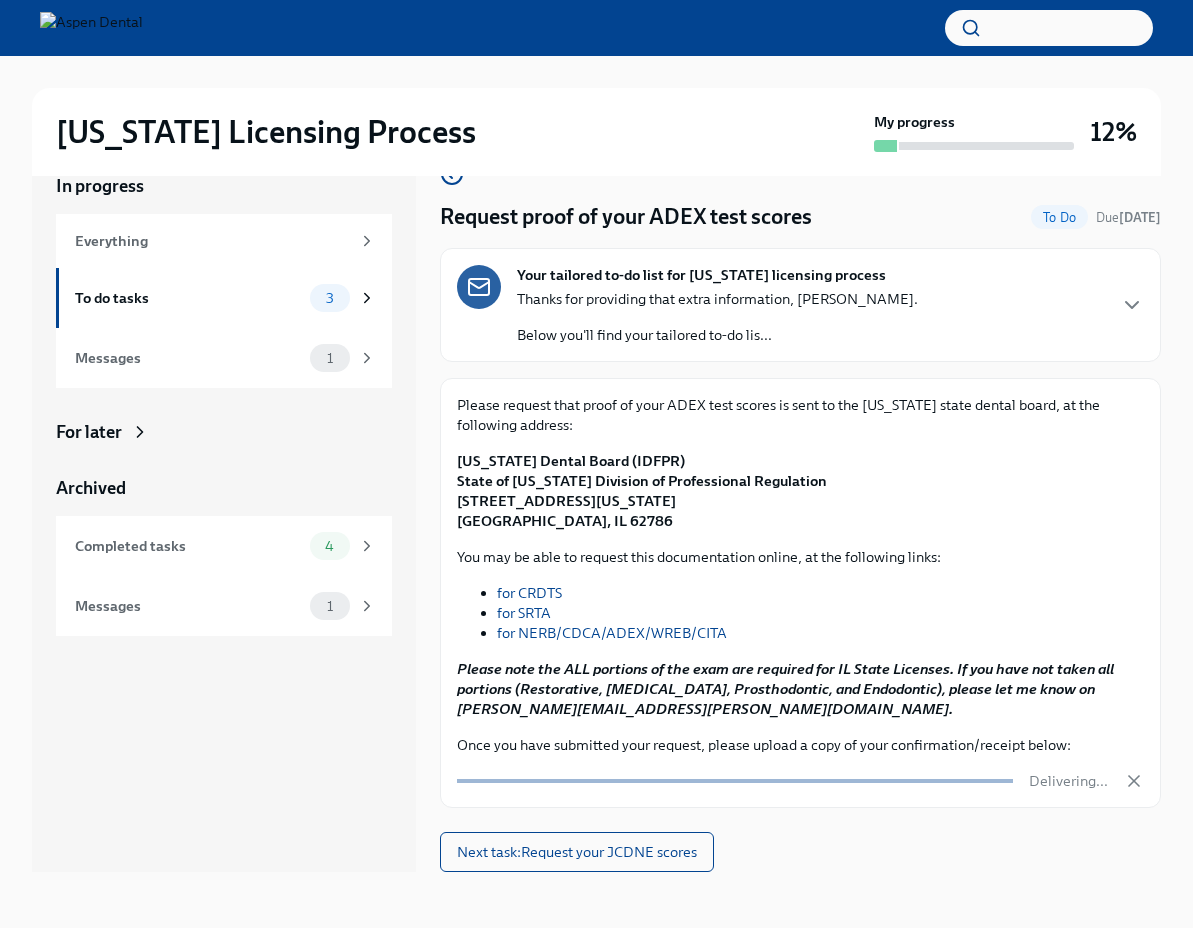 scroll, scrollTop: 32, scrollLeft: 0, axis: vertical 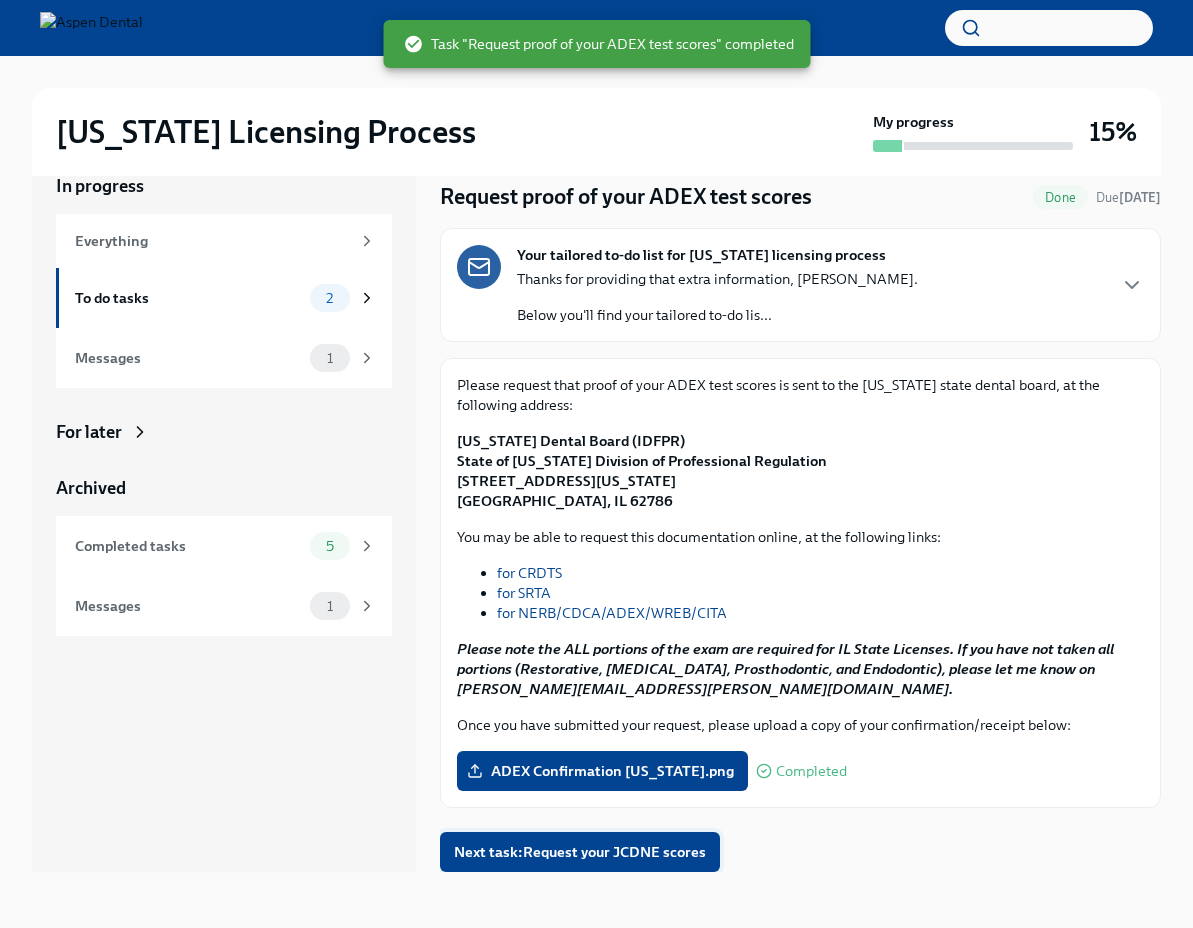 click on "Next task :  Request your JCDNE scores" at bounding box center (580, 852) 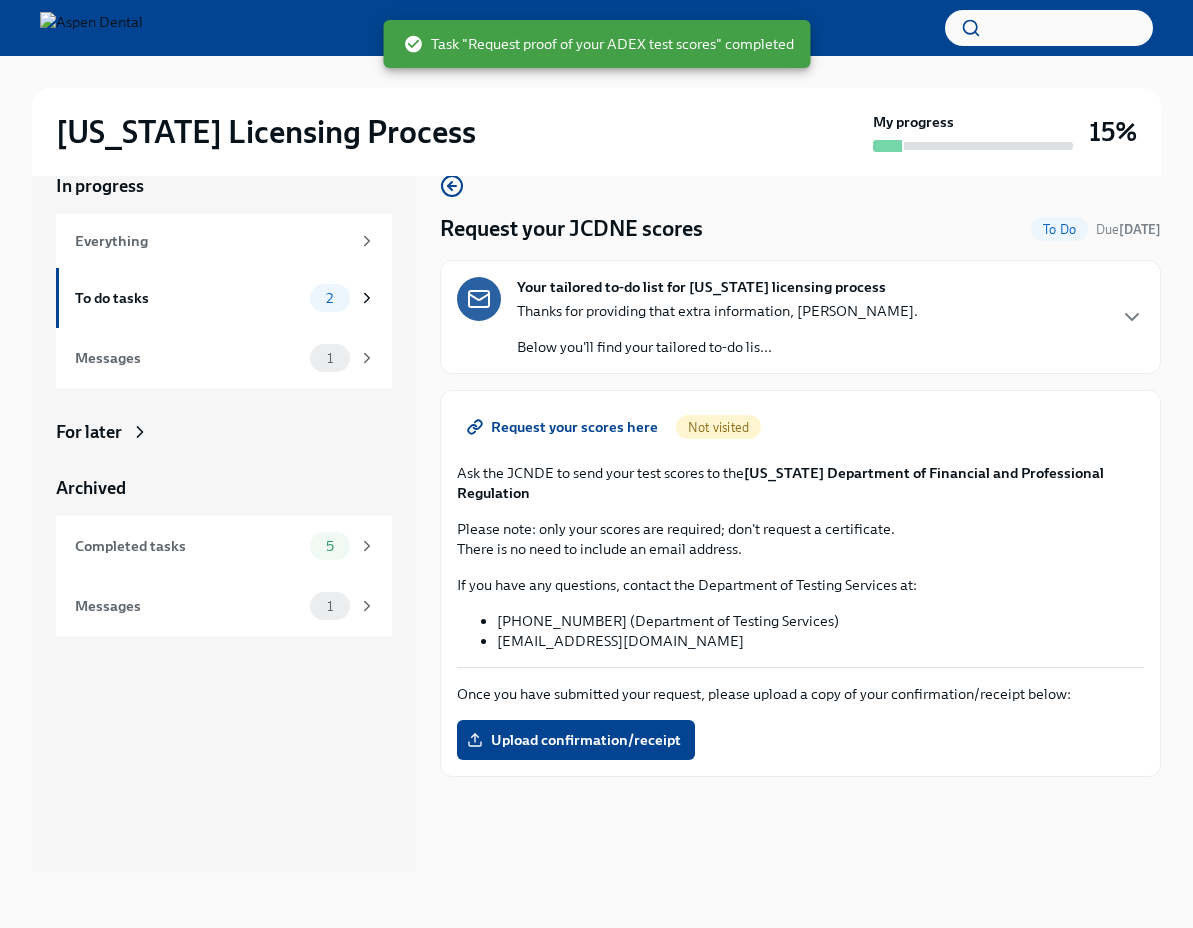 scroll, scrollTop: 0, scrollLeft: 0, axis: both 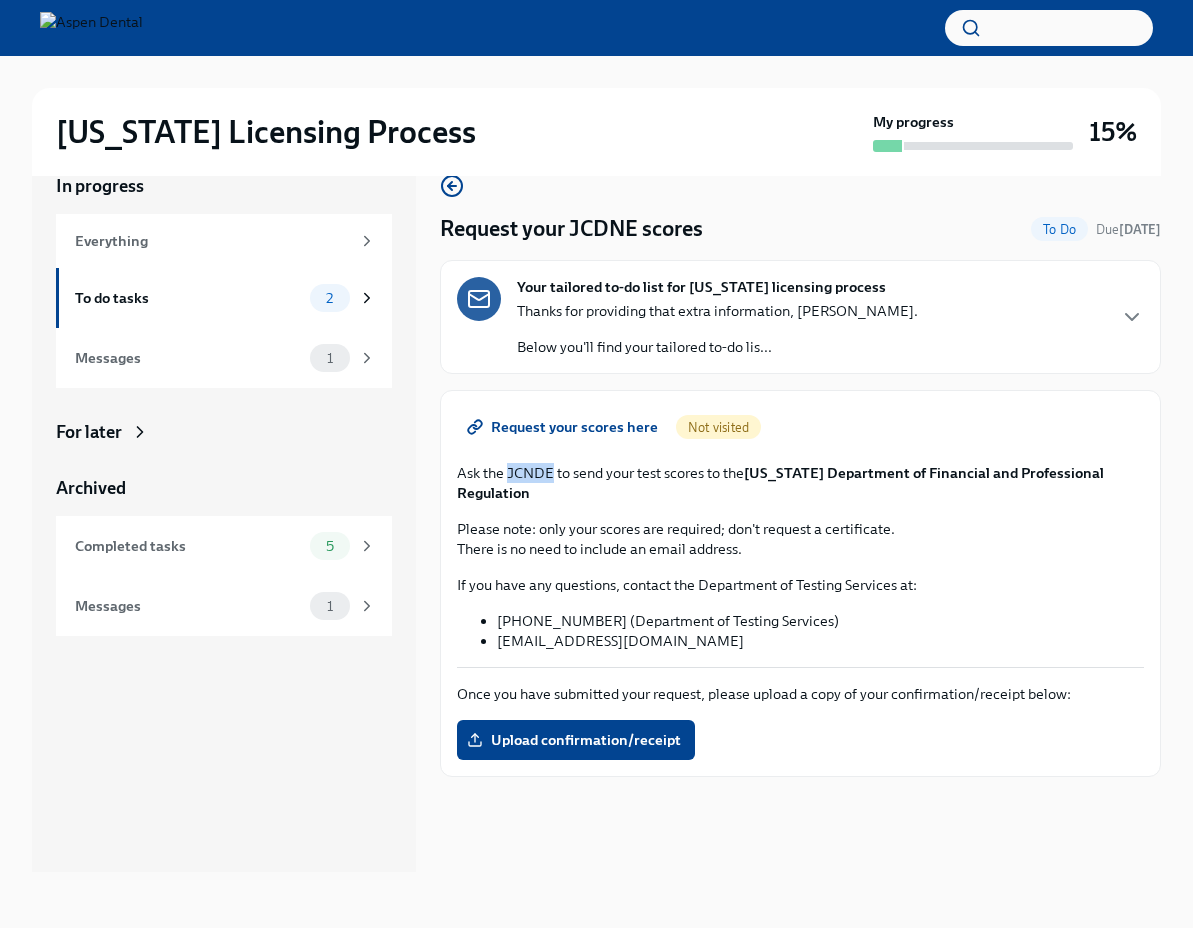 drag, startPoint x: 553, startPoint y: 469, endPoint x: 510, endPoint y: 471, distance: 43.046486 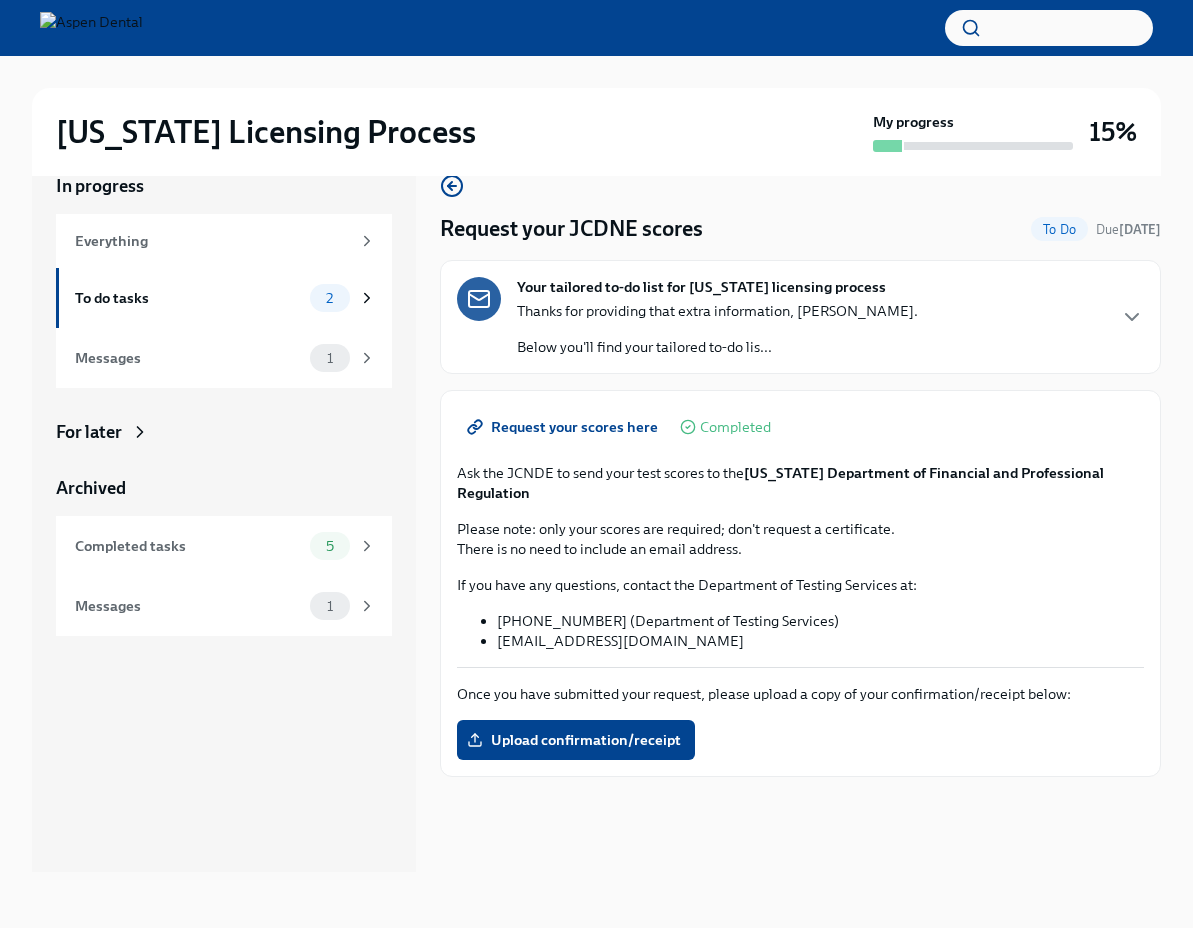 click on "Request your scores here Completed Ask the JCNDE to send your test scores to the  [US_STATE] Department of Financial and Professional Regulation Please note: only your scores are required; don't request a certificate.
There is no need to include an email address. If you have any questions, contact the Department of Testing Services at:
[PHONE_NUMBER] (Department of Testing Services)
[EMAIL_ADDRESS][DOMAIN_NAME]
Once you have submitted your request, please upload a copy of your confirmation/receipt below: Upload confirmation/receipt" at bounding box center [800, 583] 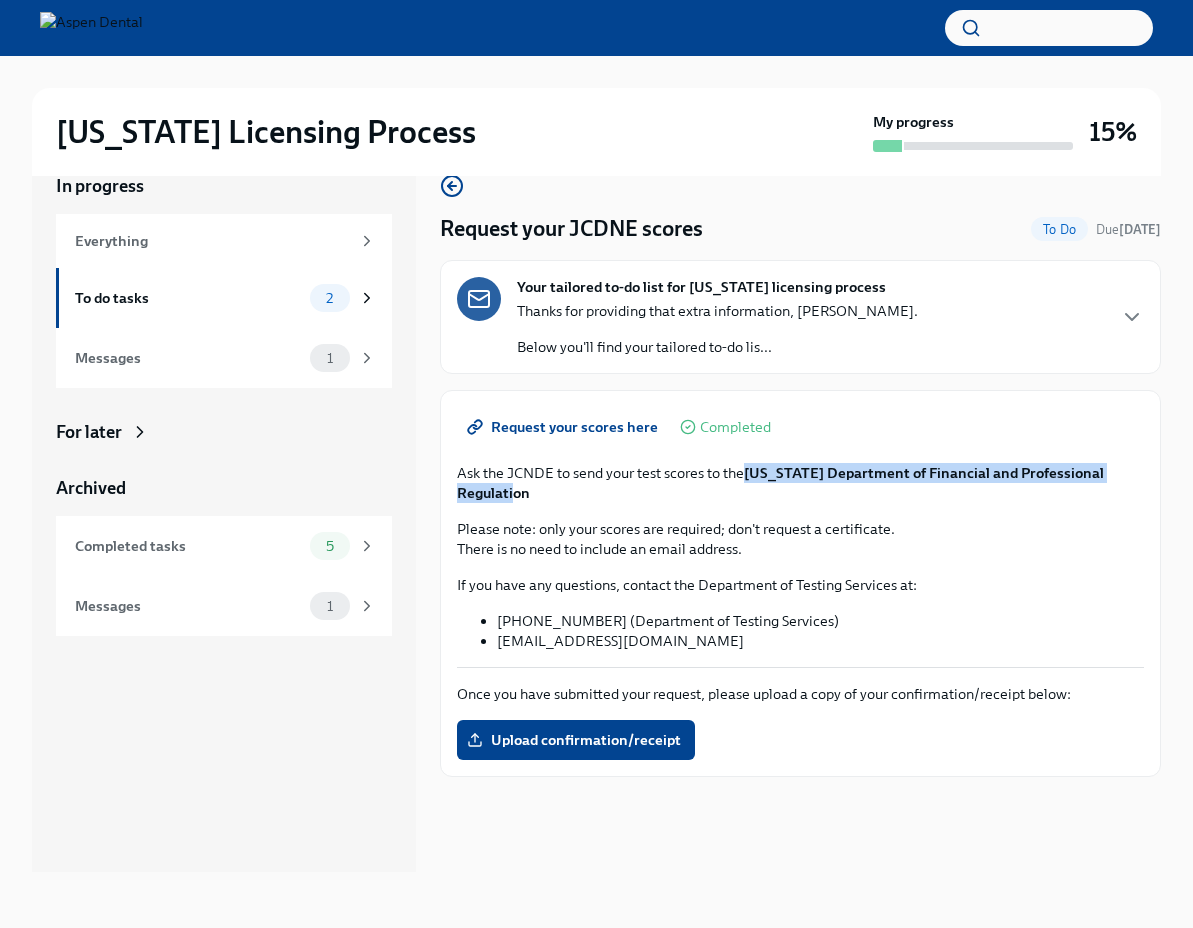 drag, startPoint x: 750, startPoint y: 466, endPoint x: 1140, endPoint y: 475, distance: 390.10382 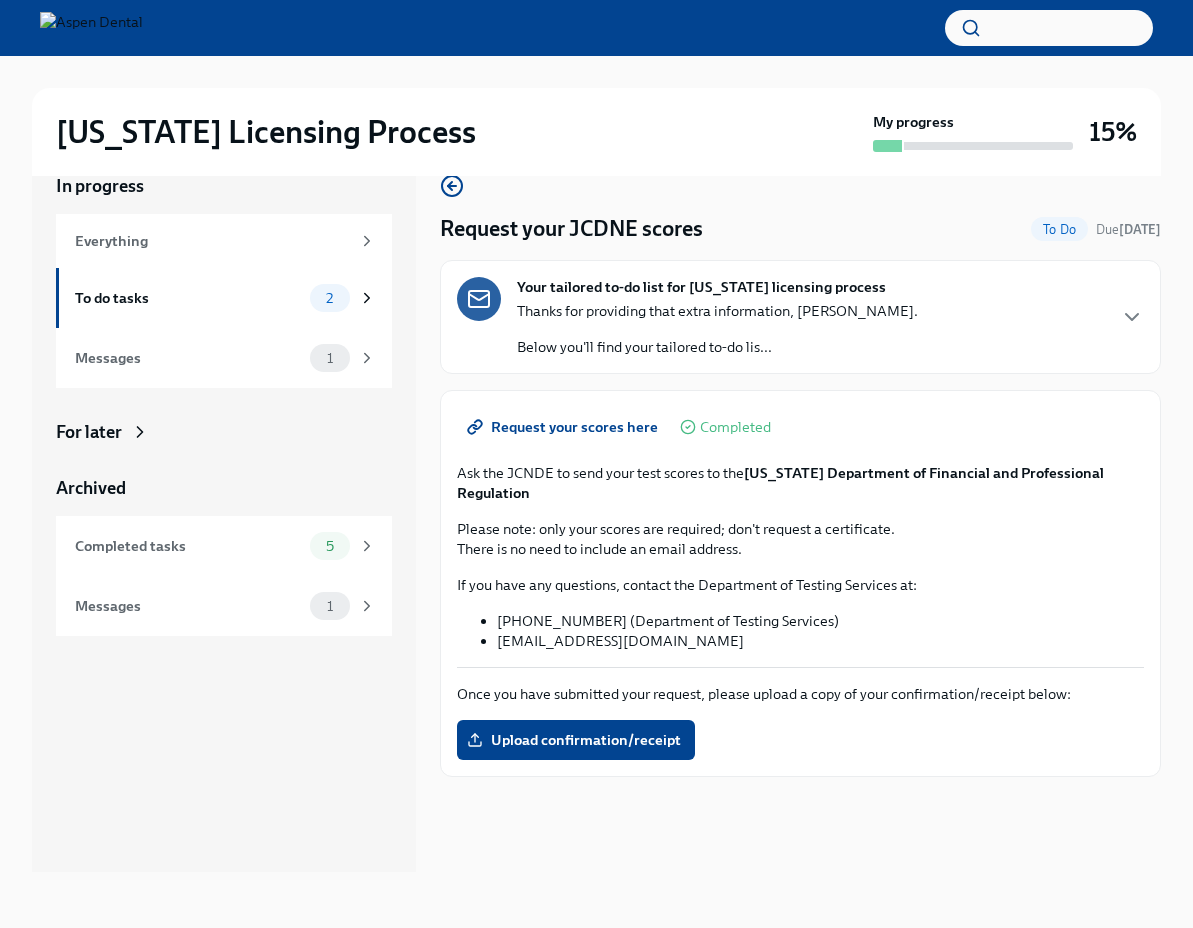 click on "If you have any questions, contact the Department of Testing Services at:" at bounding box center (800, 585) 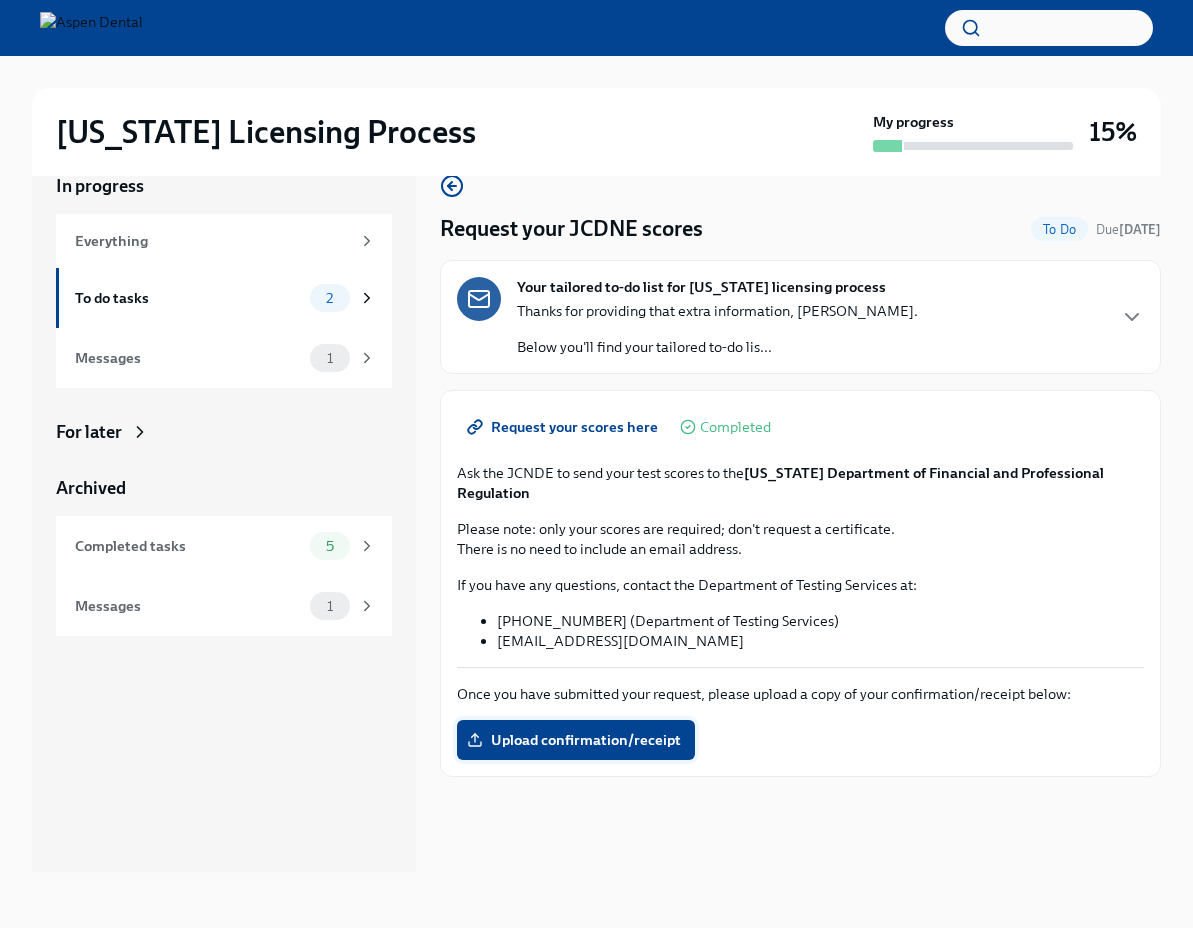 click on "Upload confirmation/receipt" at bounding box center [576, 740] 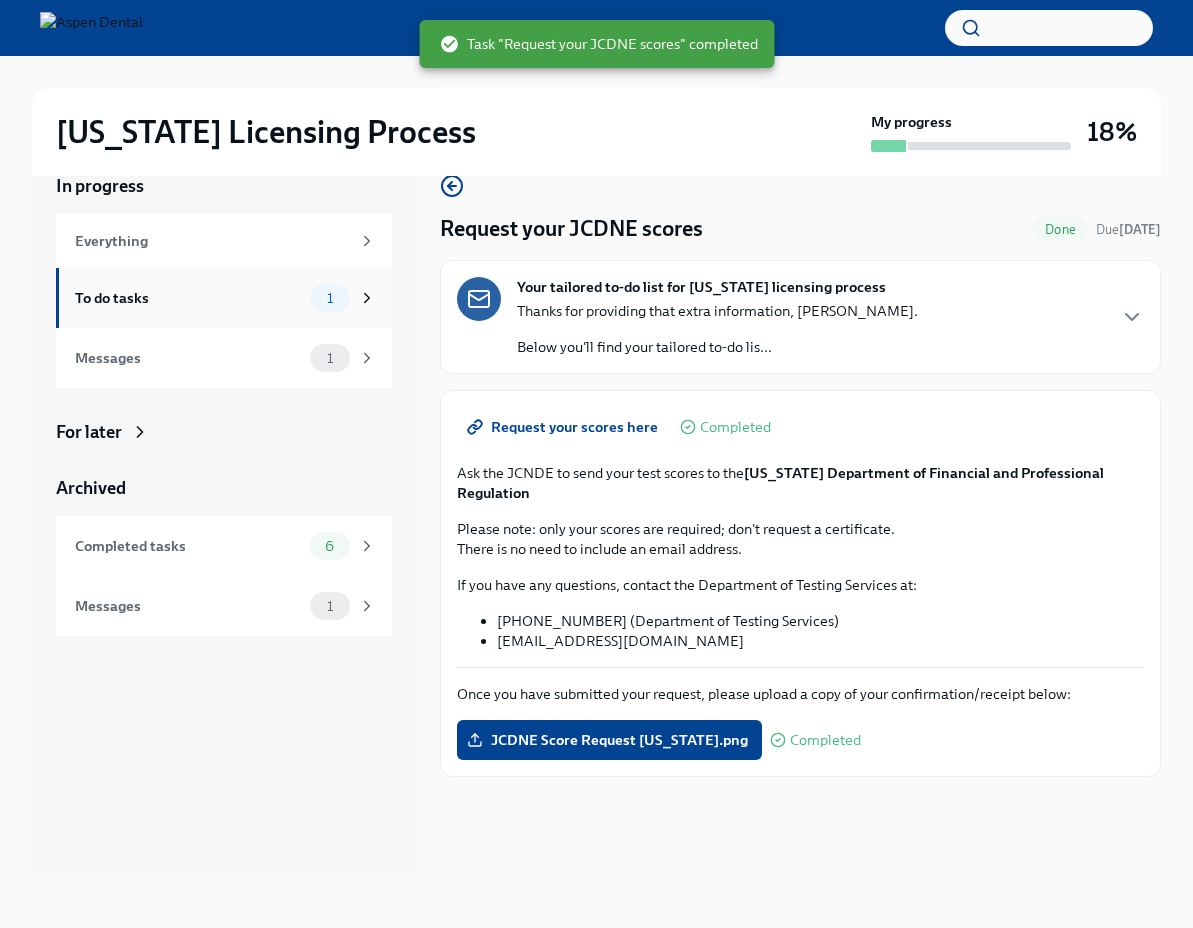 click on "To do tasks" at bounding box center (188, 298) 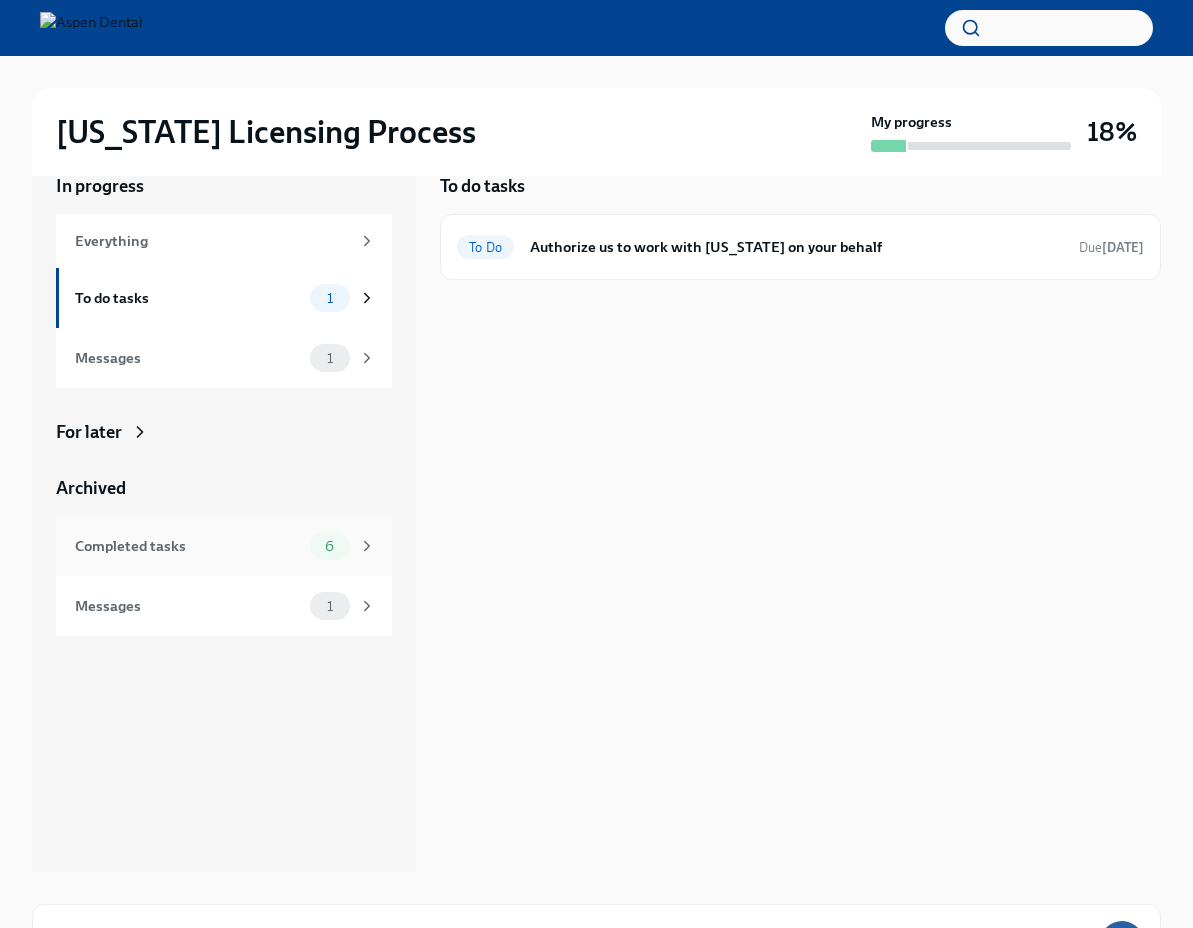 click on "6" at bounding box center [329, 546] 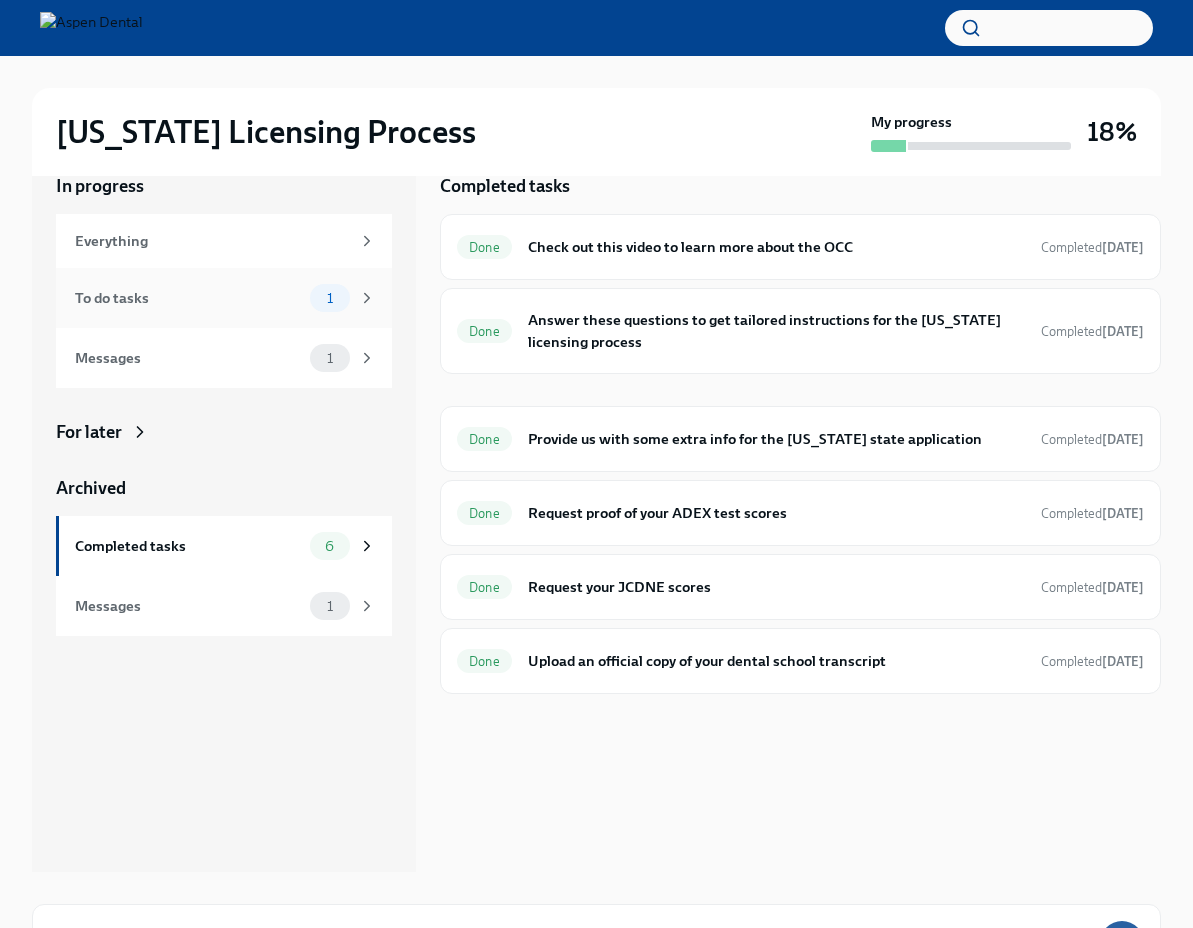 click on "To do tasks" at bounding box center [188, 298] 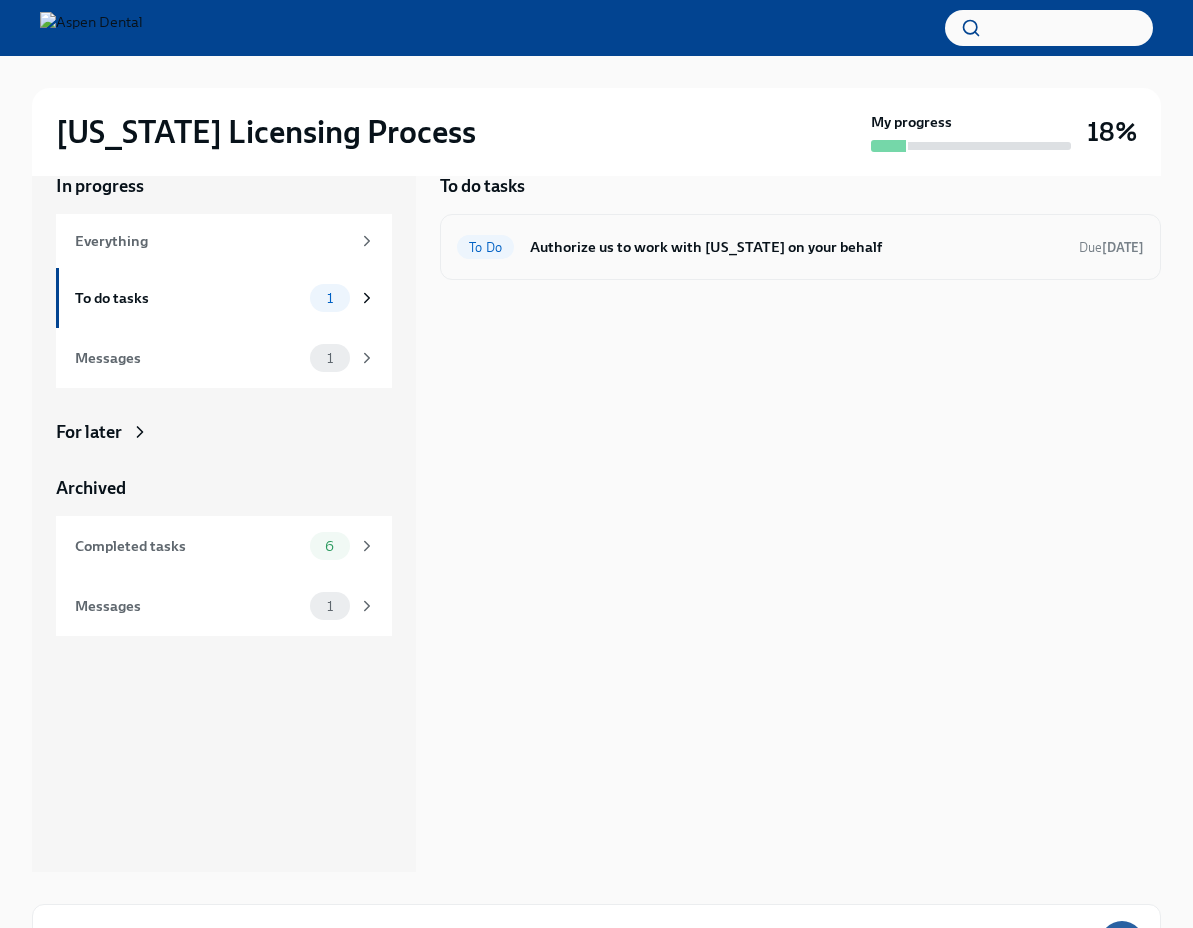 click on "Authorize us to work with [US_STATE] on your behalf" at bounding box center [796, 247] 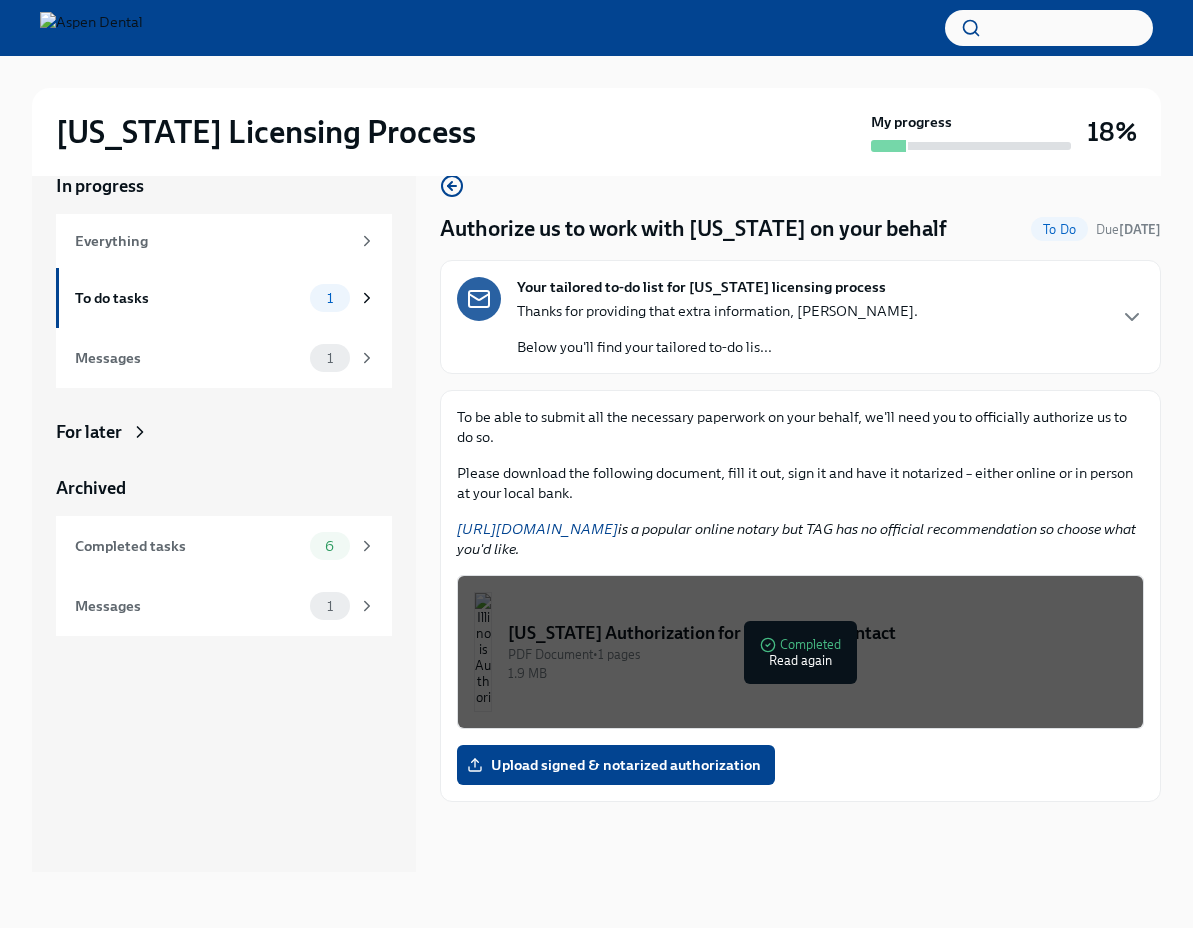 click on "1.9 MB" at bounding box center (817, 673) 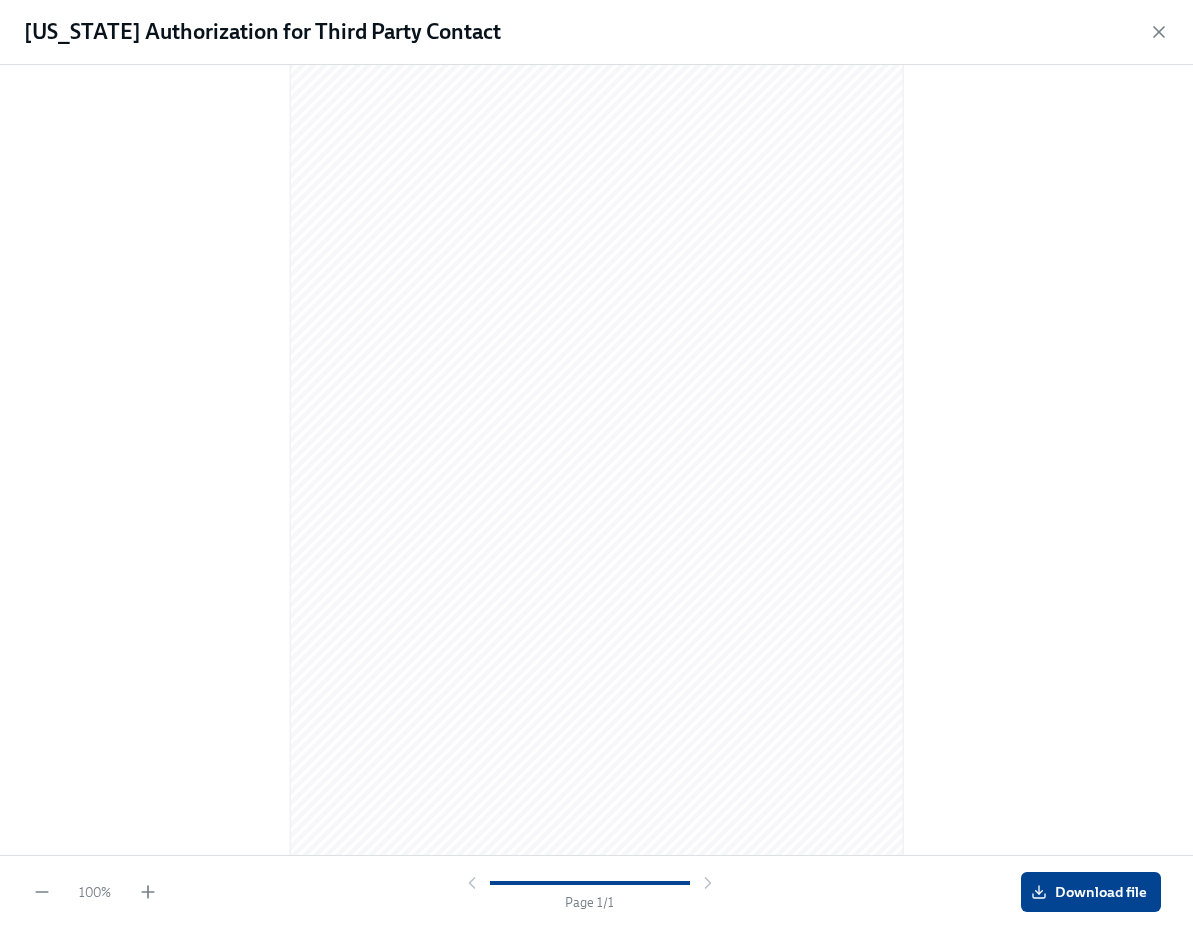 scroll, scrollTop: 36, scrollLeft: 0, axis: vertical 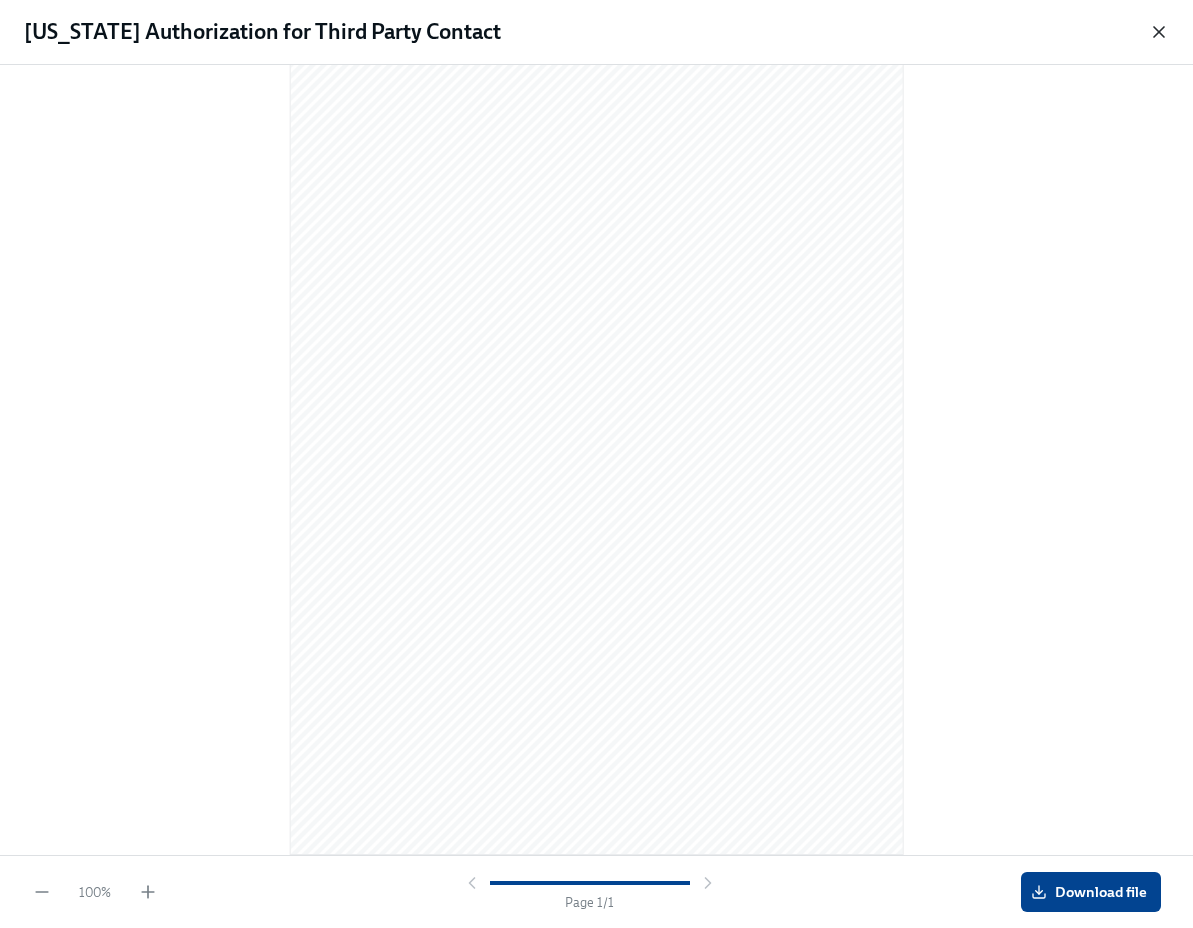 click 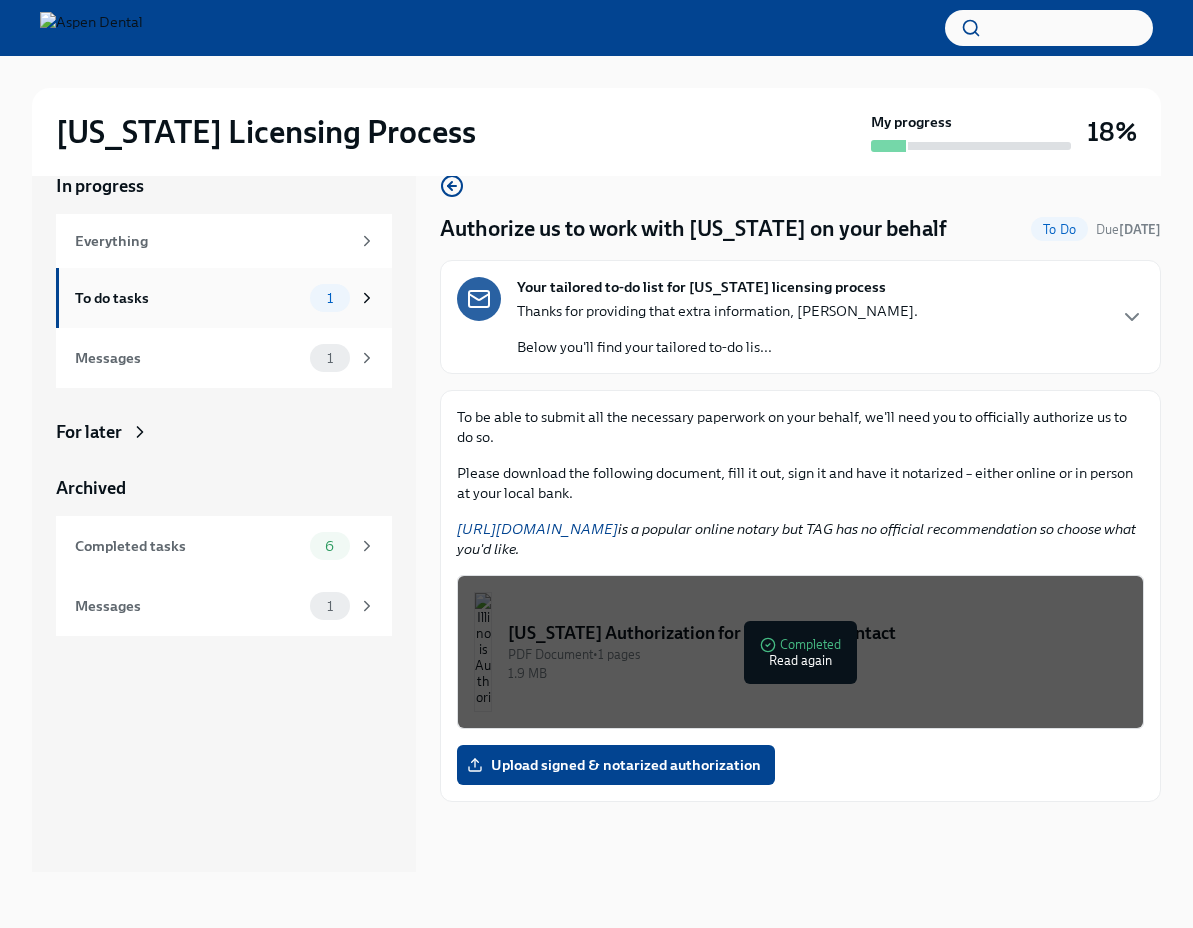 click on "To do tasks" at bounding box center (188, 298) 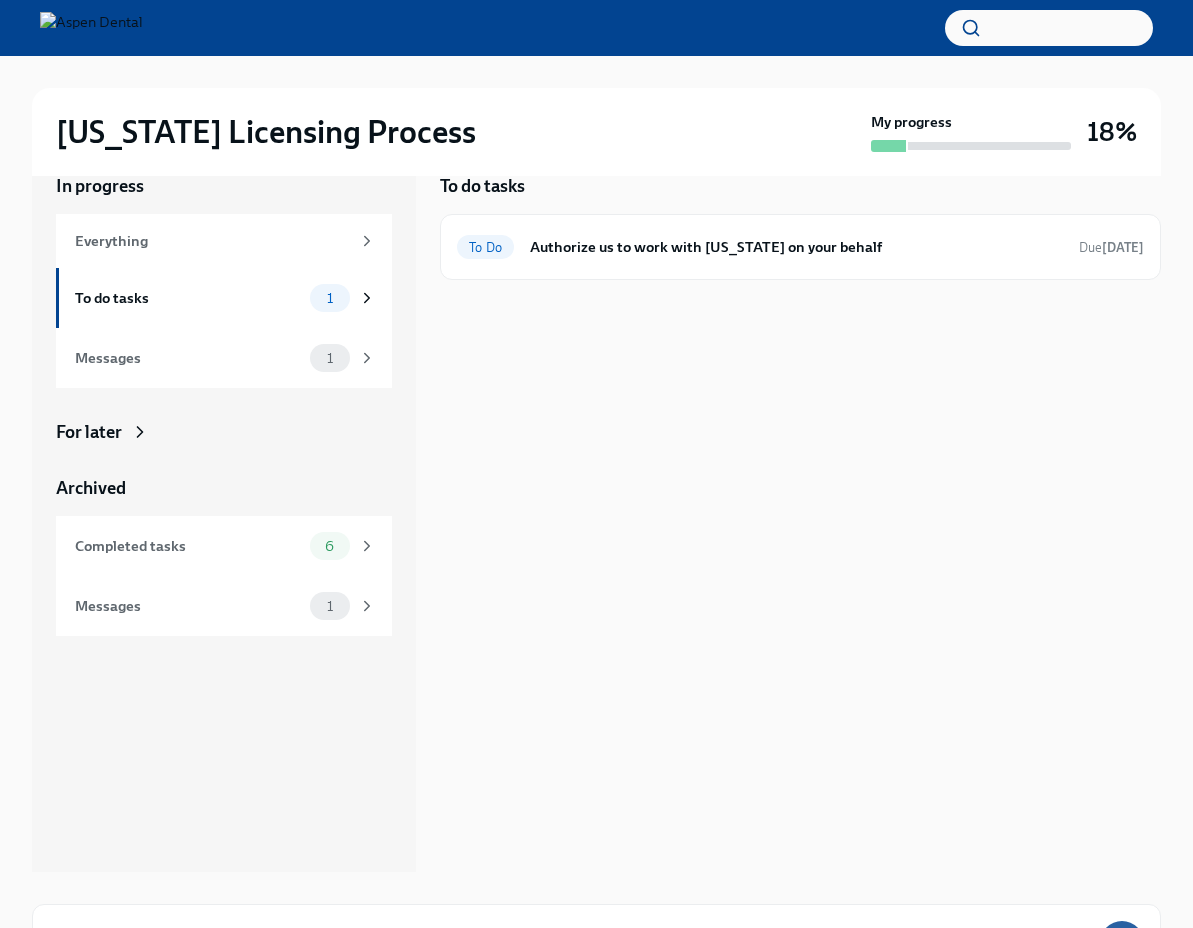 click on "To do tasks" at bounding box center (188, 298) 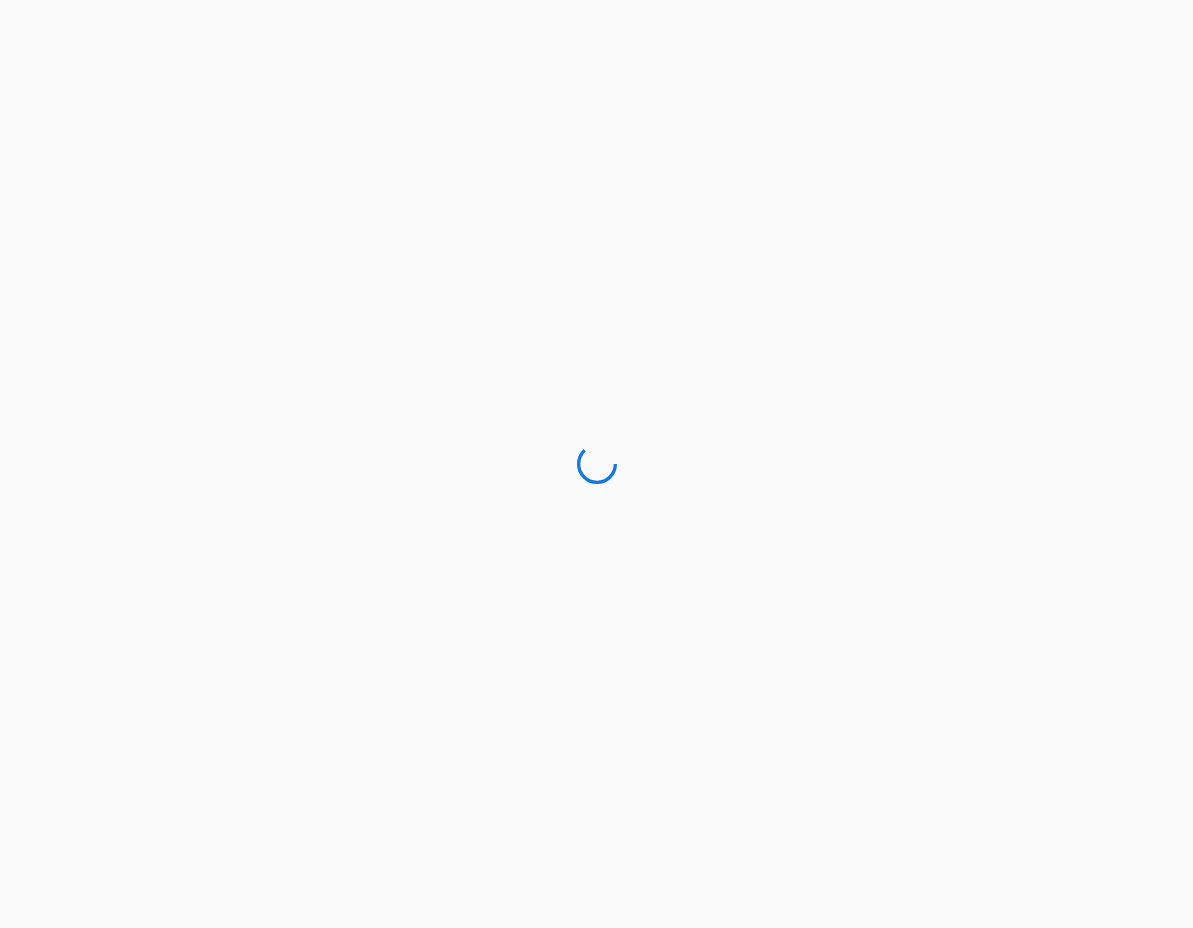 scroll, scrollTop: 0, scrollLeft: 0, axis: both 